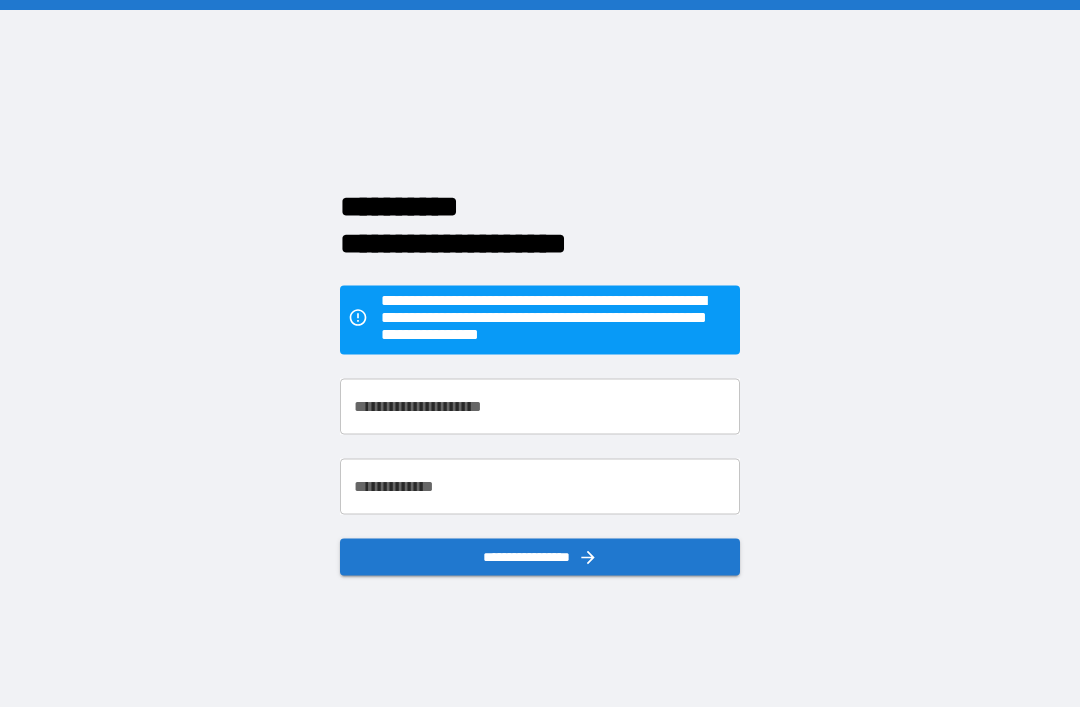 scroll, scrollTop: 64, scrollLeft: 0, axis: vertical 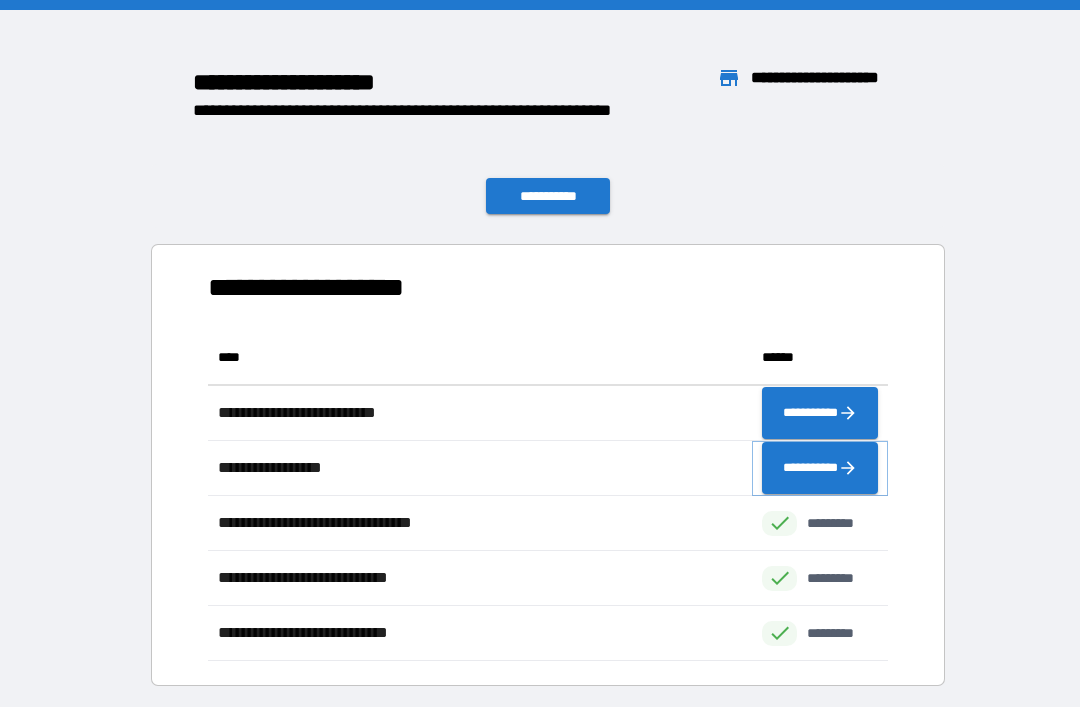 click on "**********" at bounding box center [820, 468] 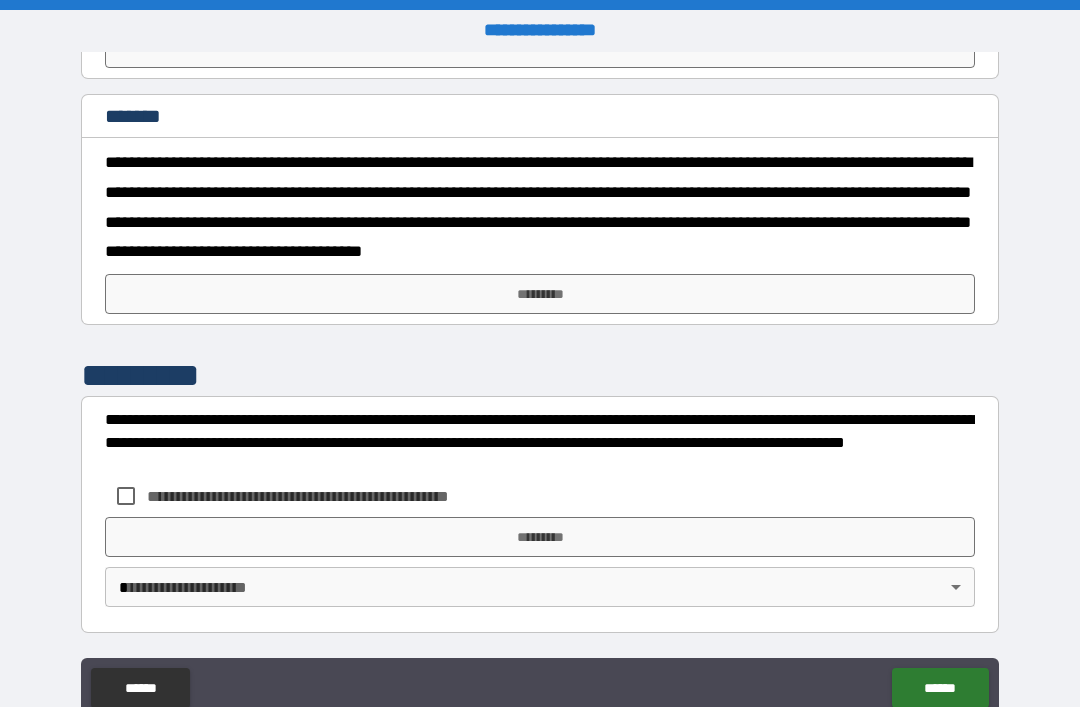scroll, scrollTop: 5155, scrollLeft: 0, axis: vertical 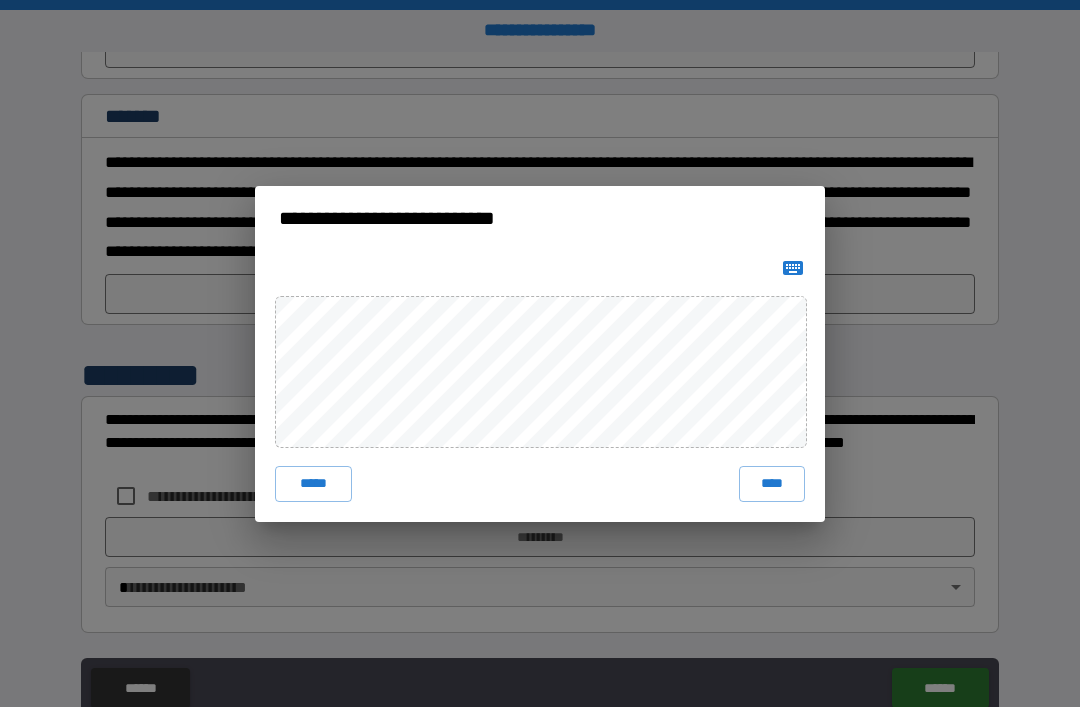 click on "****" at bounding box center (772, 484) 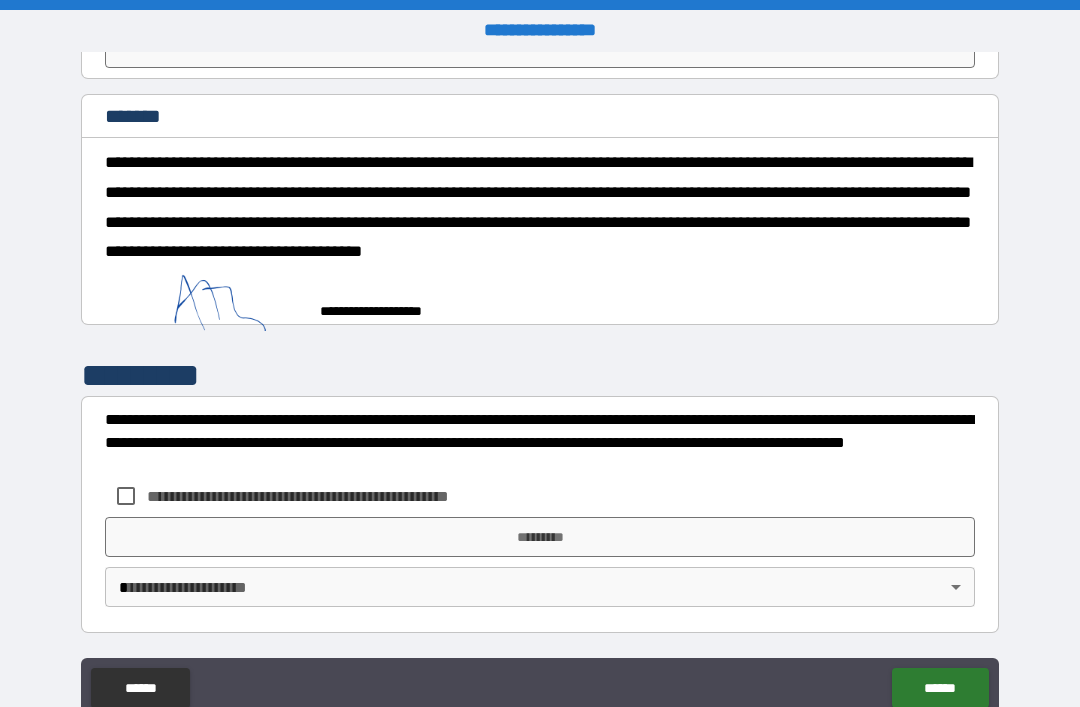 scroll, scrollTop: 5145, scrollLeft: 0, axis: vertical 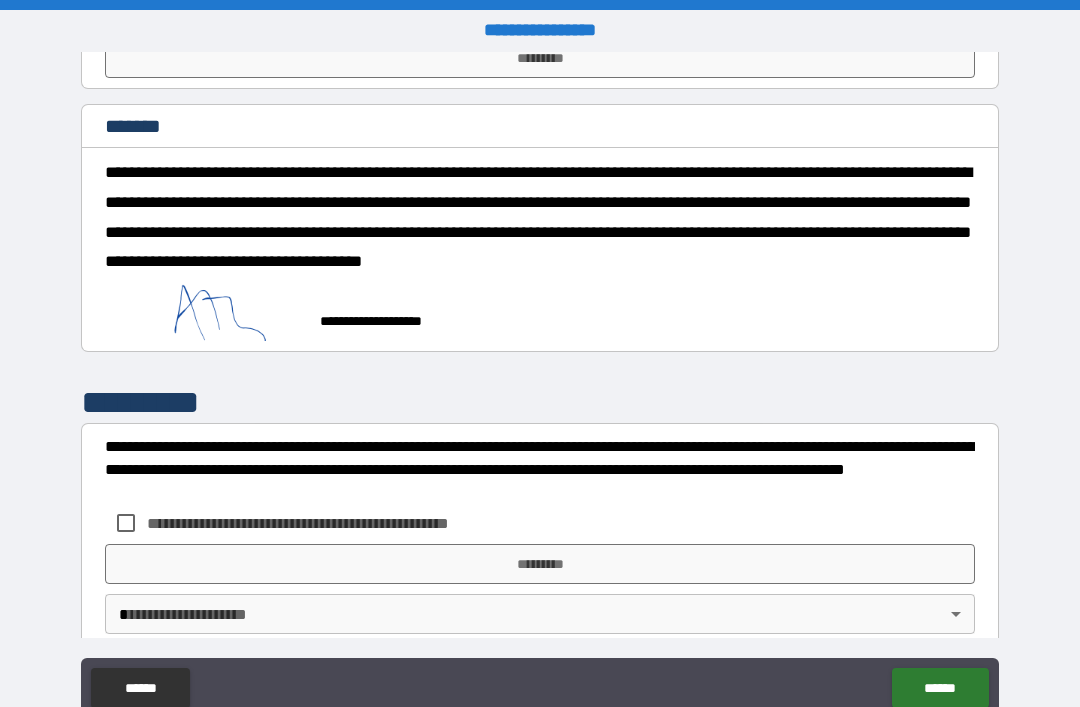 click on "**********" at bounding box center (540, 376) 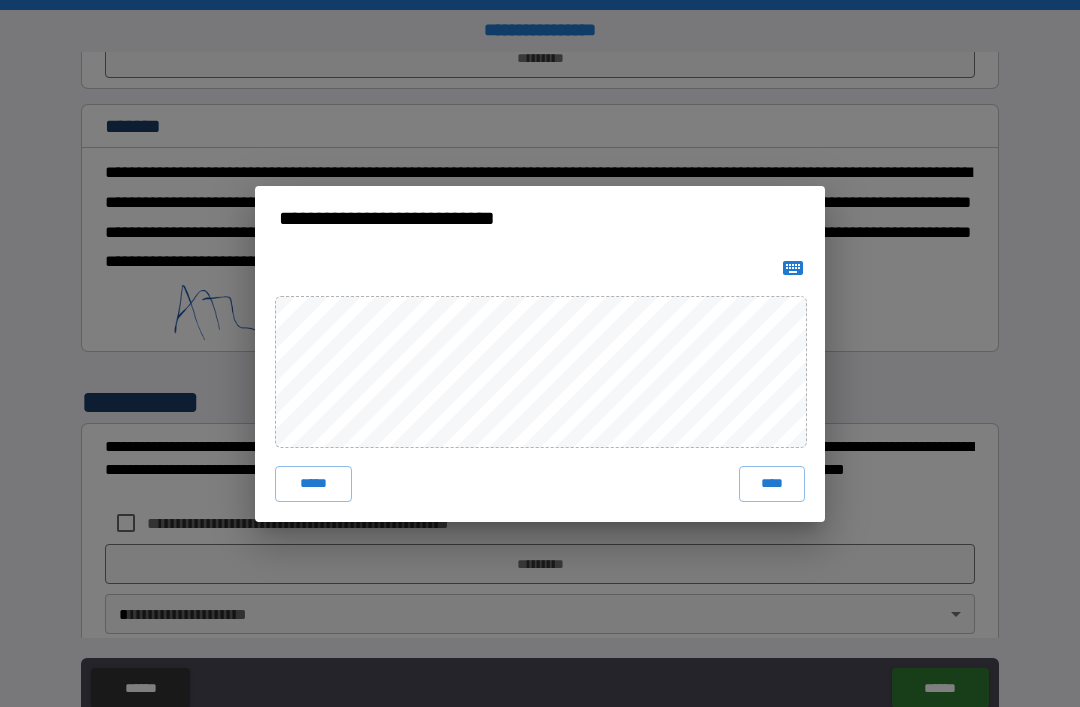 click on "****" at bounding box center (772, 484) 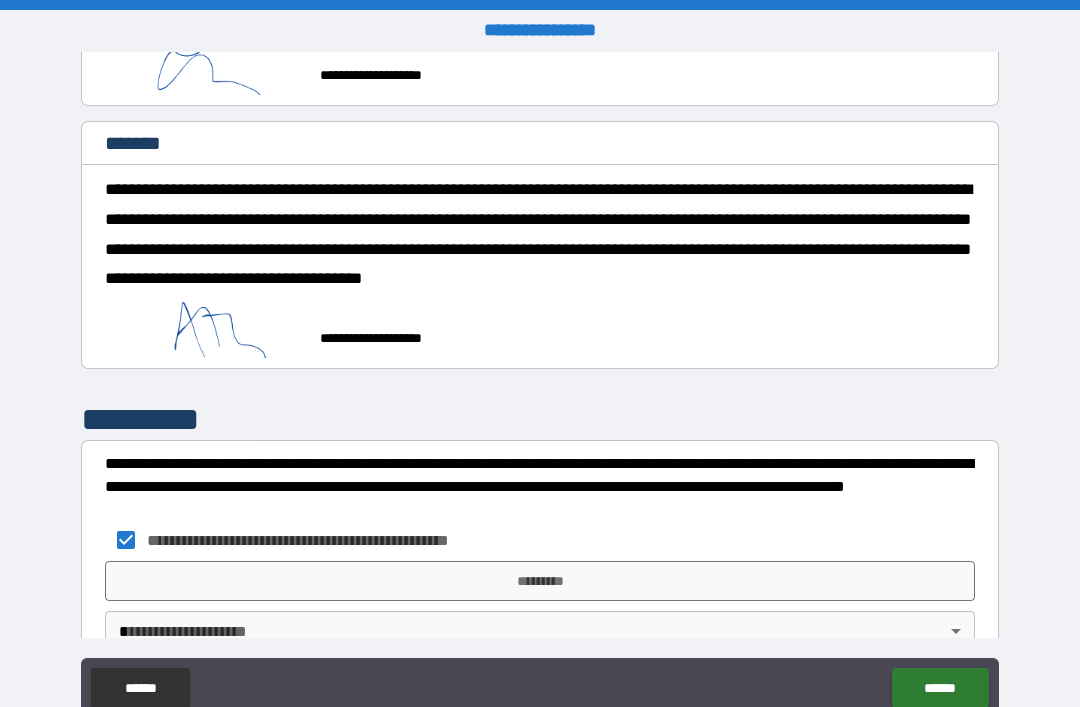 click on "**********" at bounding box center [540, 385] 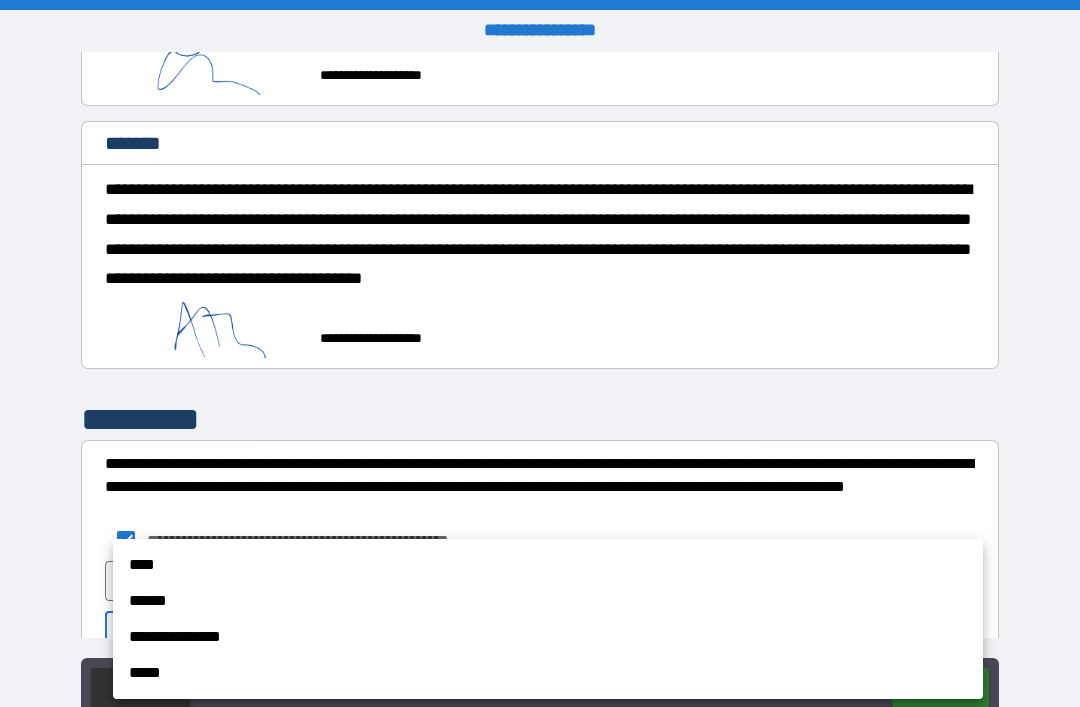 click on "****" at bounding box center (548, 565) 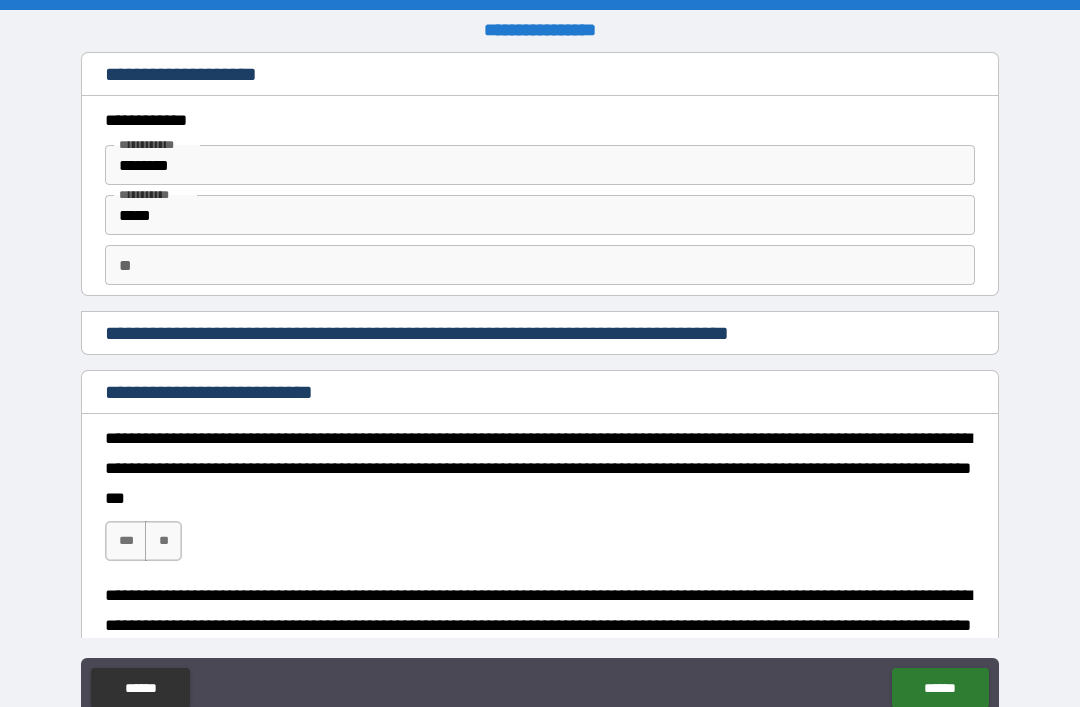 scroll, scrollTop: 0, scrollLeft: 0, axis: both 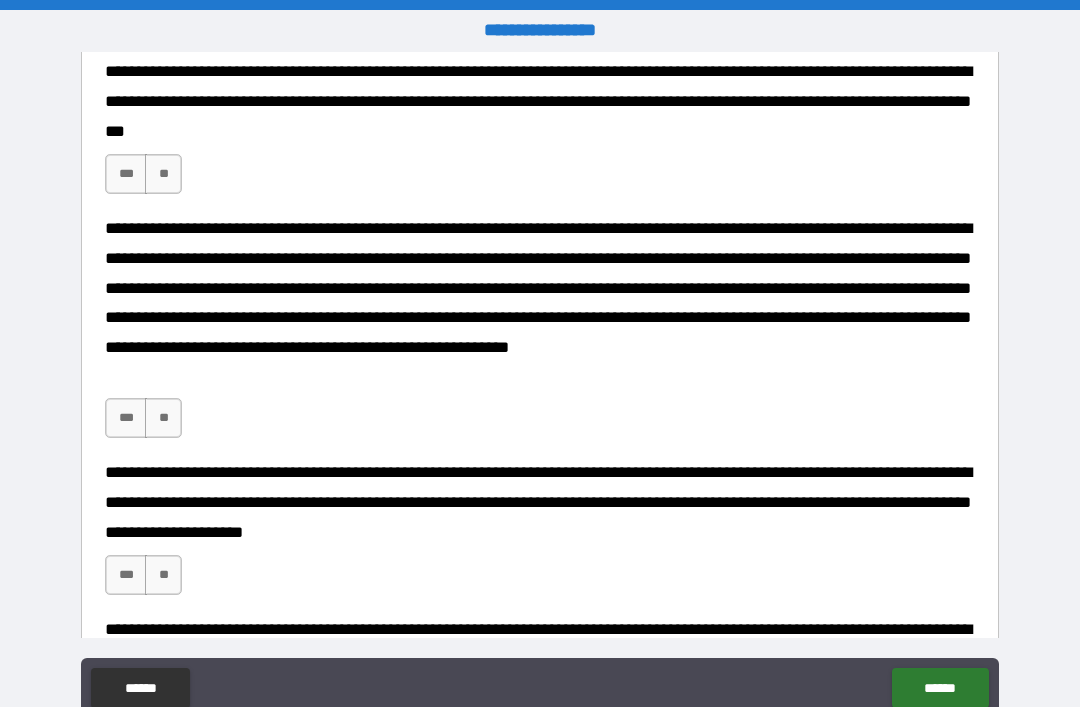 click on "***" at bounding box center [126, 174] 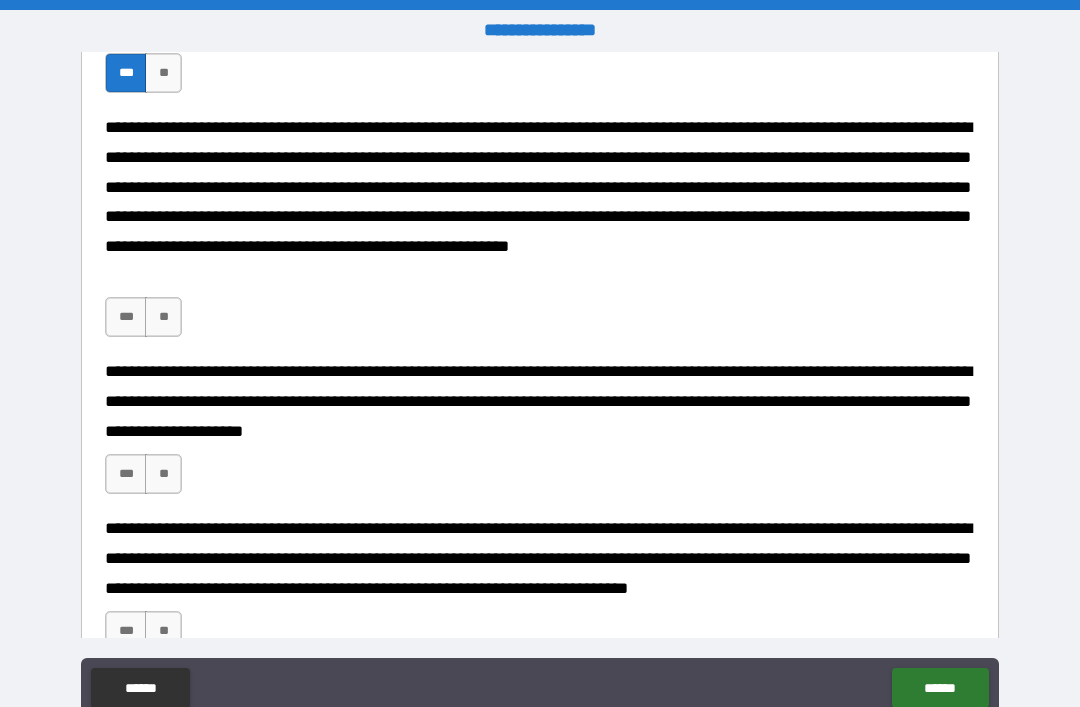 scroll, scrollTop: 465, scrollLeft: 0, axis: vertical 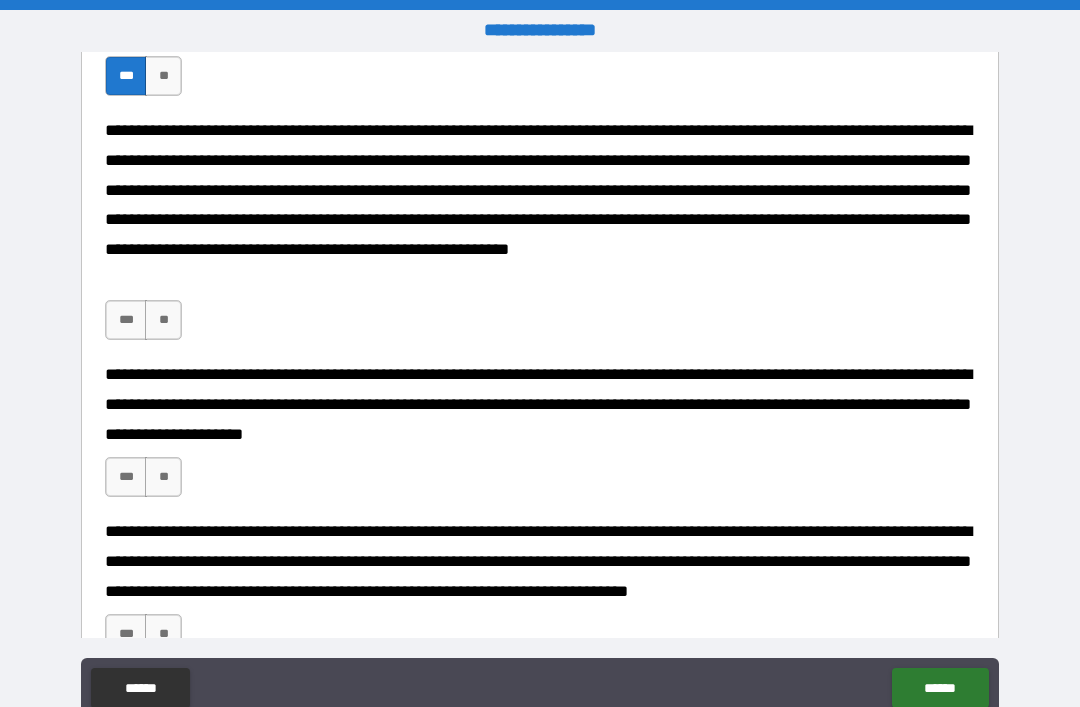 click on "***" at bounding box center (126, 320) 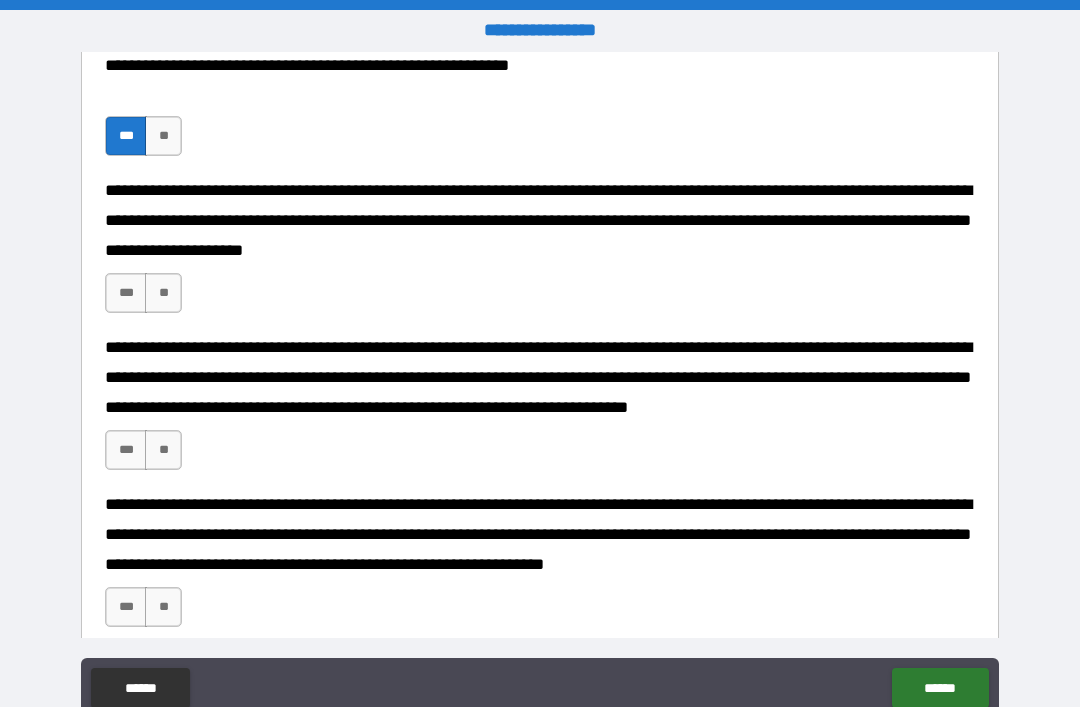 scroll, scrollTop: 656, scrollLeft: 0, axis: vertical 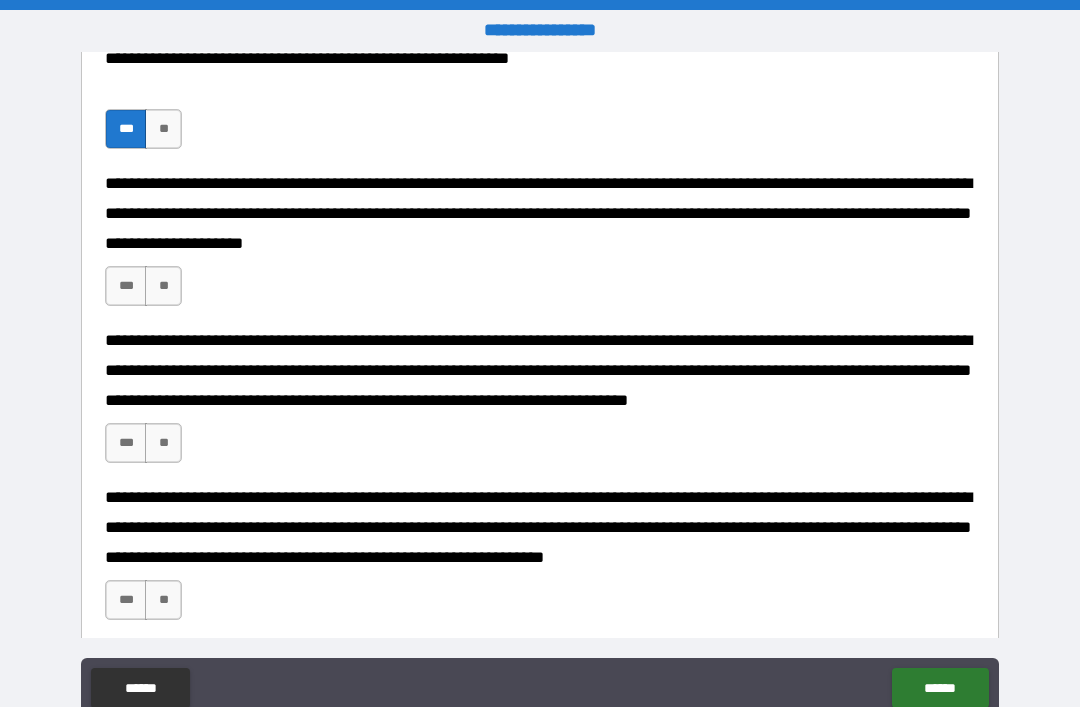 click on "***" at bounding box center [126, 286] 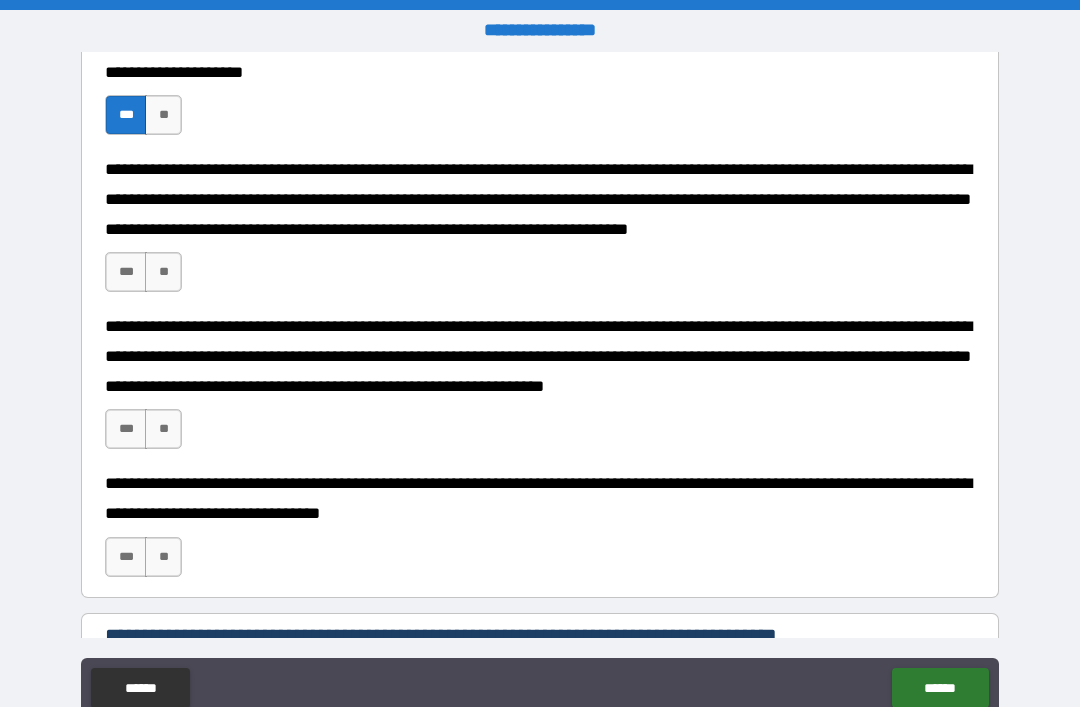 scroll, scrollTop: 829, scrollLeft: 0, axis: vertical 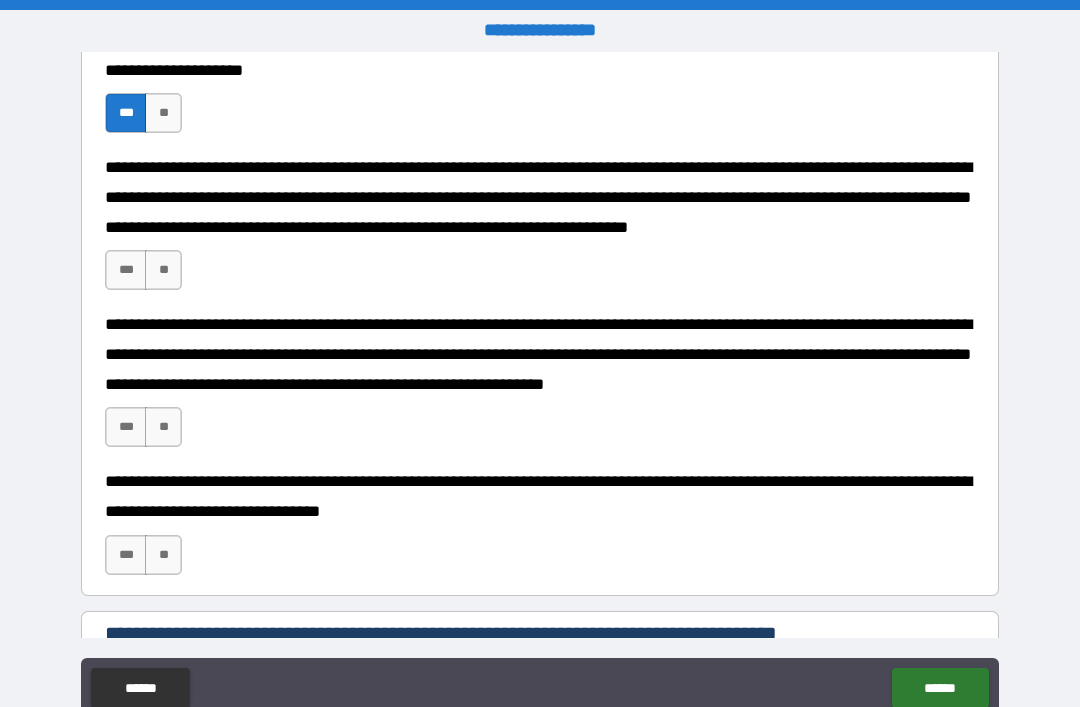 click on "***" at bounding box center [126, 270] 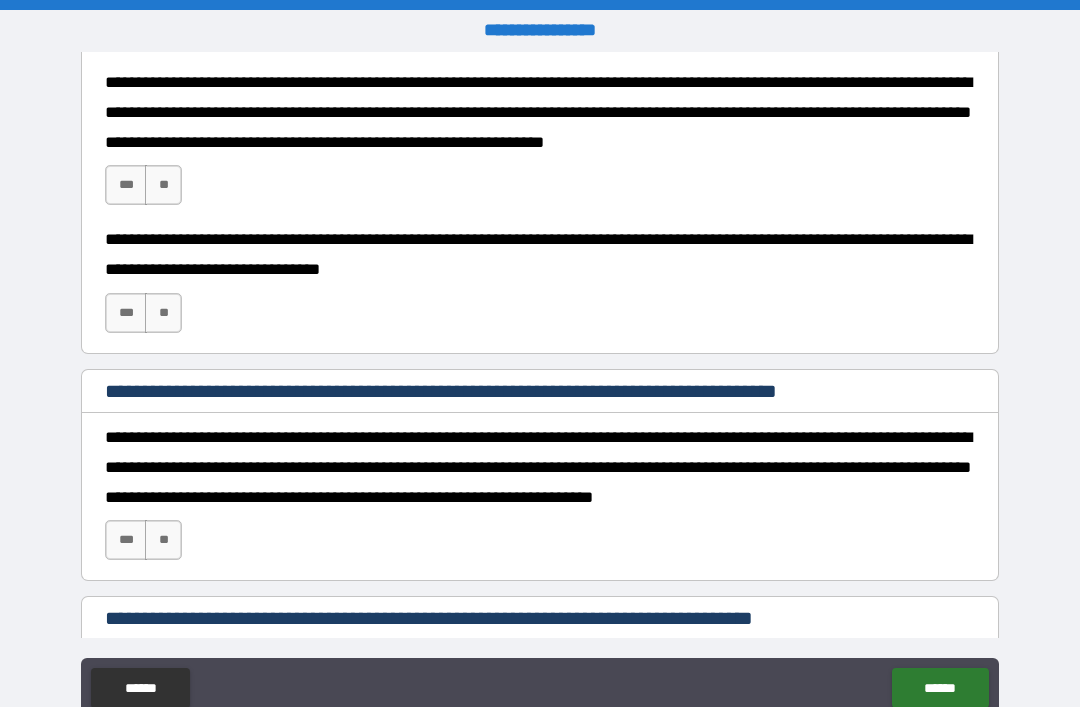 scroll, scrollTop: 1065, scrollLeft: 0, axis: vertical 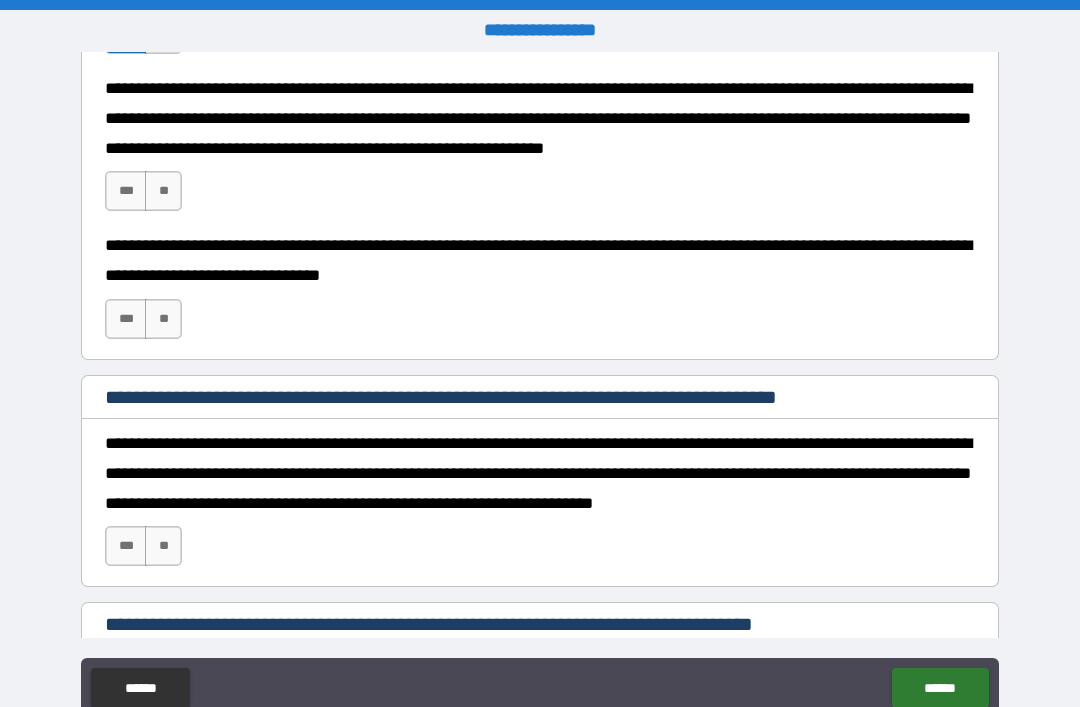 click on "***" at bounding box center (126, 191) 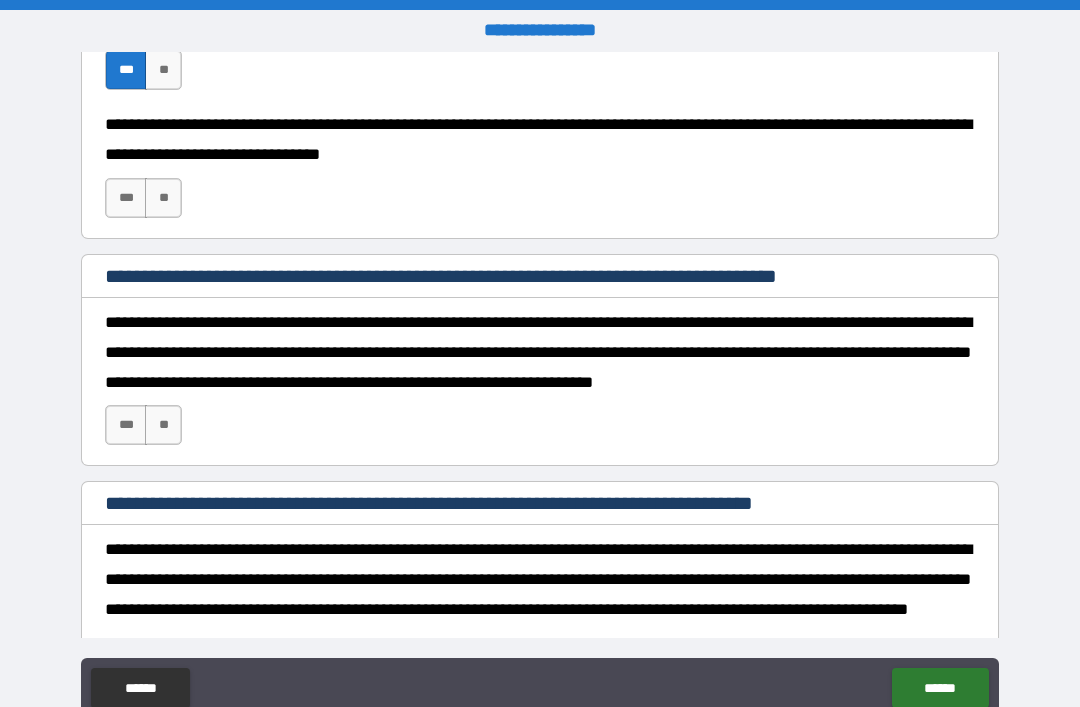scroll, scrollTop: 1185, scrollLeft: 0, axis: vertical 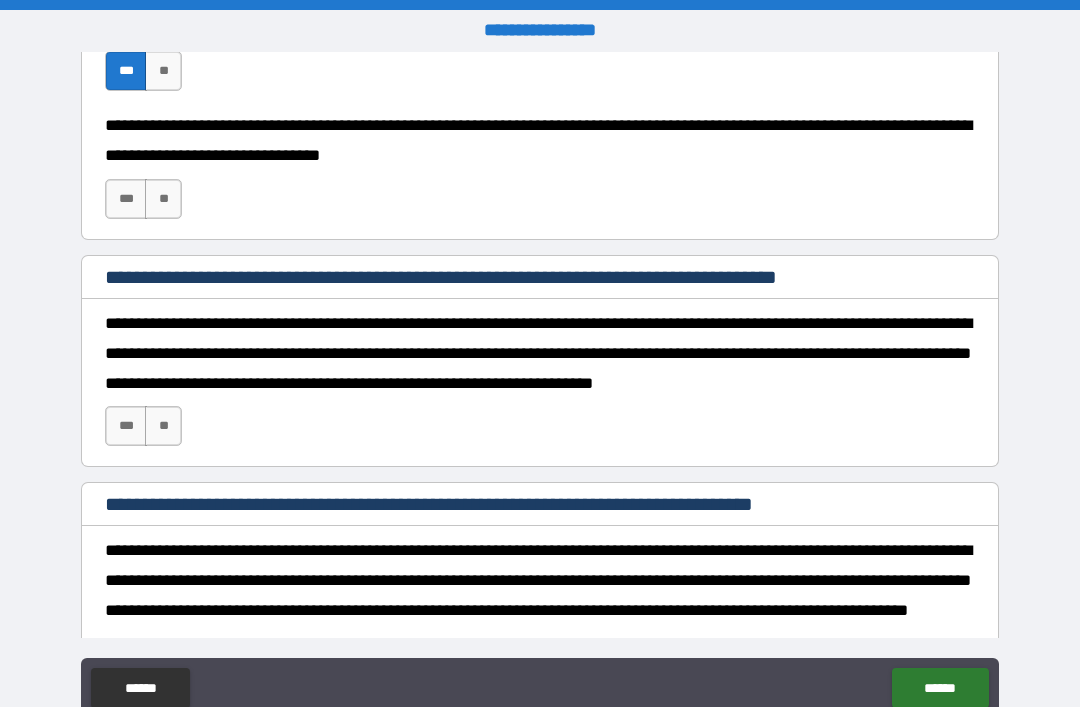 click on "***" at bounding box center (126, 199) 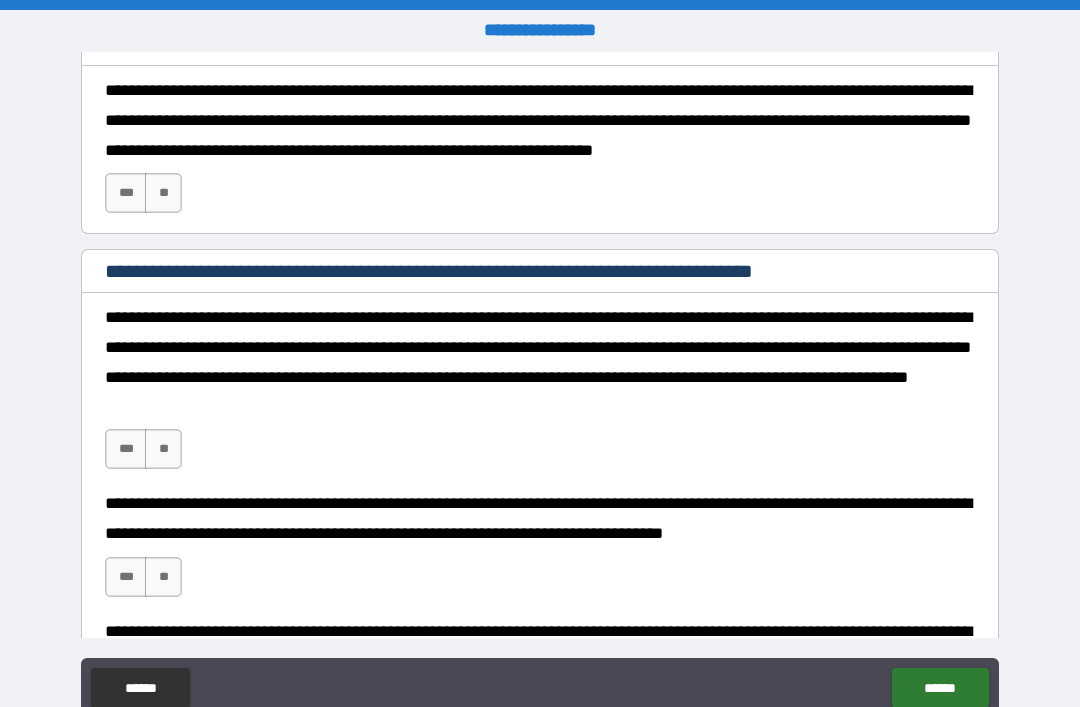 scroll, scrollTop: 1417, scrollLeft: 0, axis: vertical 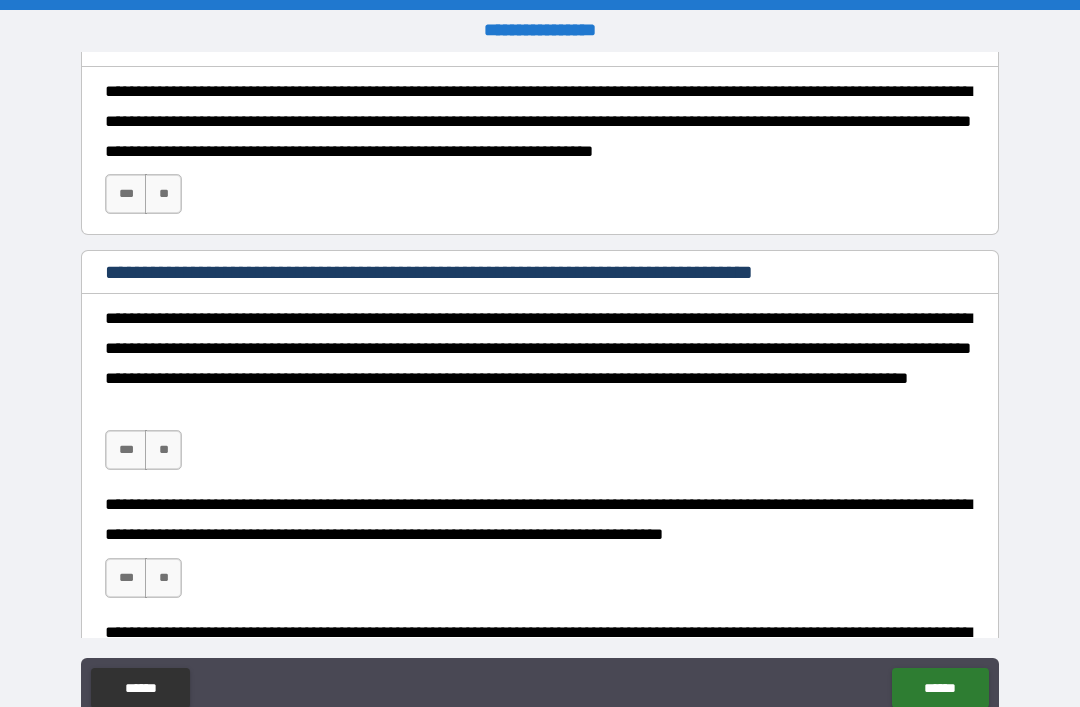 click on "***" at bounding box center [126, 194] 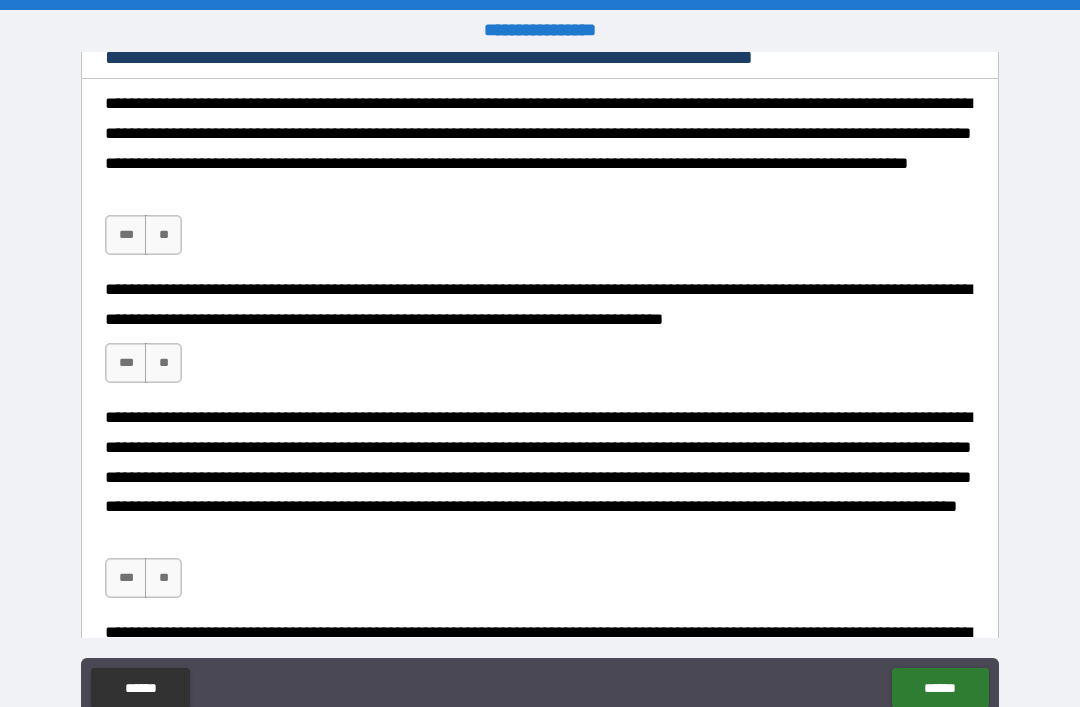 scroll, scrollTop: 1636, scrollLeft: 0, axis: vertical 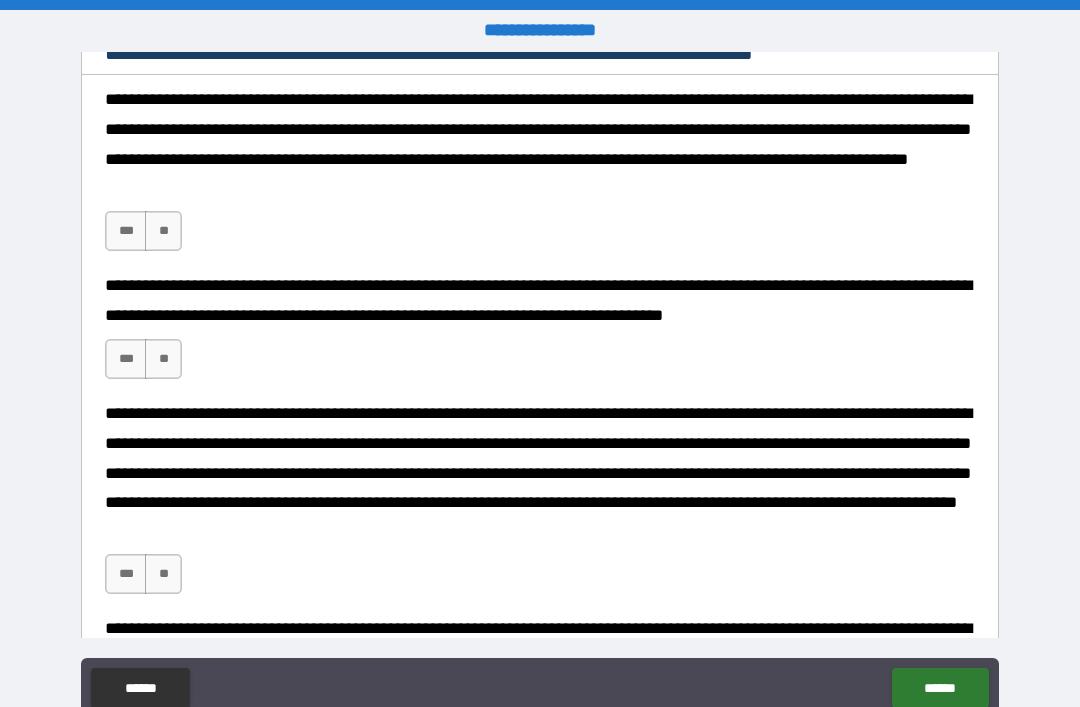 click on "***" at bounding box center (126, 231) 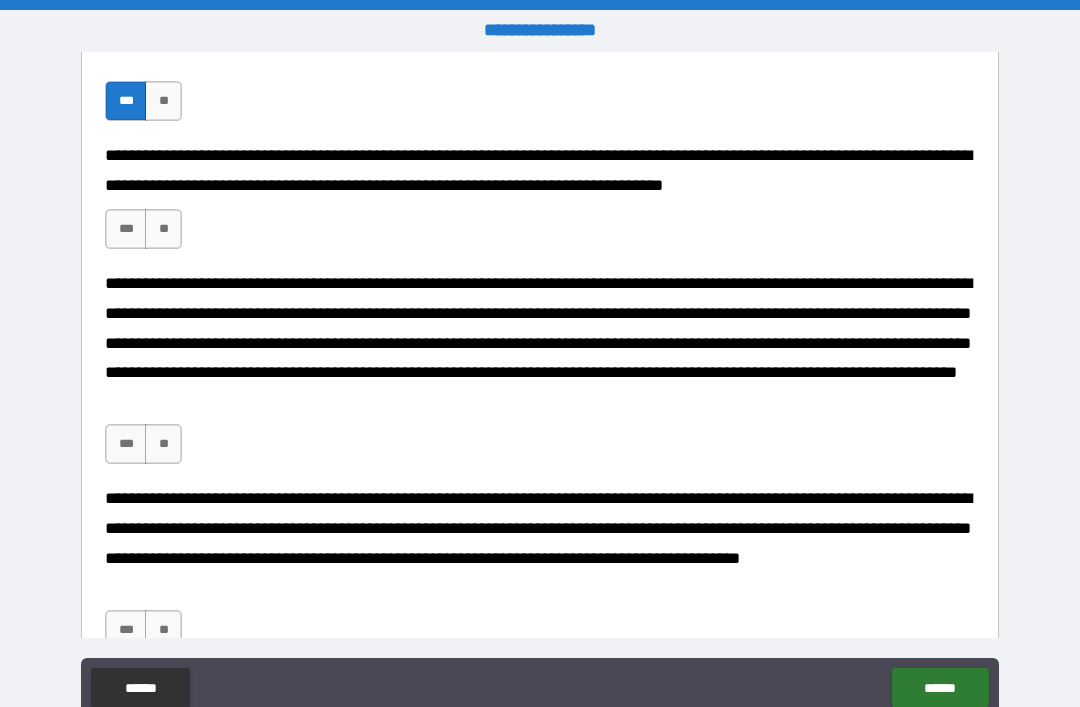 scroll, scrollTop: 1777, scrollLeft: 0, axis: vertical 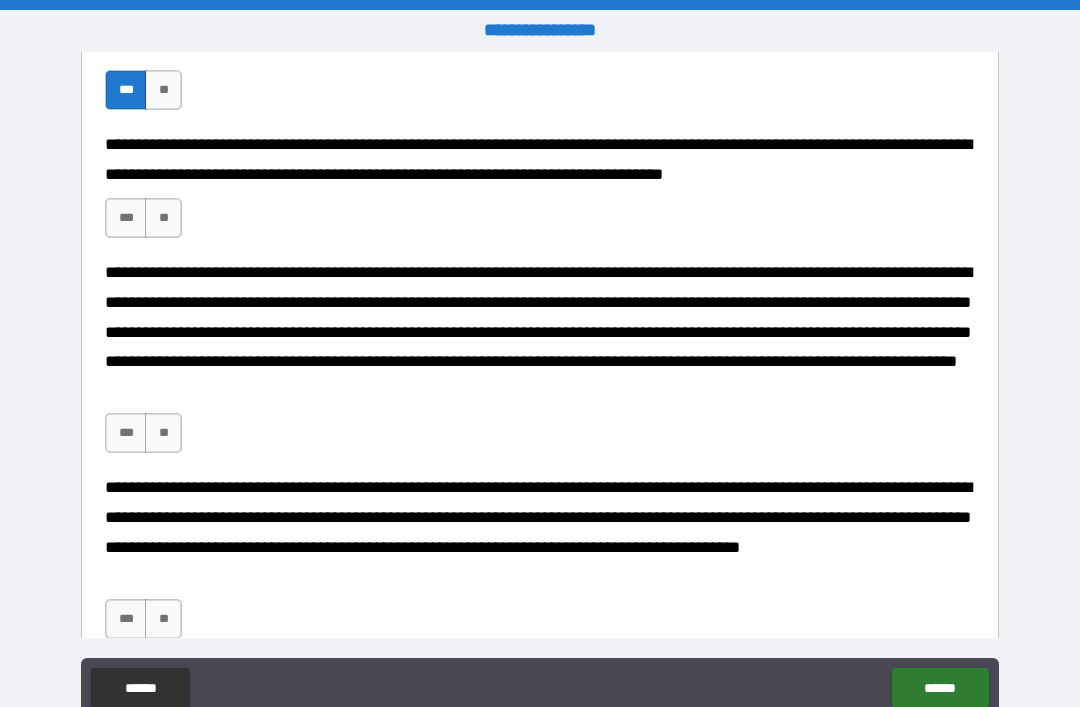 click on "**********" at bounding box center [540, 194] 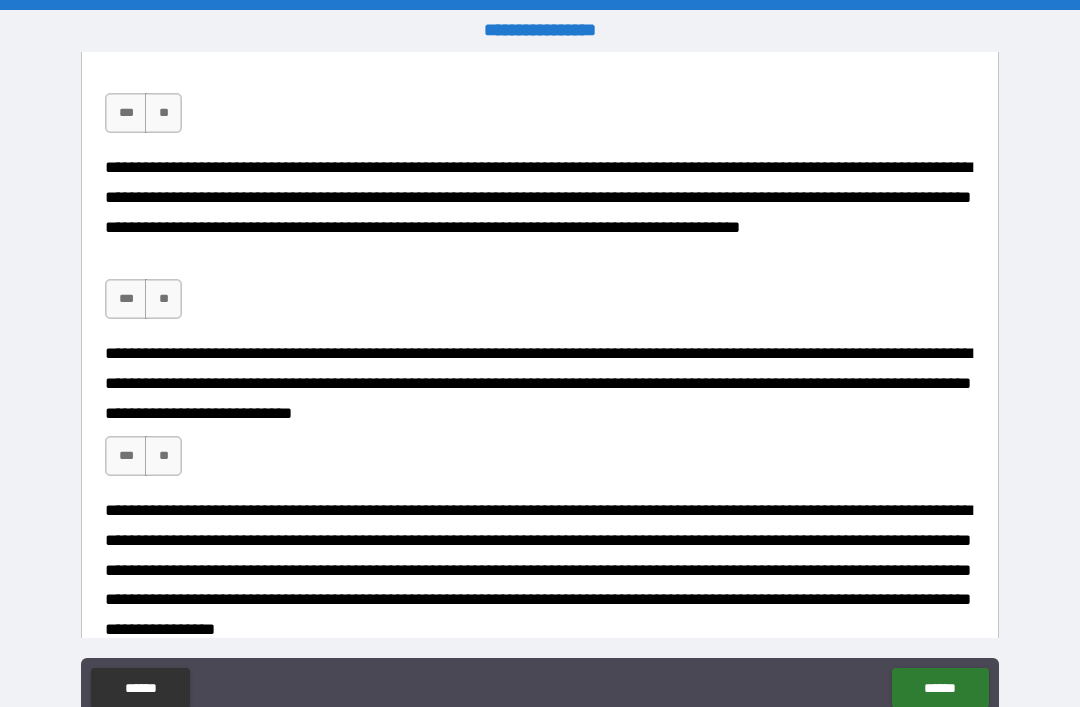 scroll, scrollTop: 2061, scrollLeft: 0, axis: vertical 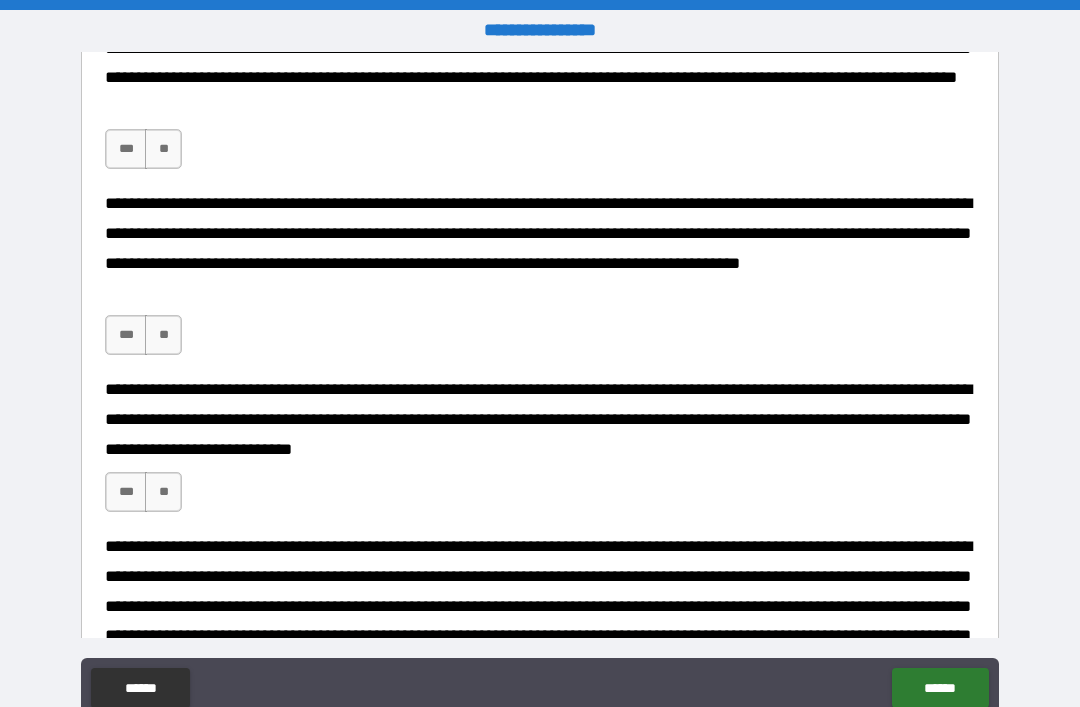 click on "***" at bounding box center [126, 149] 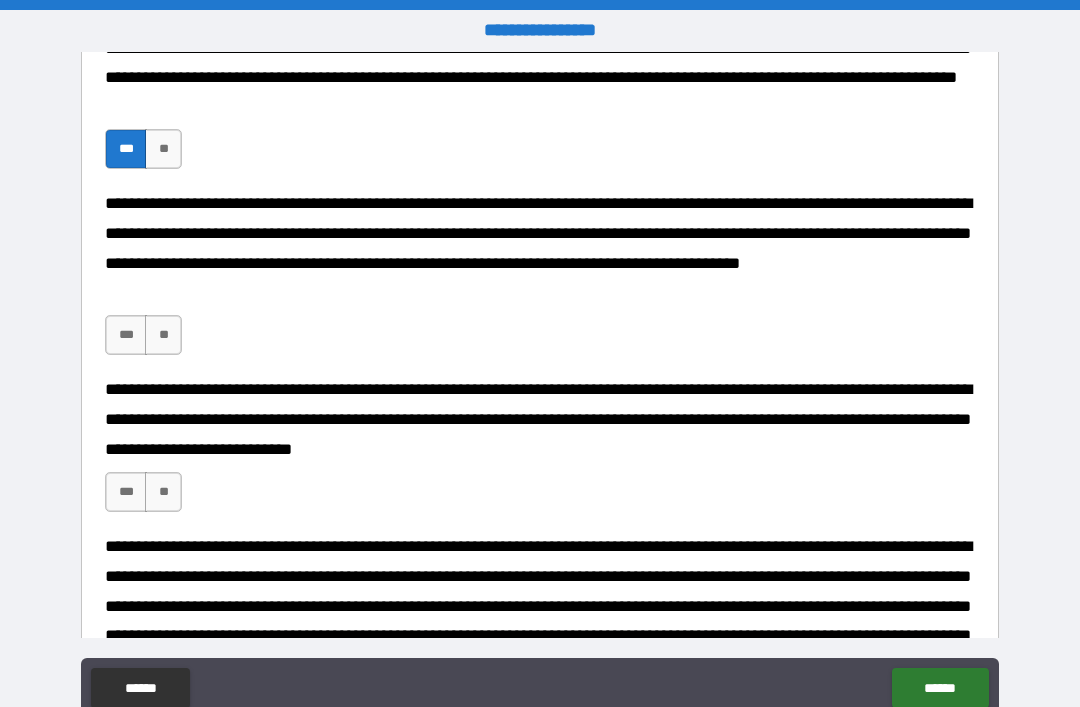 click on "**********" at bounding box center (540, 282) 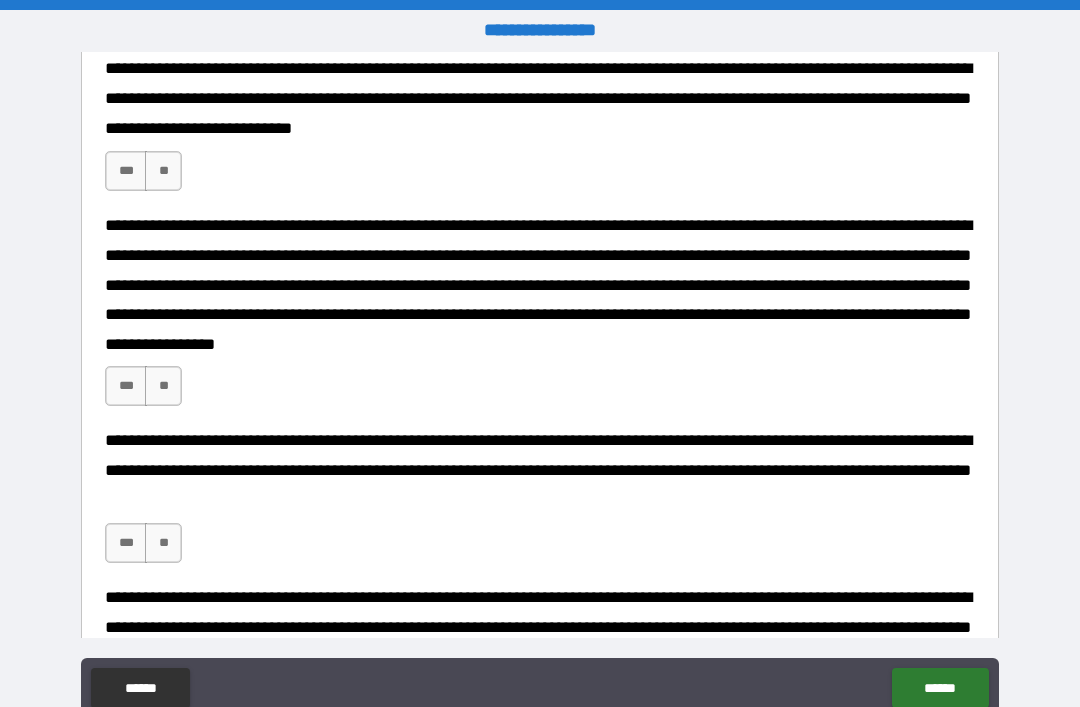 scroll, scrollTop: 2384, scrollLeft: 0, axis: vertical 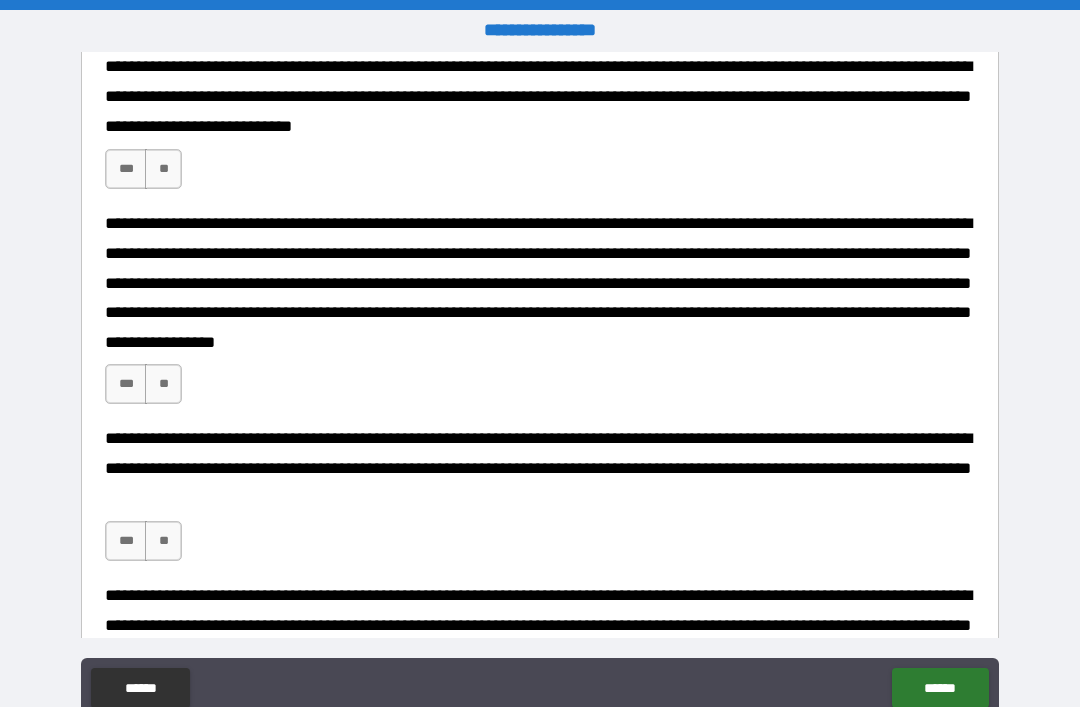 click on "*** **" at bounding box center [146, 174] 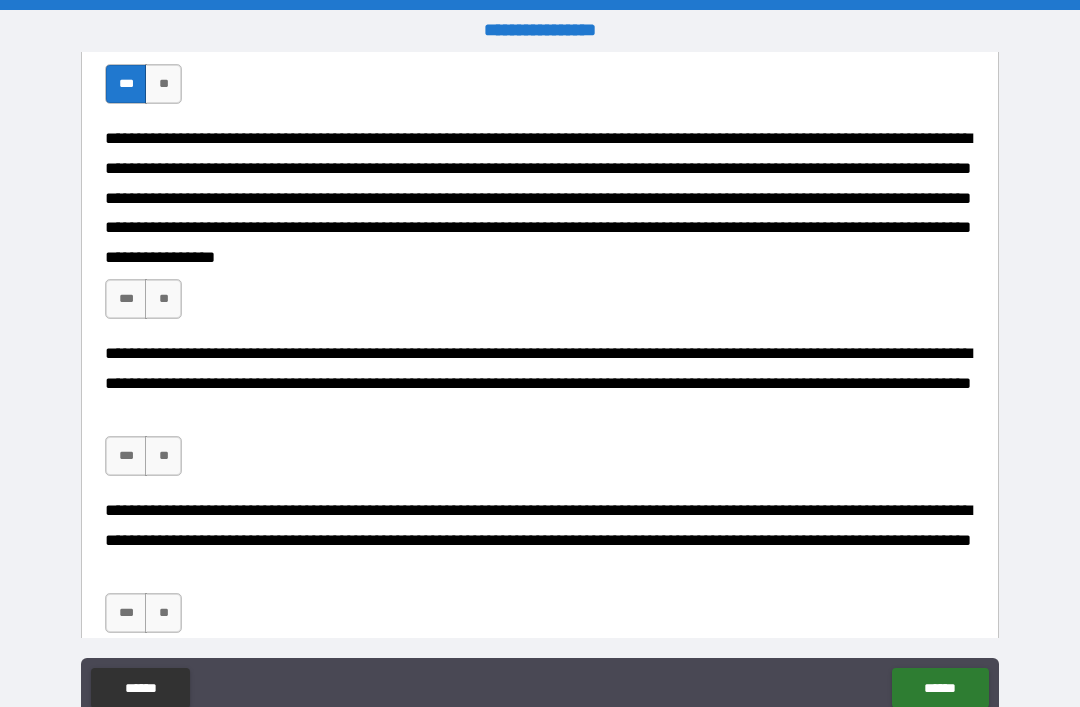 scroll, scrollTop: 2468, scrollLeft: 0, axis: vertical 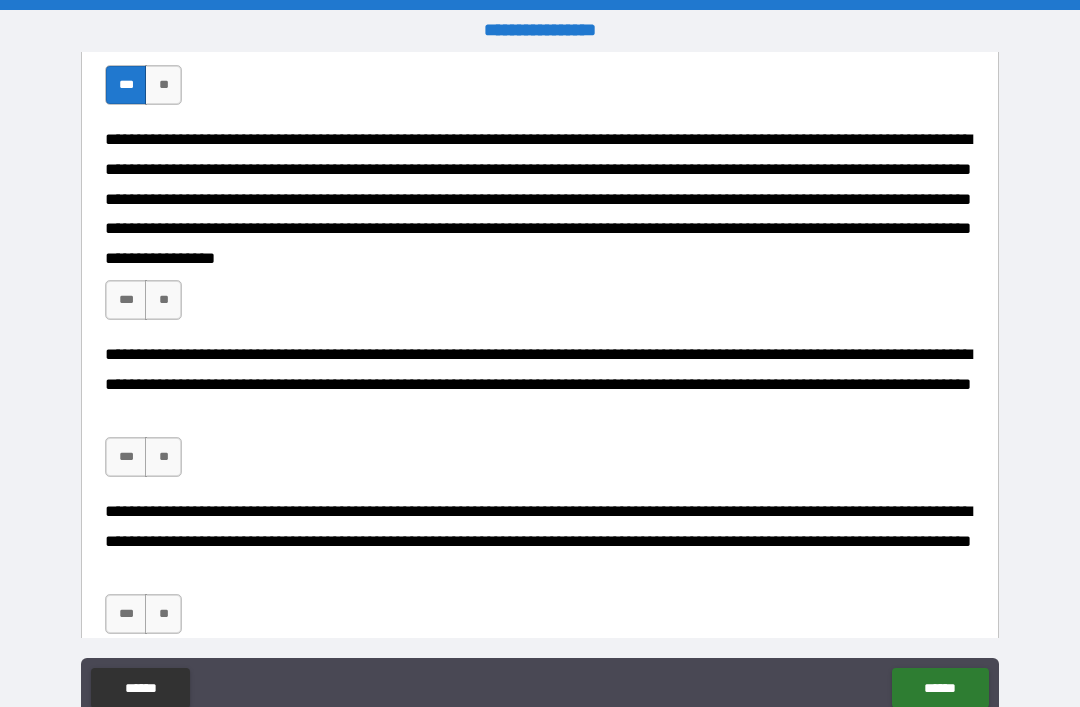 click on "***" at bounding box center (126, 300) 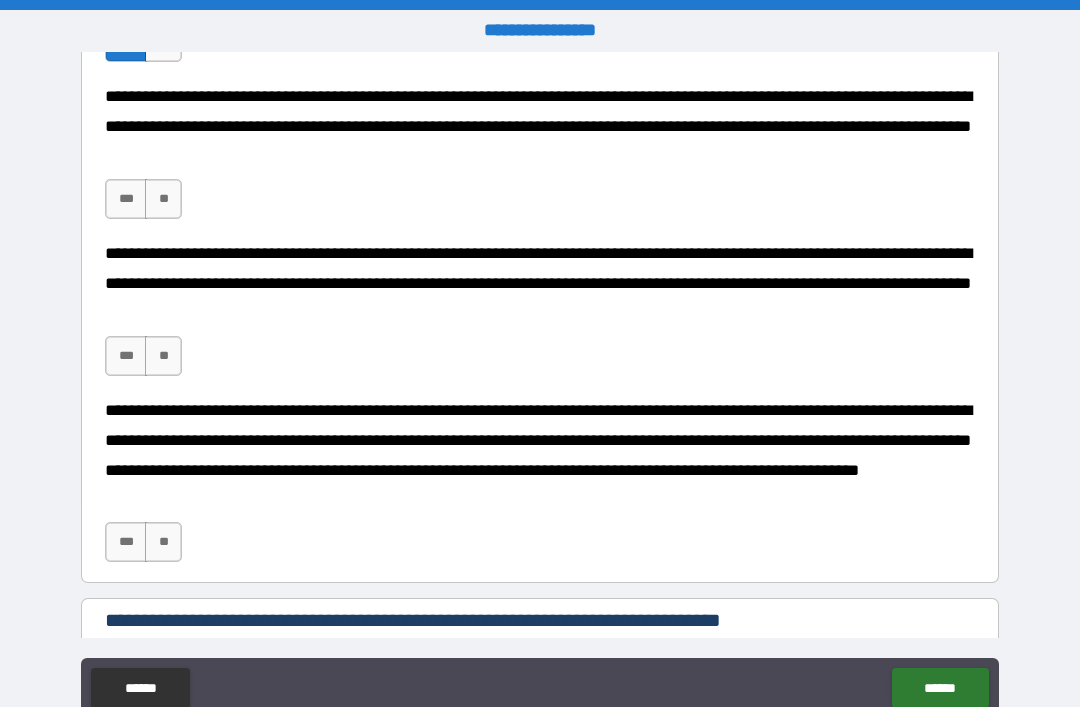 scroll, scrollTop: 2725, scrollLeft: 0, axis: vertical 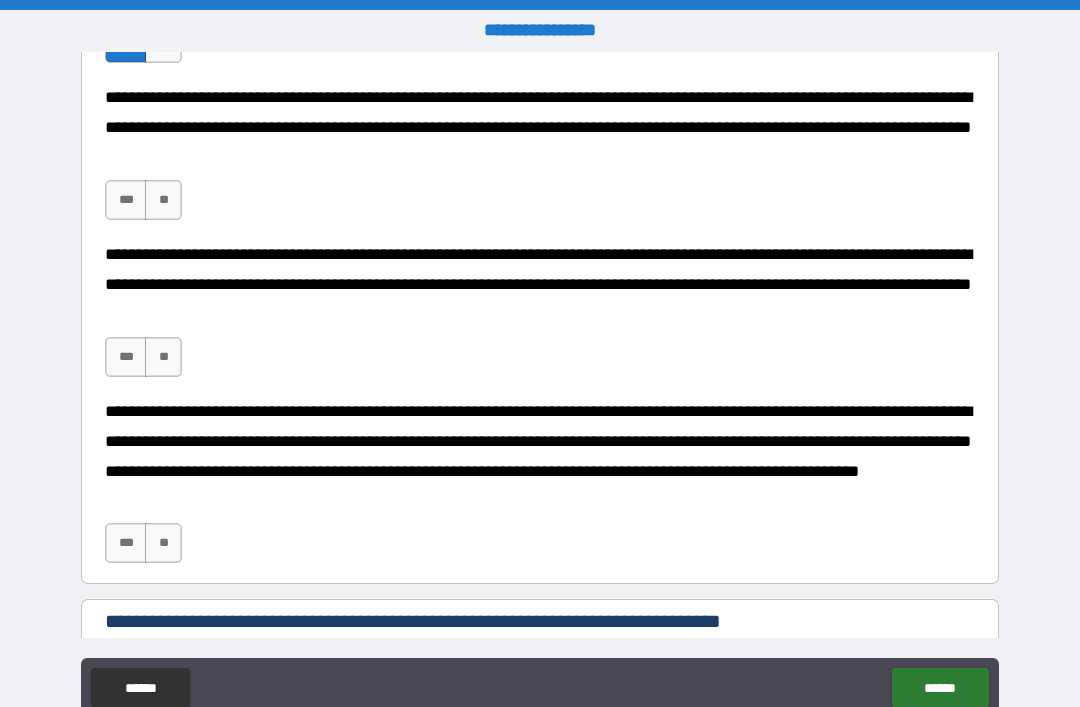 click on "***" at bounding box center (126, 200) 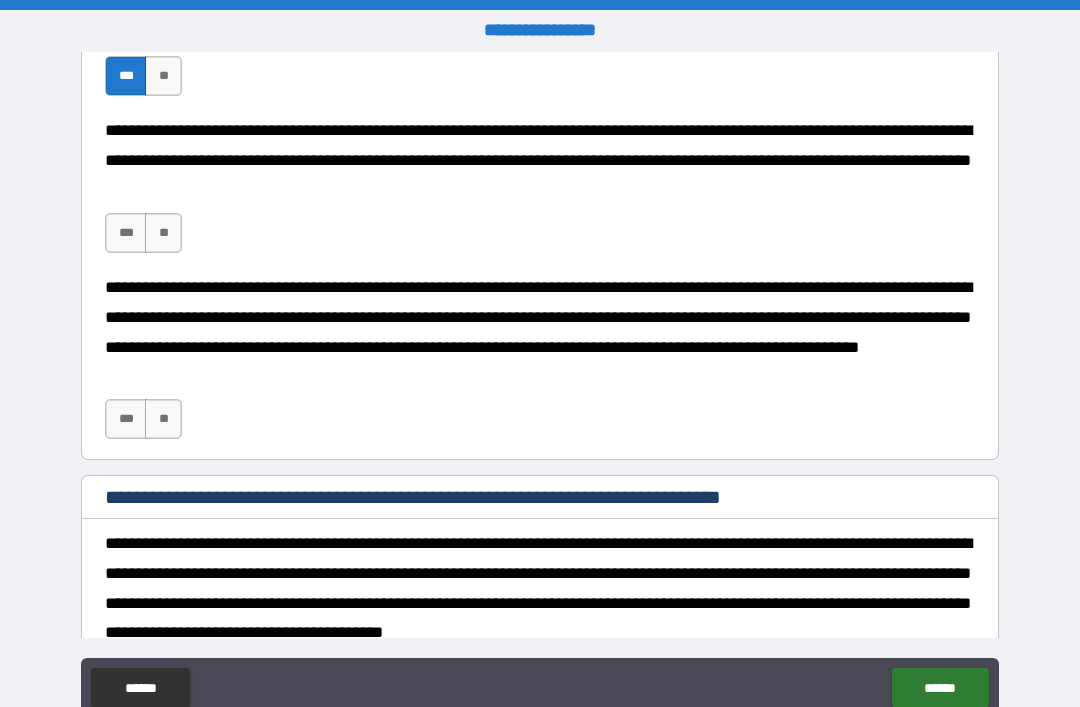 scroll, scrollTop: 2853, scrollLeft: 0, axis: vertical 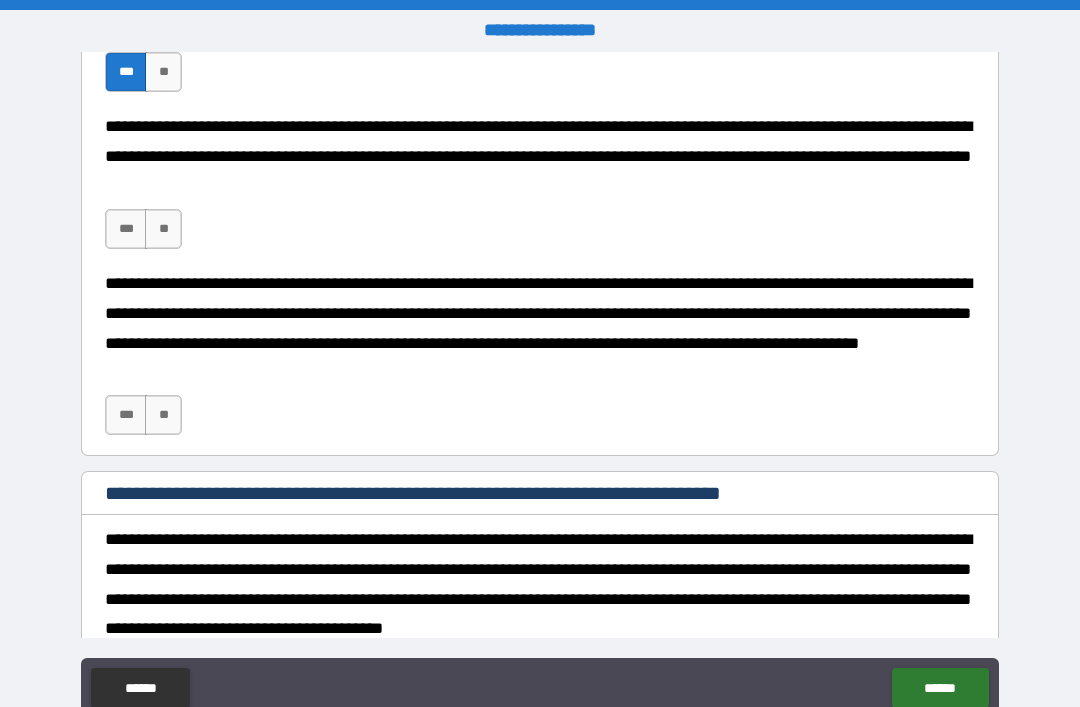 click on "***" at bounding box center [126, 229] 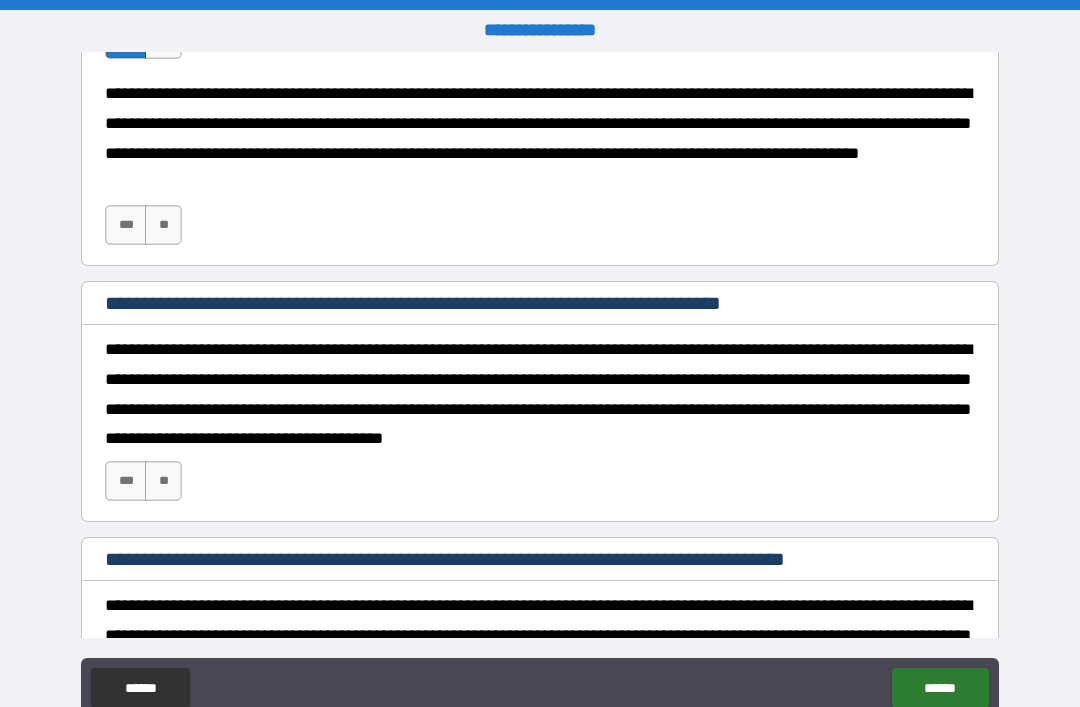 scroll, scrollTop: 3044, scrollLeft: 0, axis: vertical 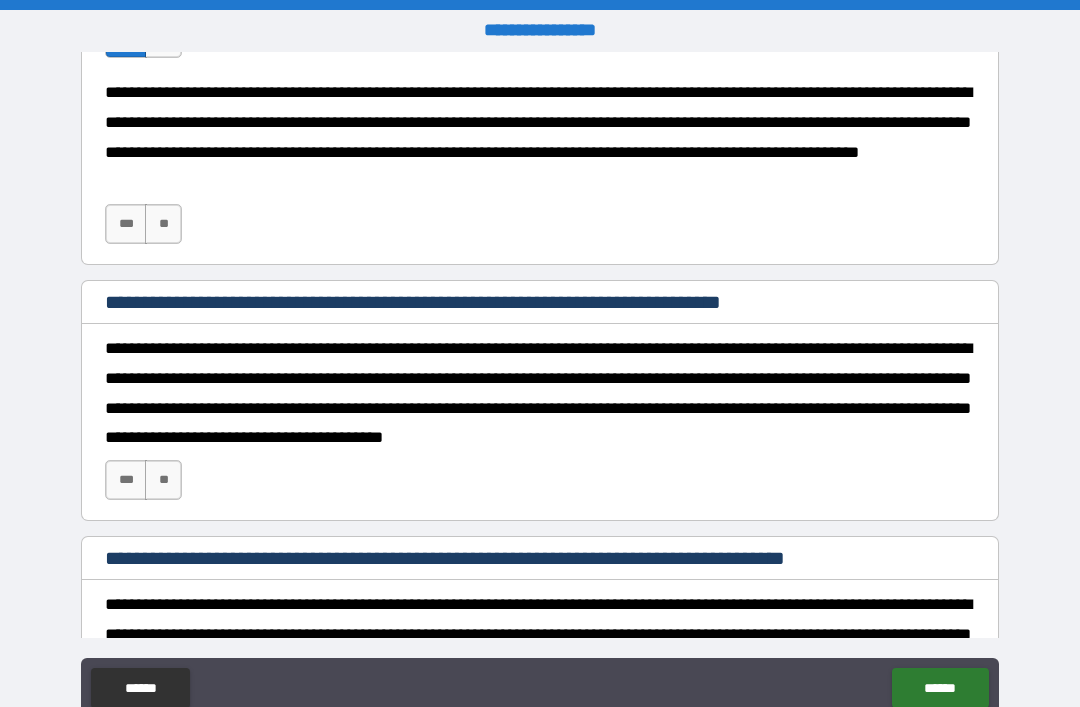 click on "***" at bounding box center [126, 224] 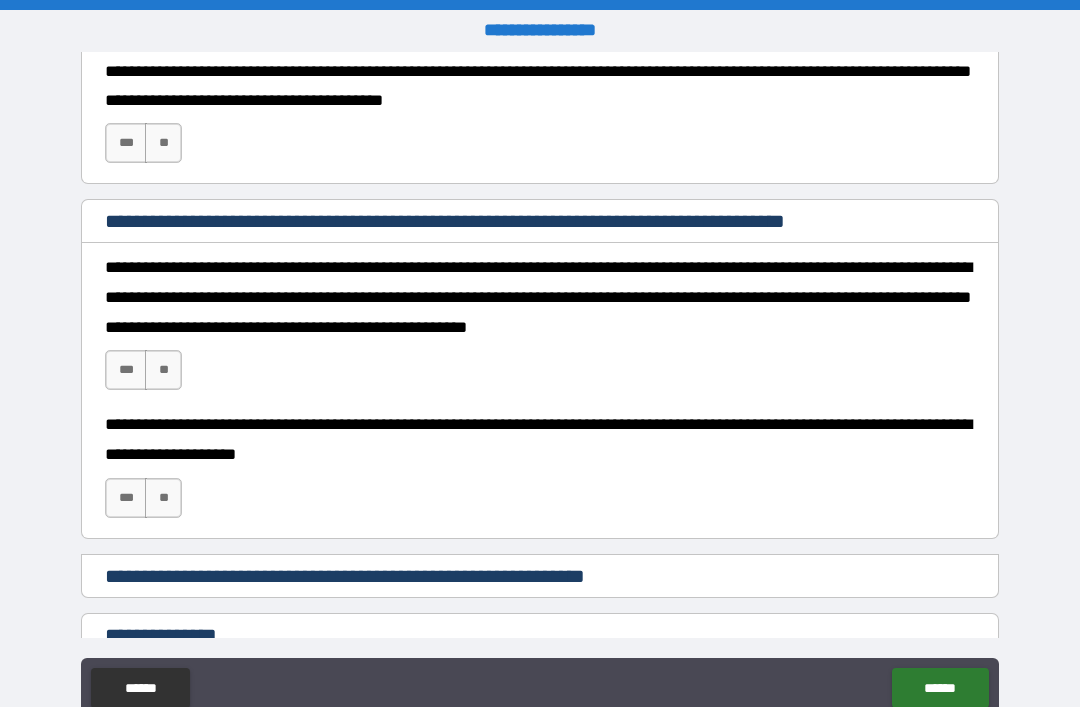 scroll, scrollTop: 3382, scrollLeft: 0, axis: vertical 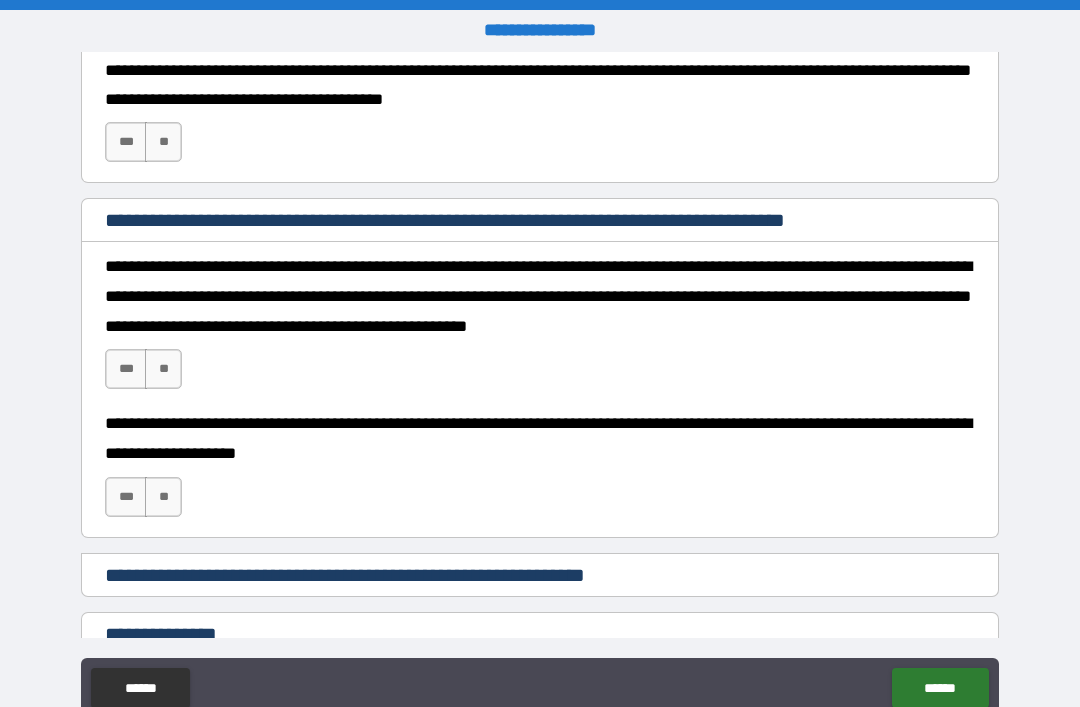 click on "***" at bounding box center [126, 142] 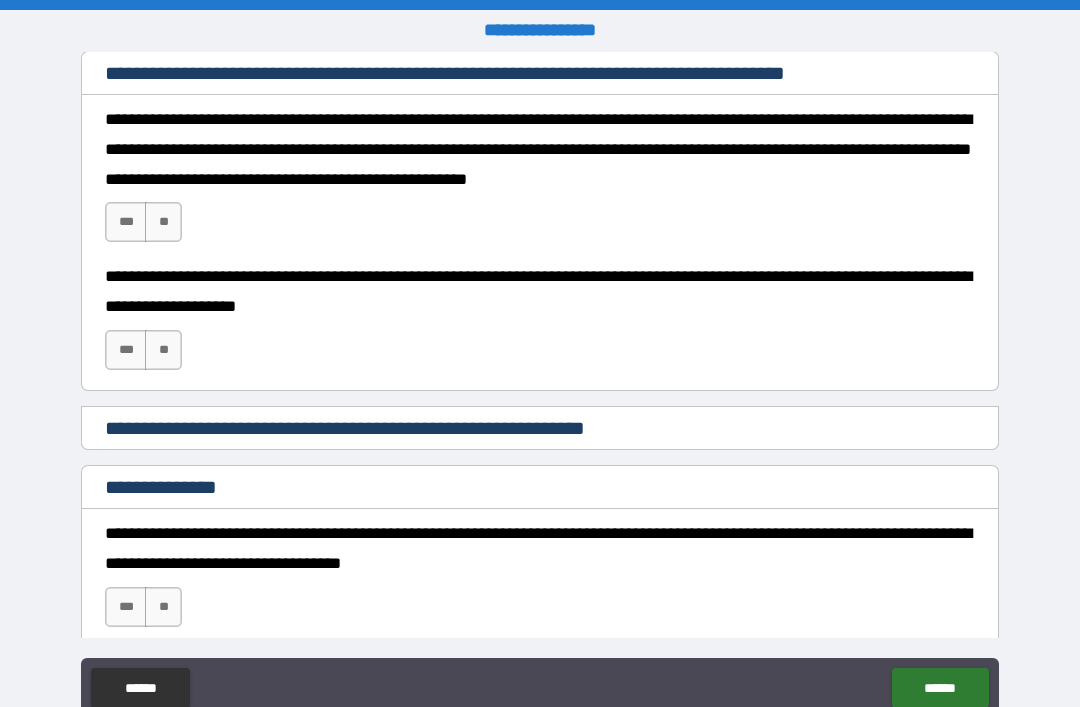 scroll, scrollTop: 3530, scrollLeft: 0, axis: vertical 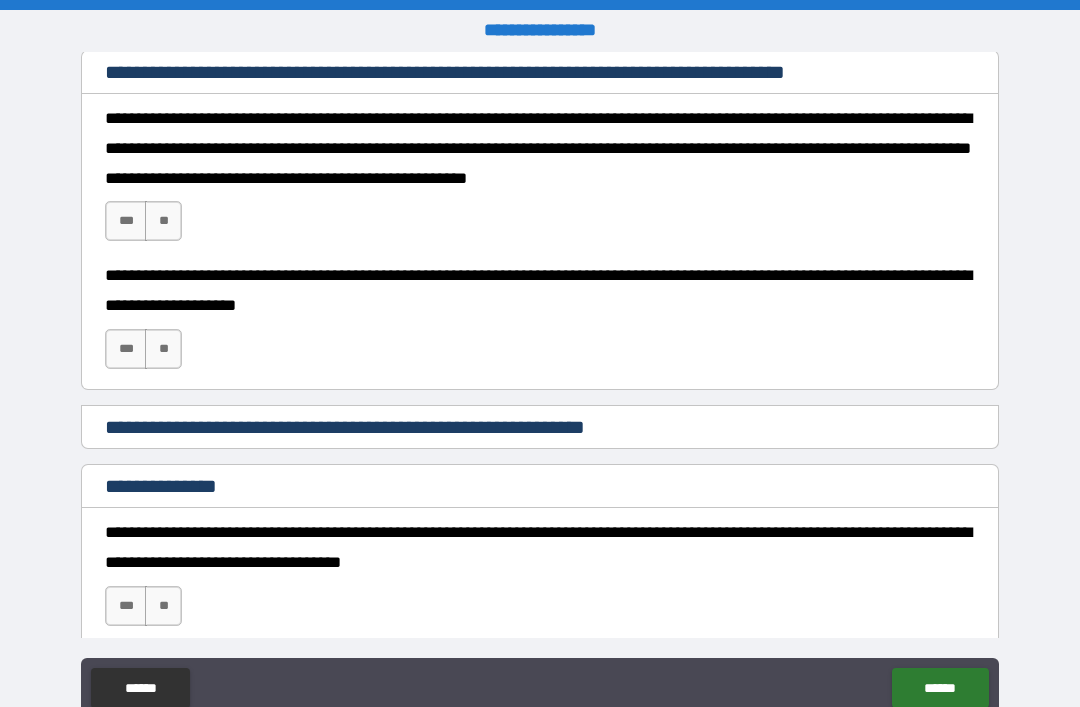 click on "***" at bounding box center (126, 221) 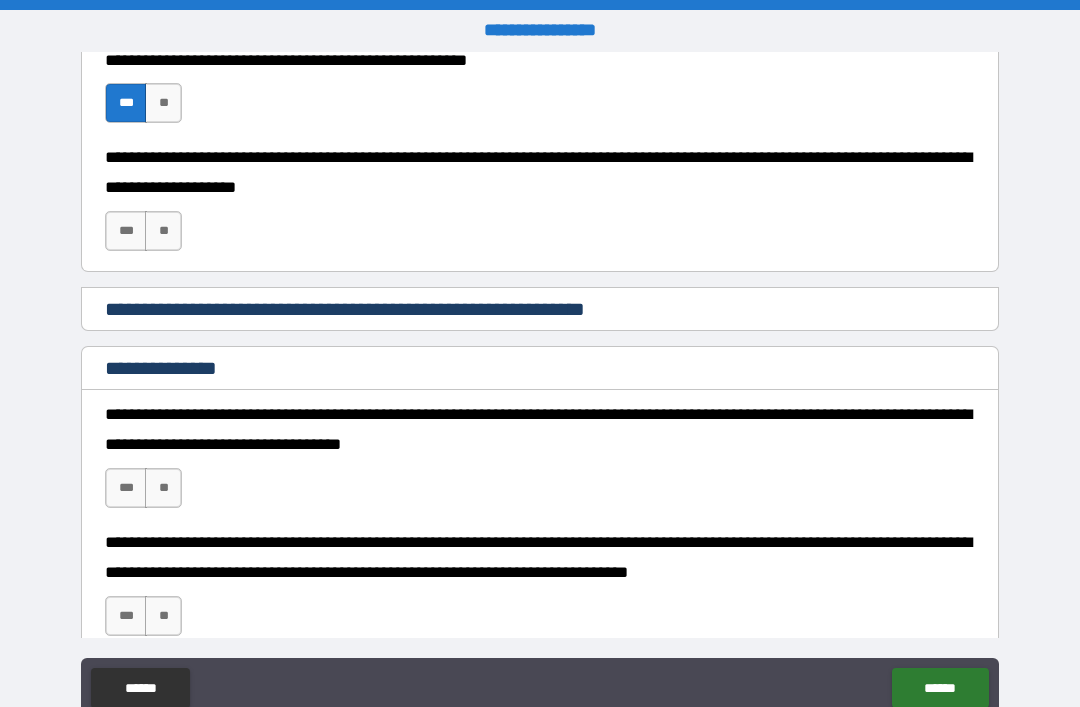 scroll, scrollTop: 3651, scrollLeft: 0, axis: vertical 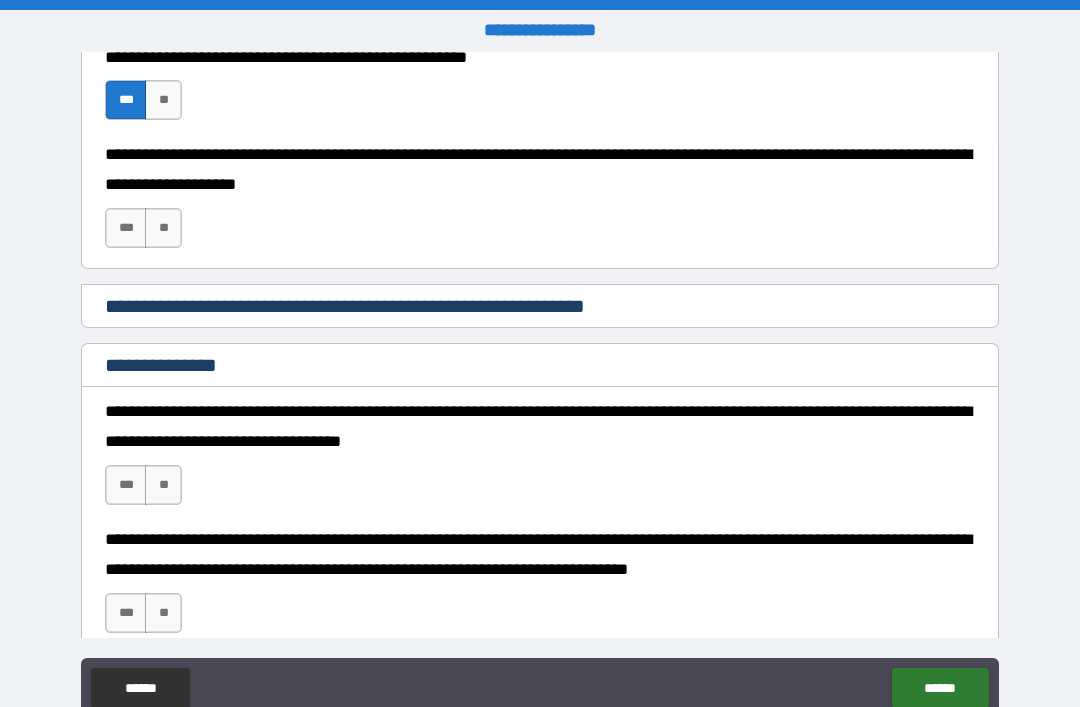 click on "***" at bounding box center (126, 228) 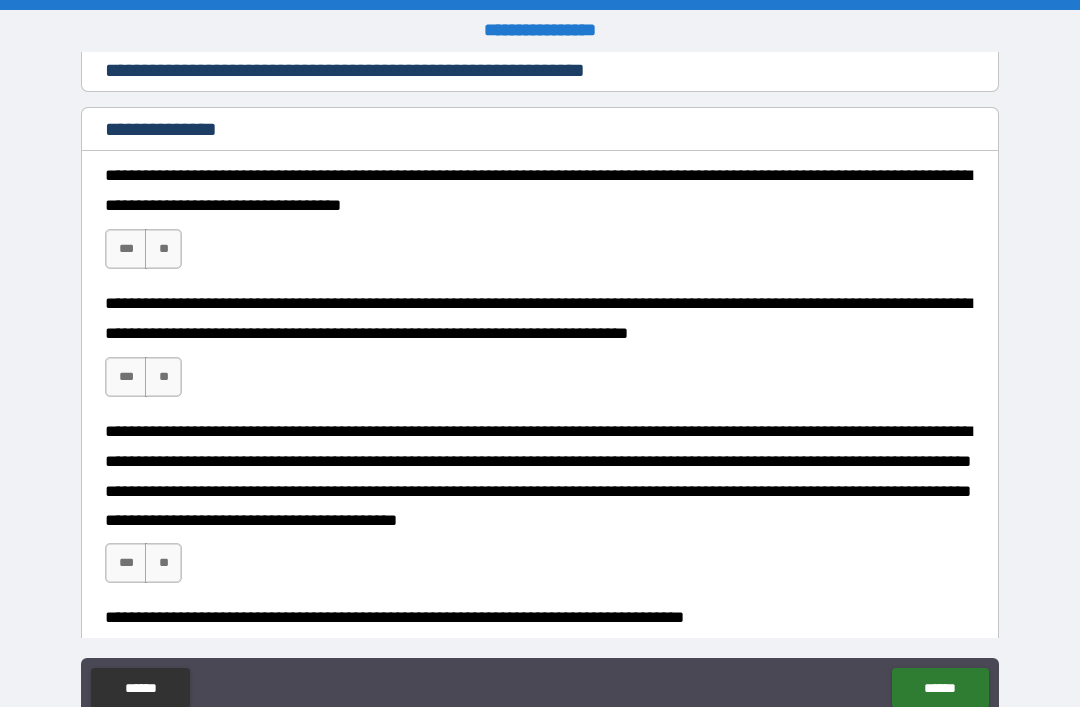 scroll, scrollTop: 3888, scrollLeft: 0, axis: vertical 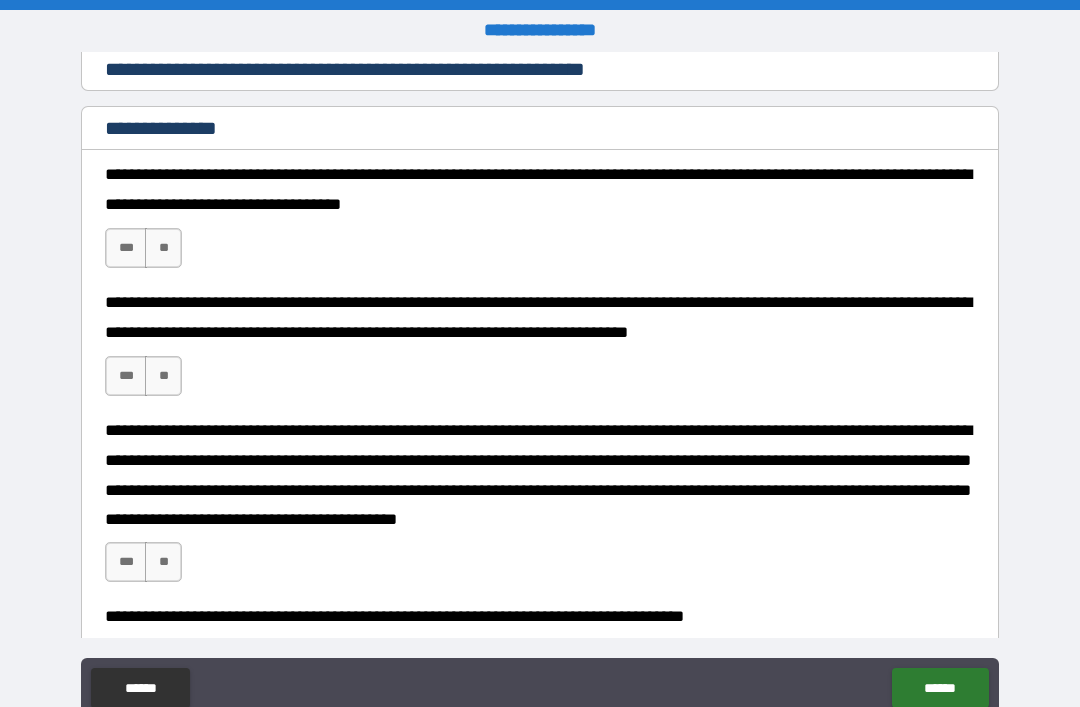 click on "***" at bounding box center (126, 248) 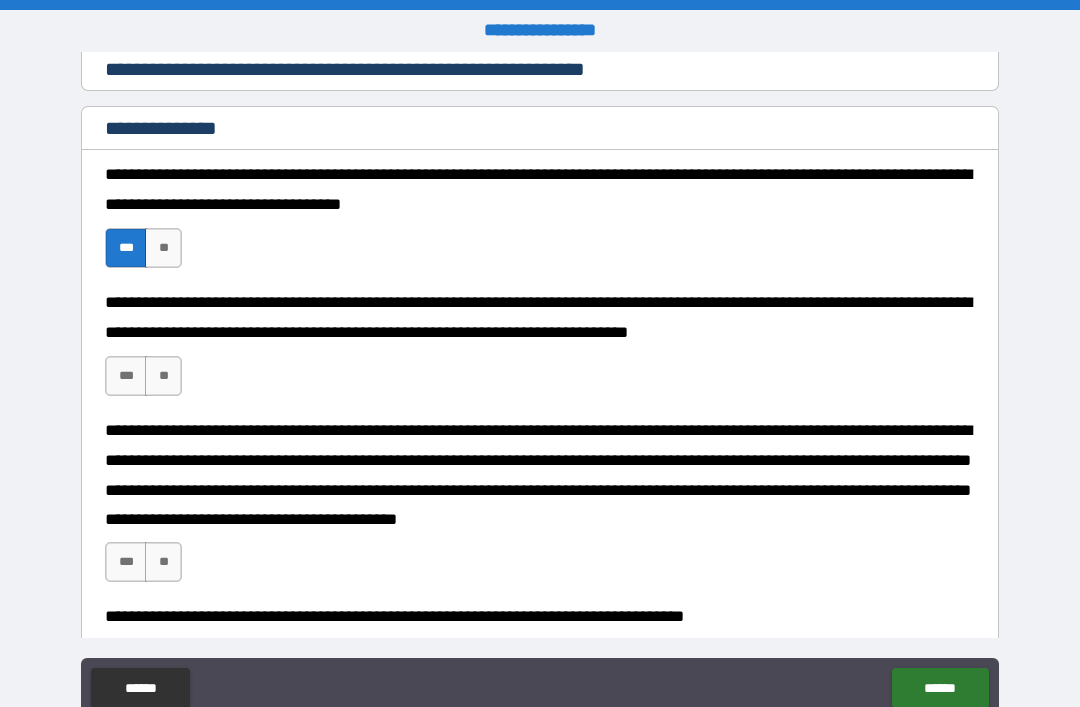 click on "**********" at bounding box center (540, 352) 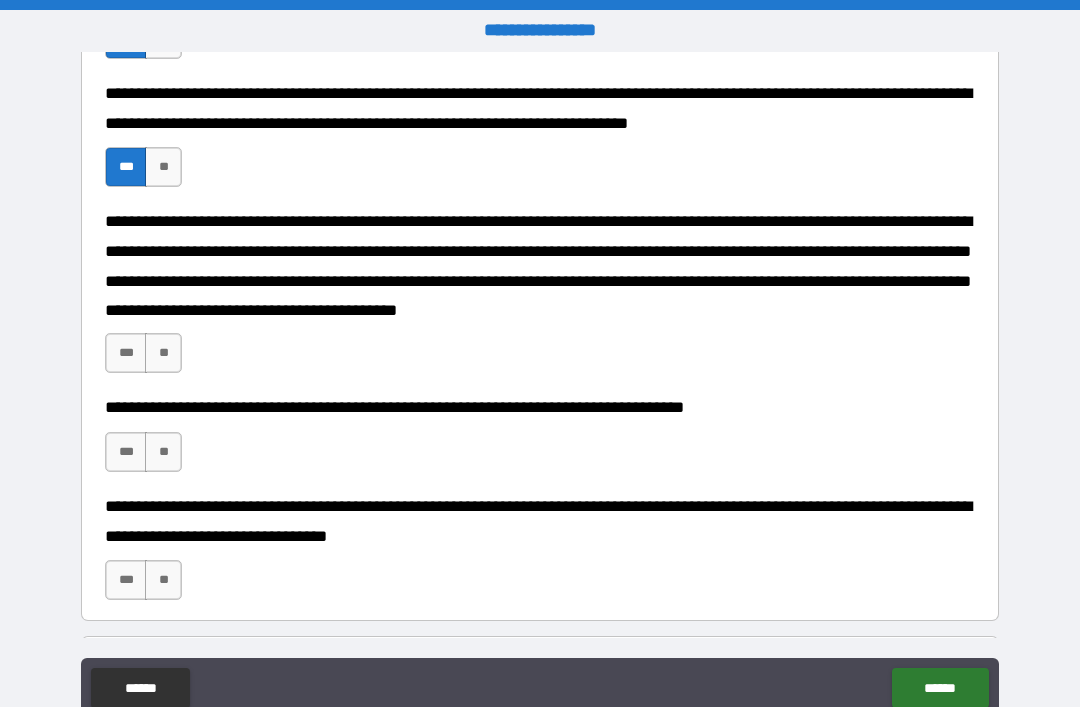 scroll, scrollTop: 4096, scrollLeft: 0, axis: vertical 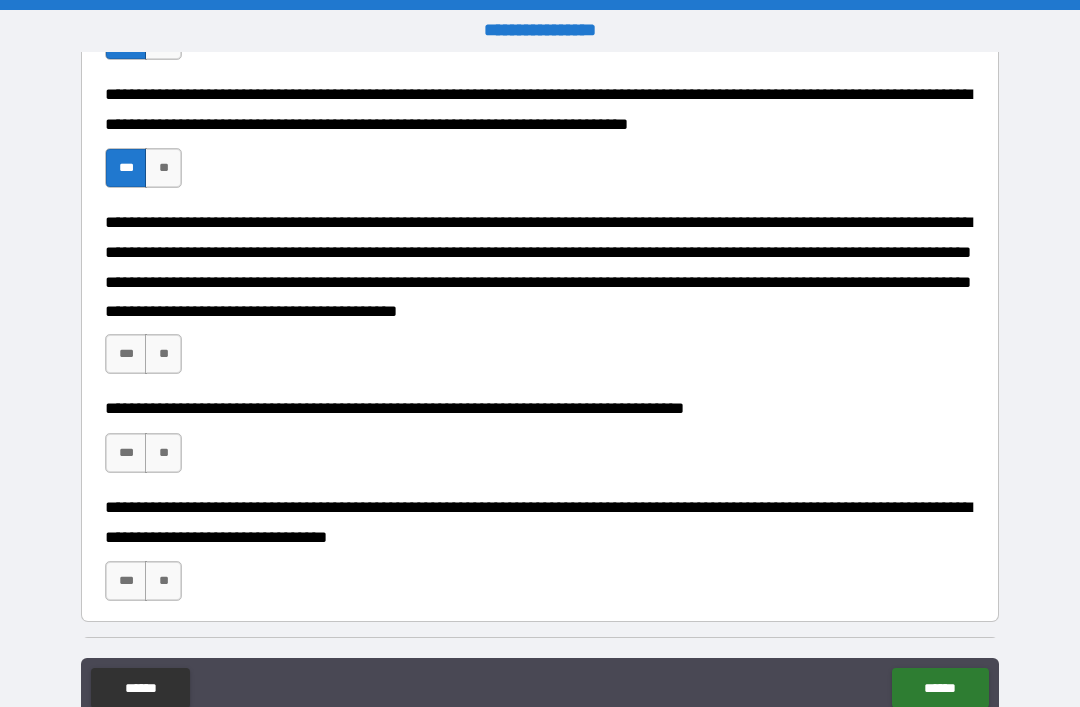 click on "***" at bounding box center [126, 354] 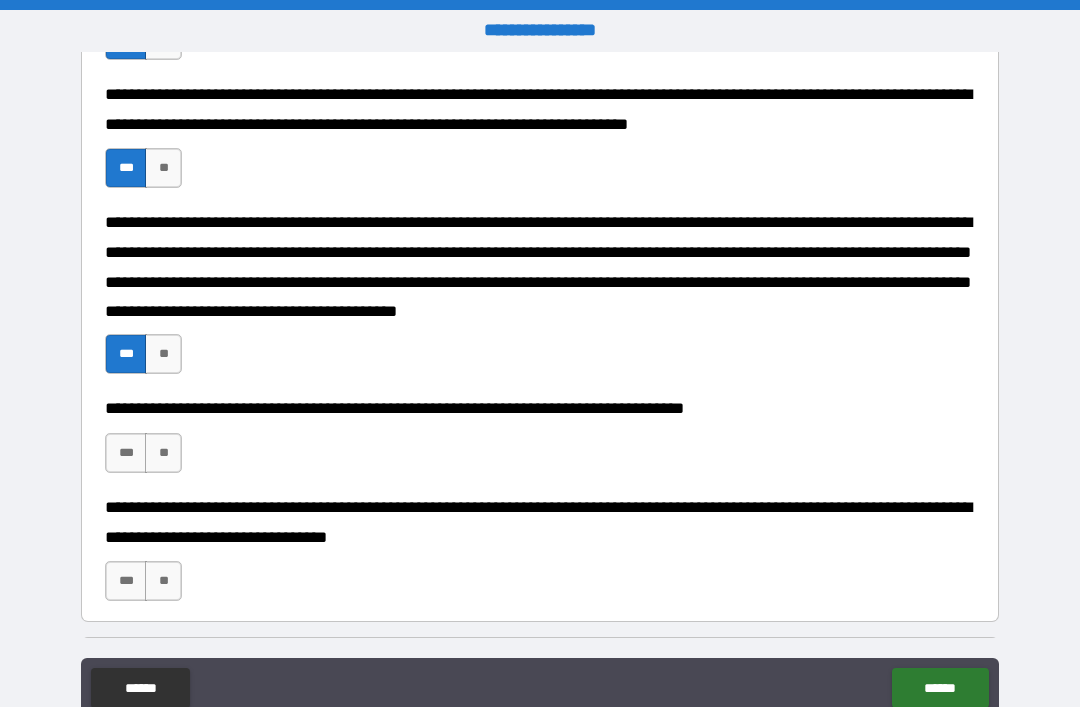 click on "***" at bounding box center [126, 453] 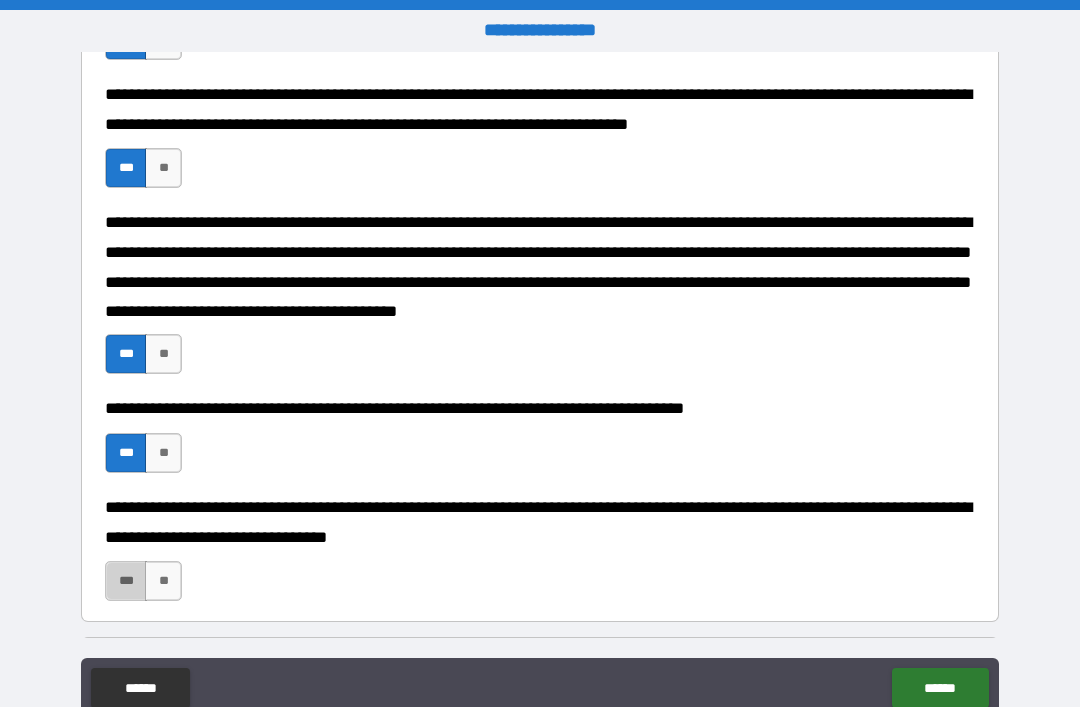 click on "***" at bounding box center (126, 581) 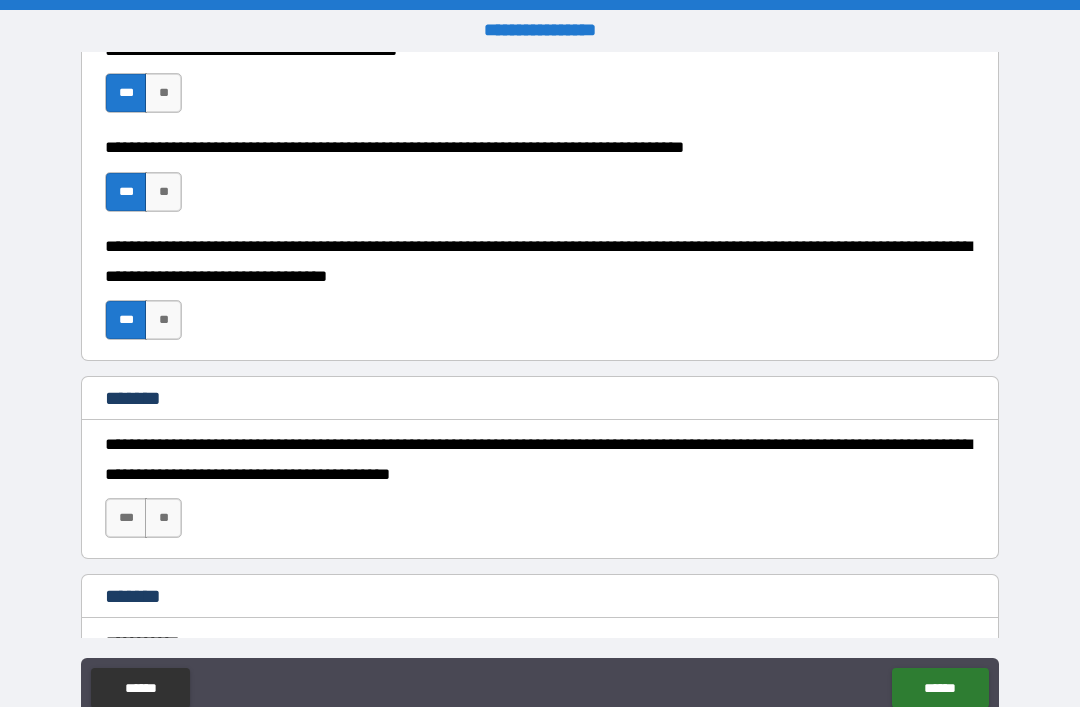 scroll, scrollTop: 4379, scrollLeft: 0, axis: vertical 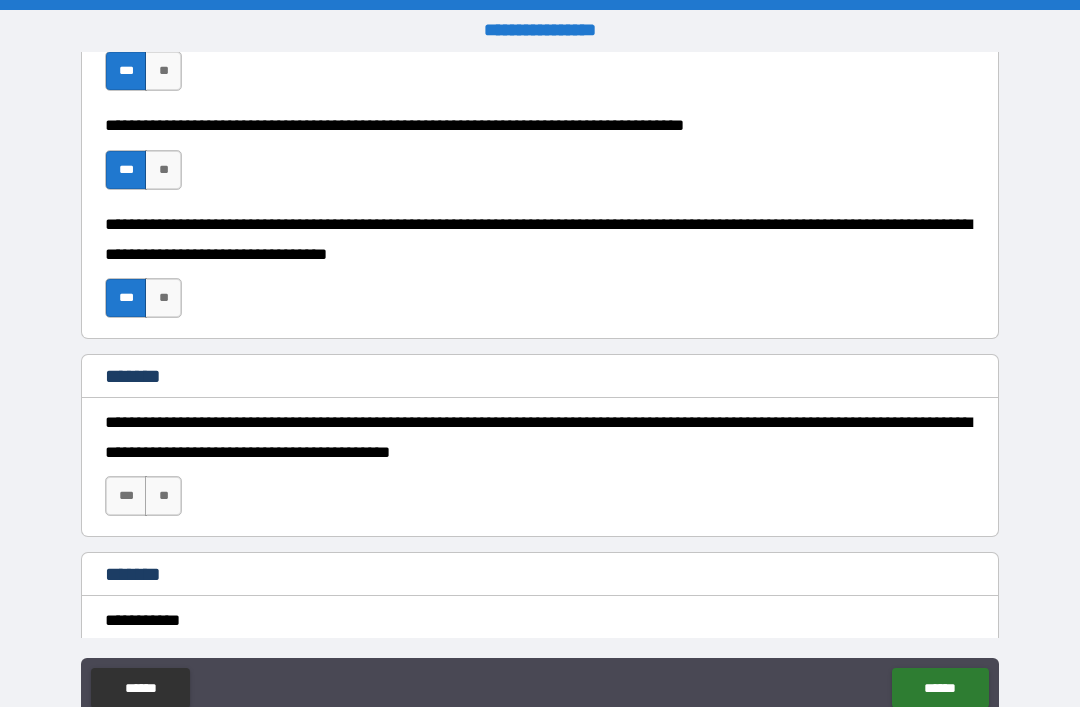 click on "**" at bounding box center [163, 496] 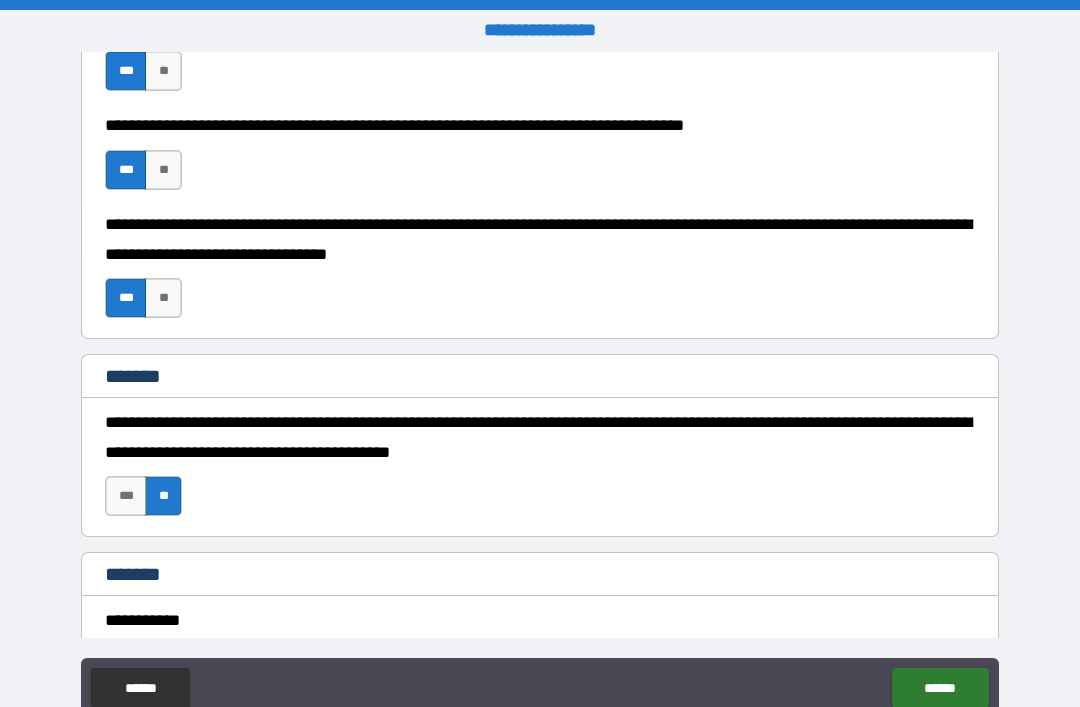 click on "**********" at bounding box center [540, 620] 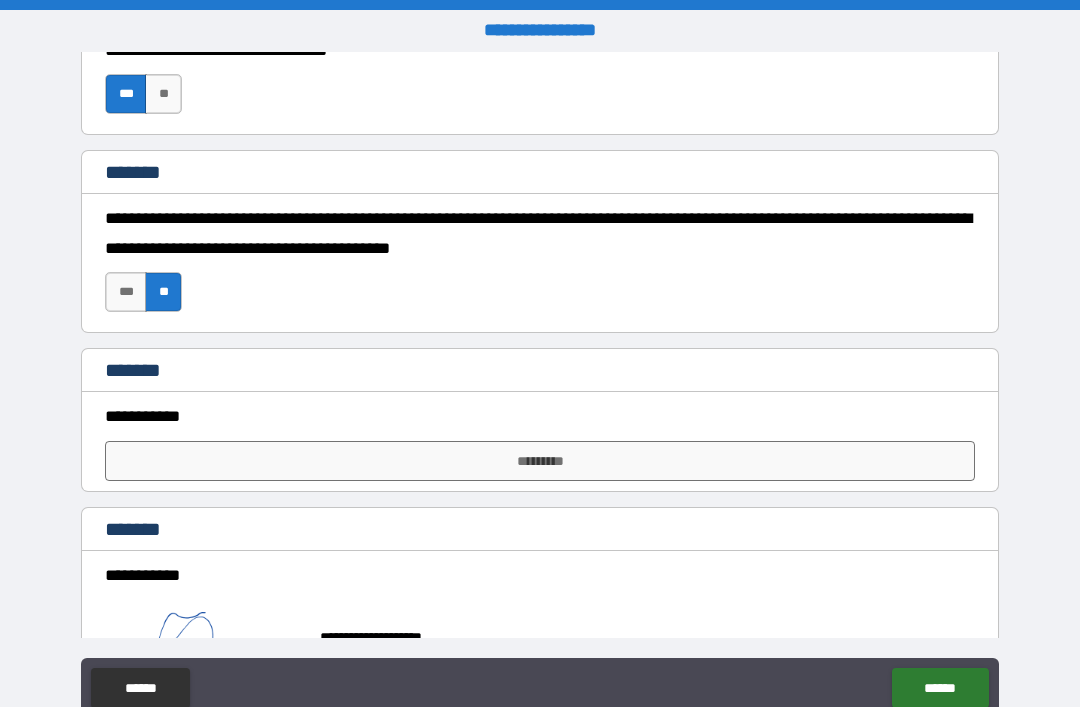 scroll, scrollTop: 4586, scrollLeft: 0, axis: vertical 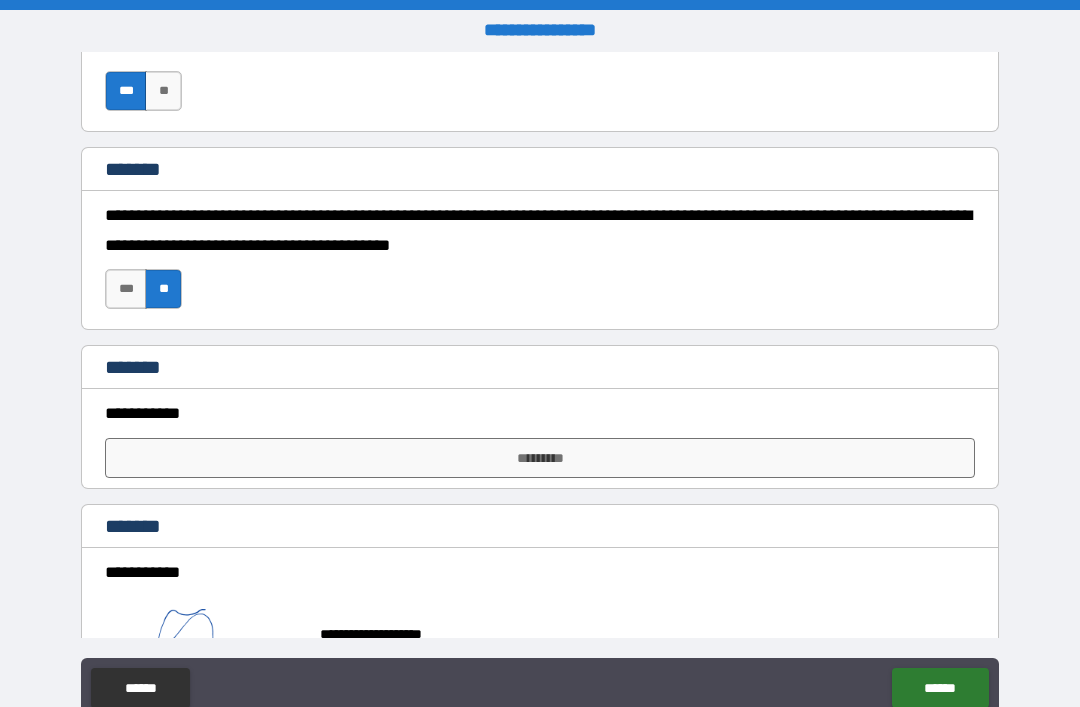 click on "*********" at bounding box center (540, 458) 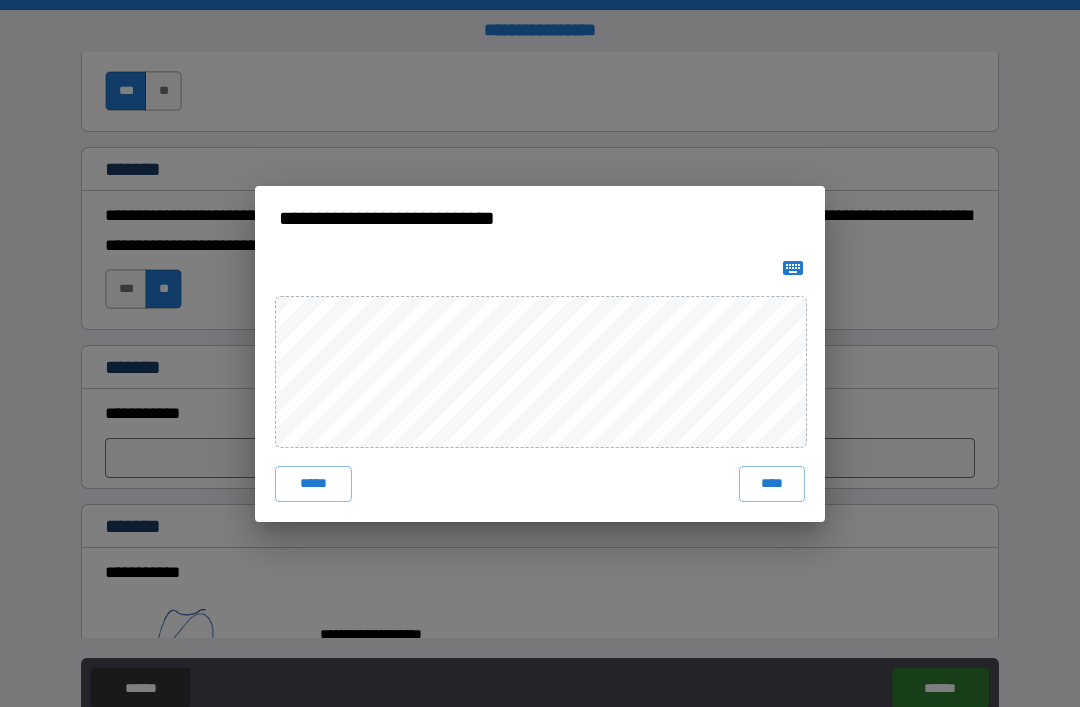 click on "*****" at bounding box center [313, 484] 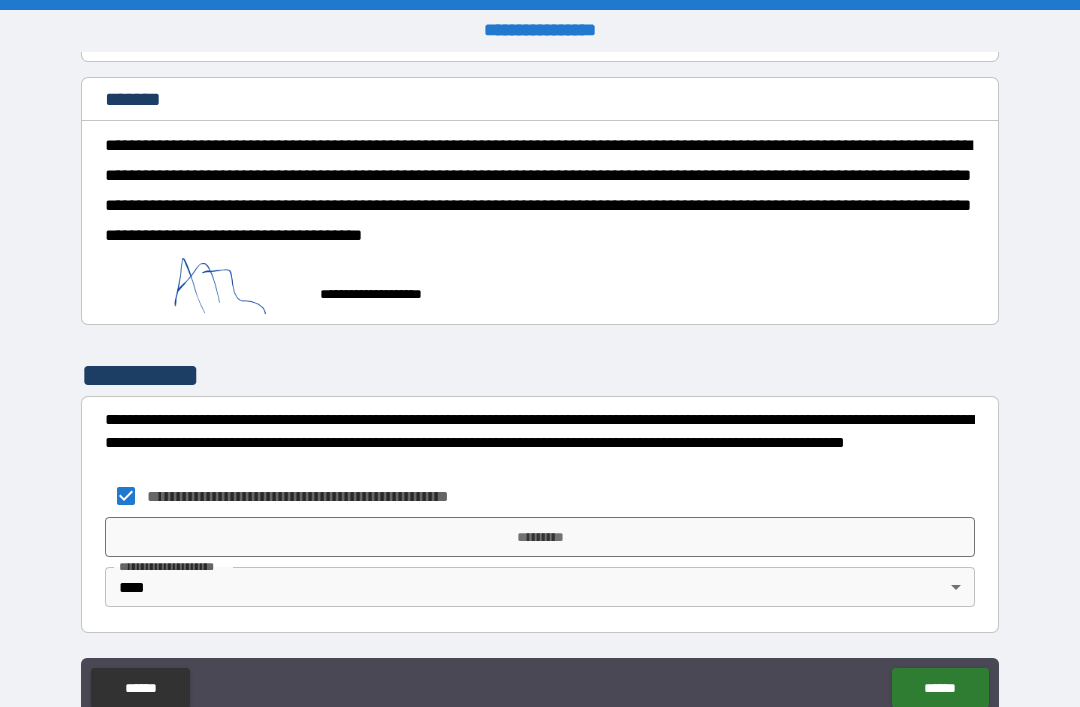 scroll, scrollTop: 5206, scrollLeft: 0, axis: vertical 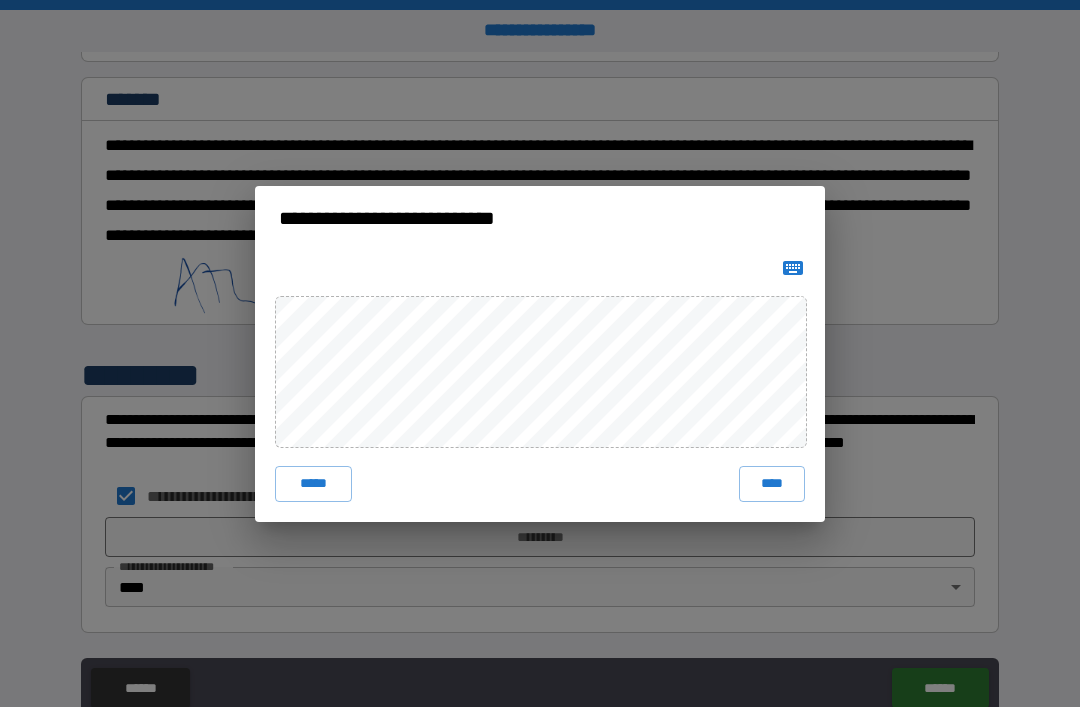 click on "****" at bounding box center (772, 484) 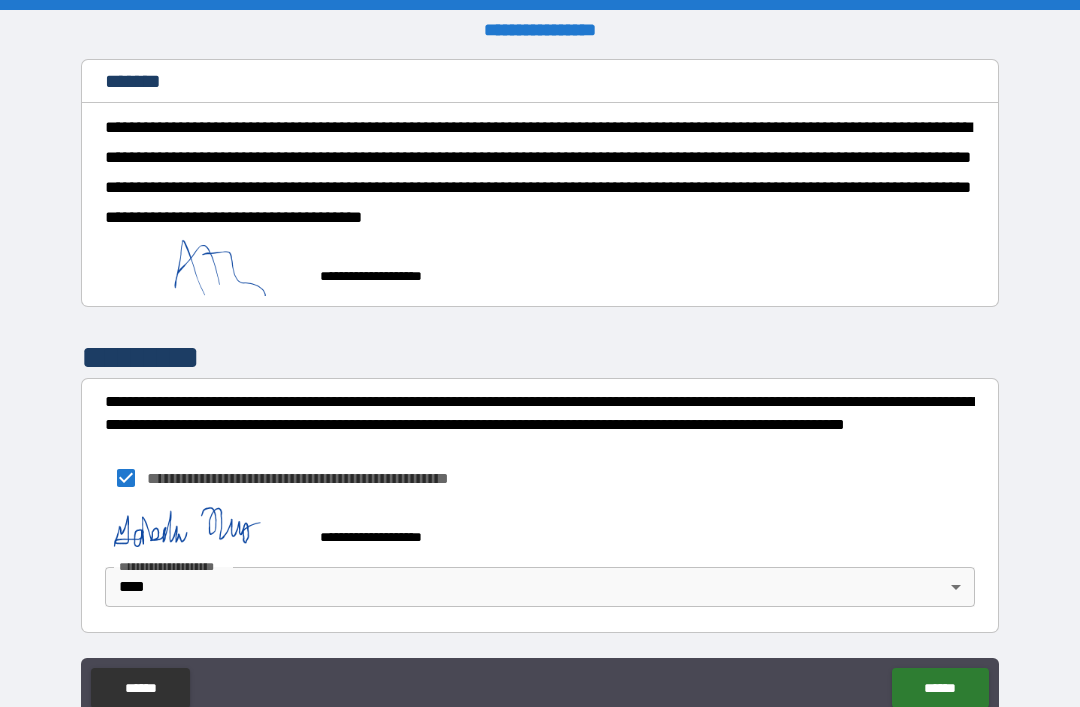 scroll, scrollTop: 5224, scrollLeft: 0, axis: vertical 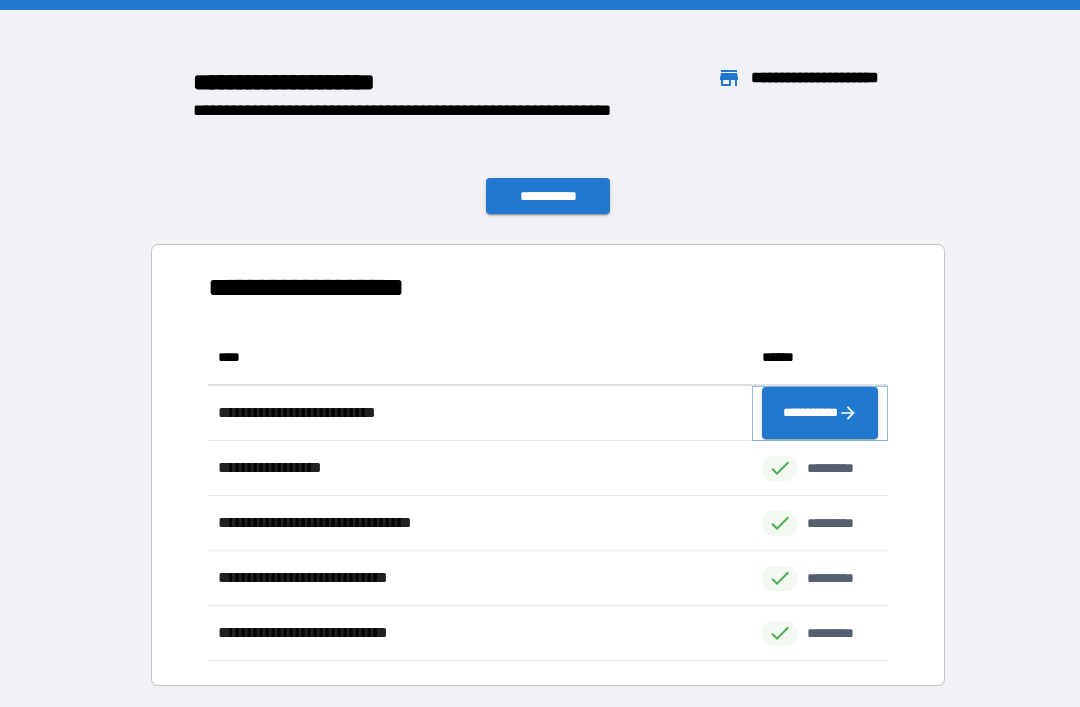 click on "**********" at bounding box center [820, 413] 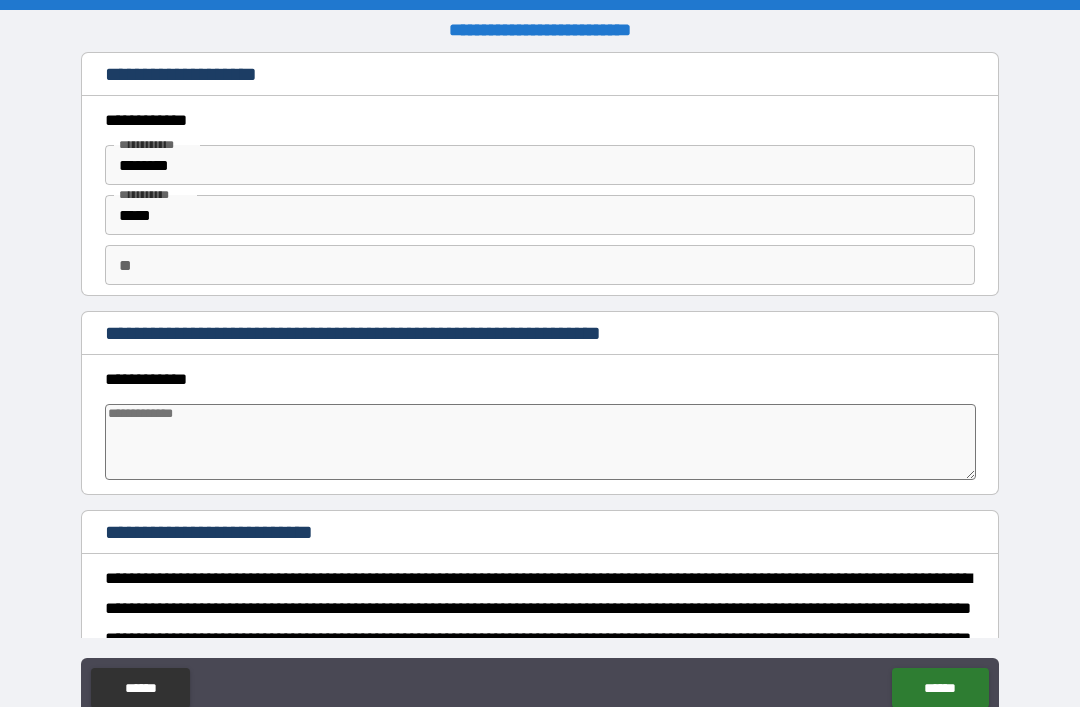 type on "*" 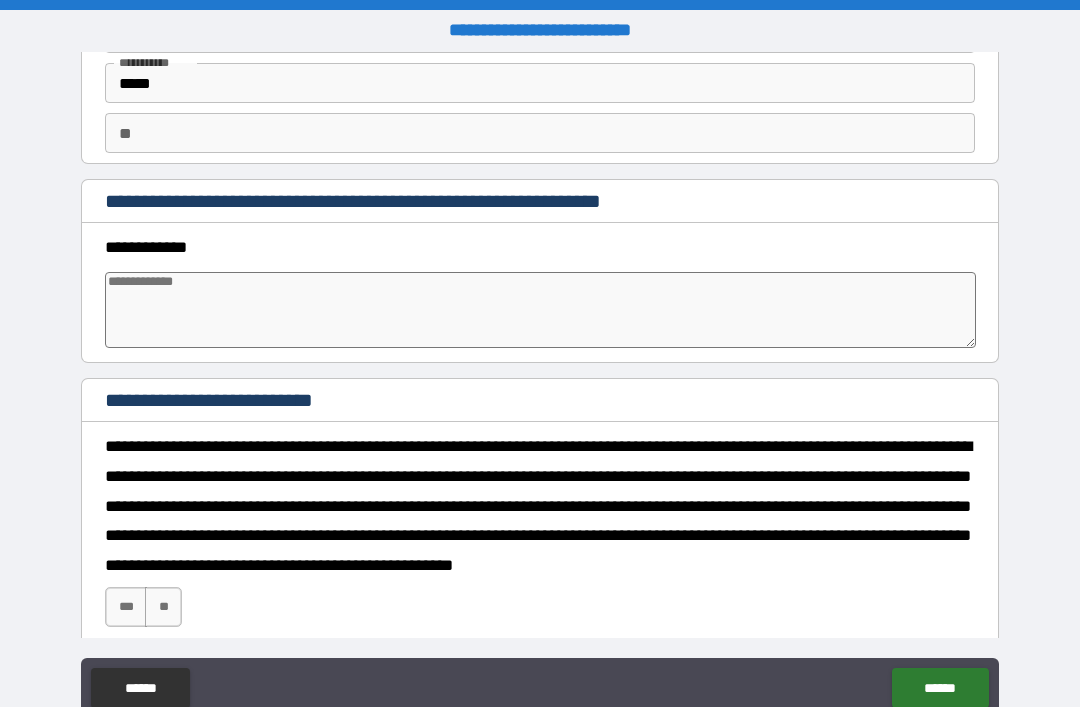 scroll, scrollTop: 137, scrollLeft: 0, axis: vertical 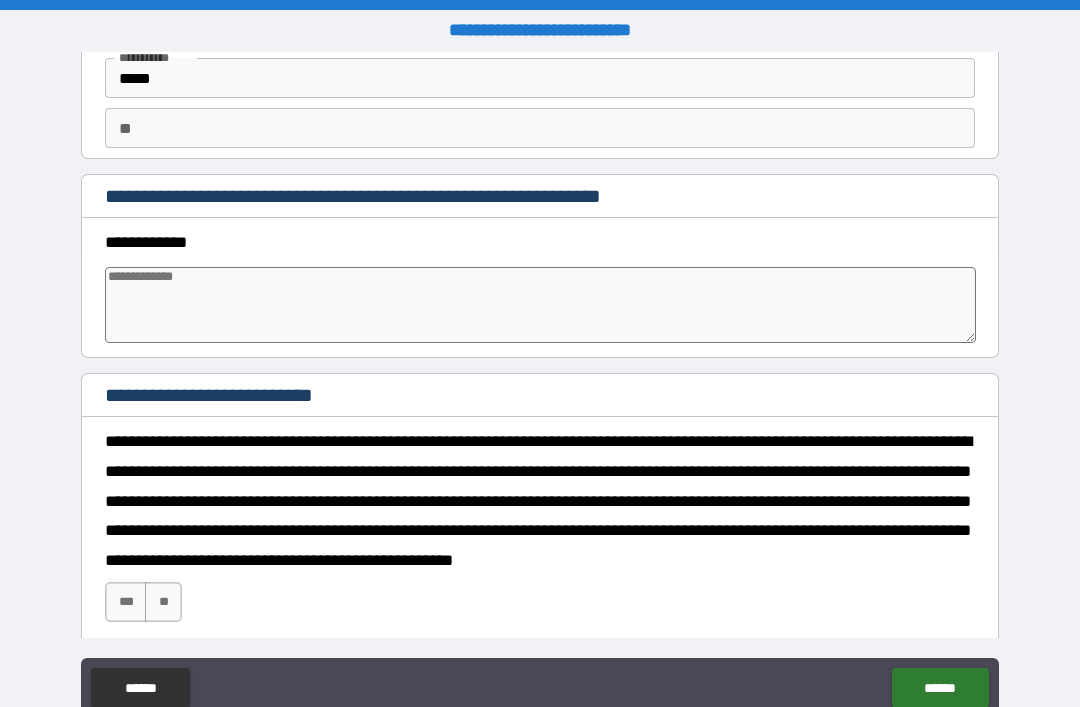 click at bounding box center (540, 305) 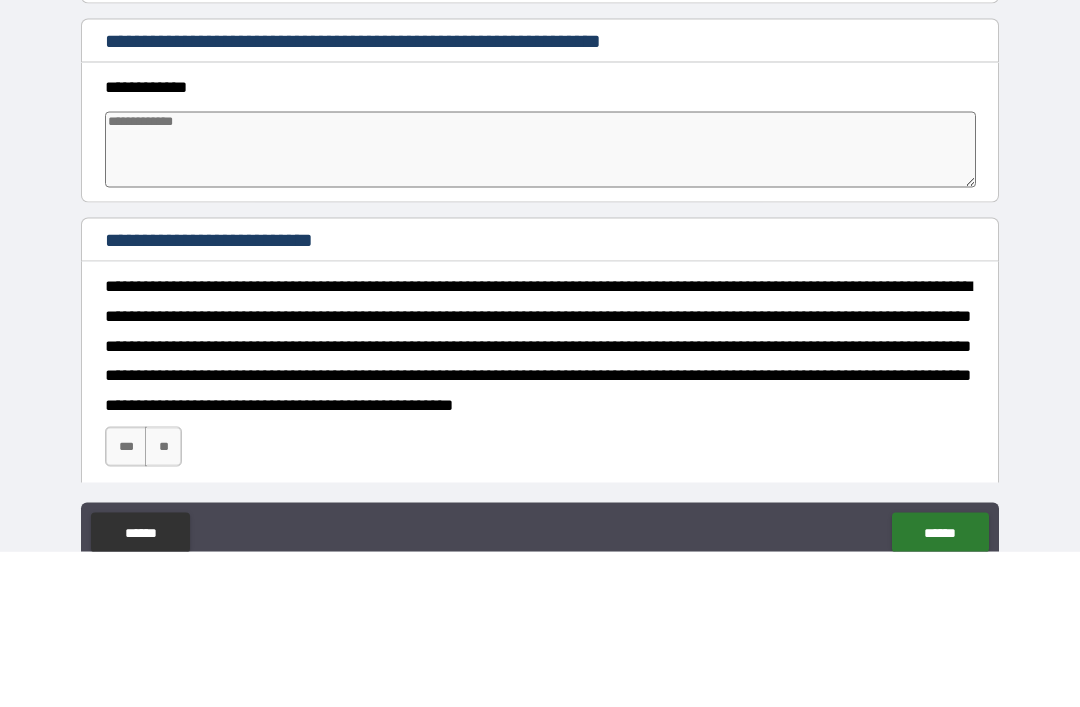 type on "*" 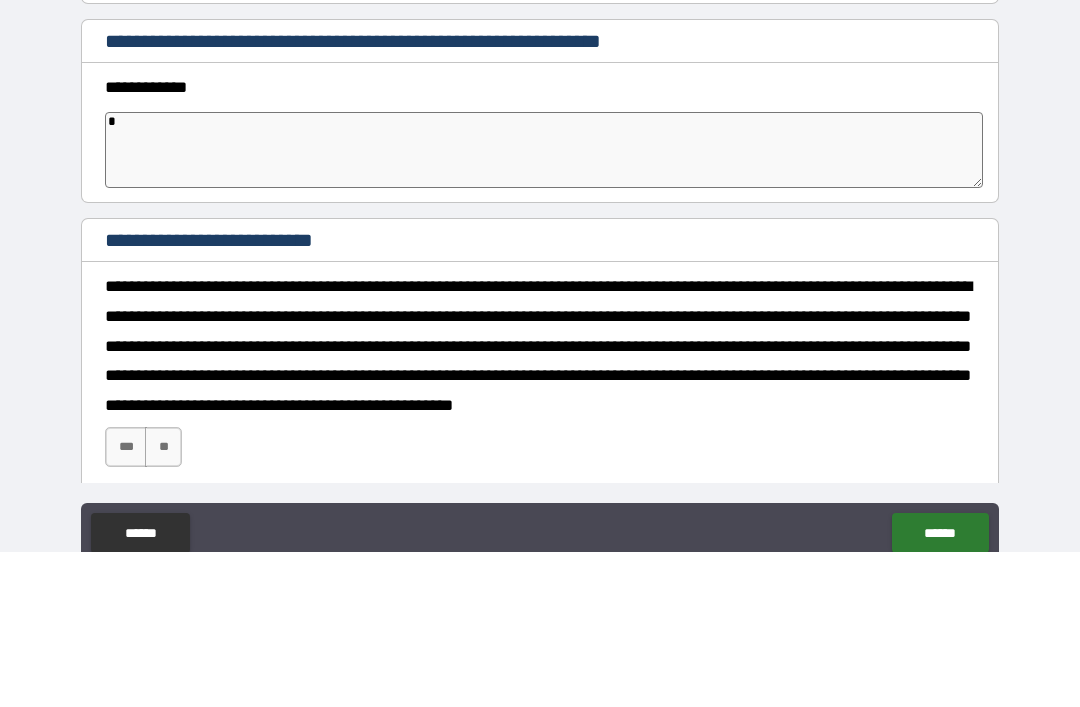 type on "*" 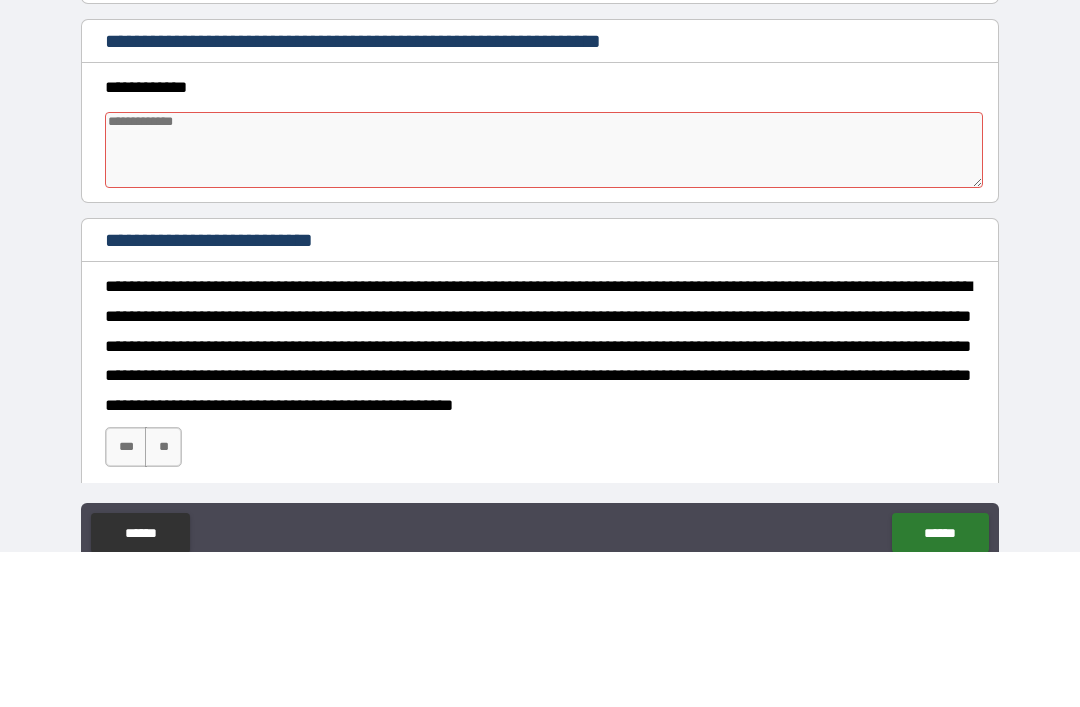 type on "*" 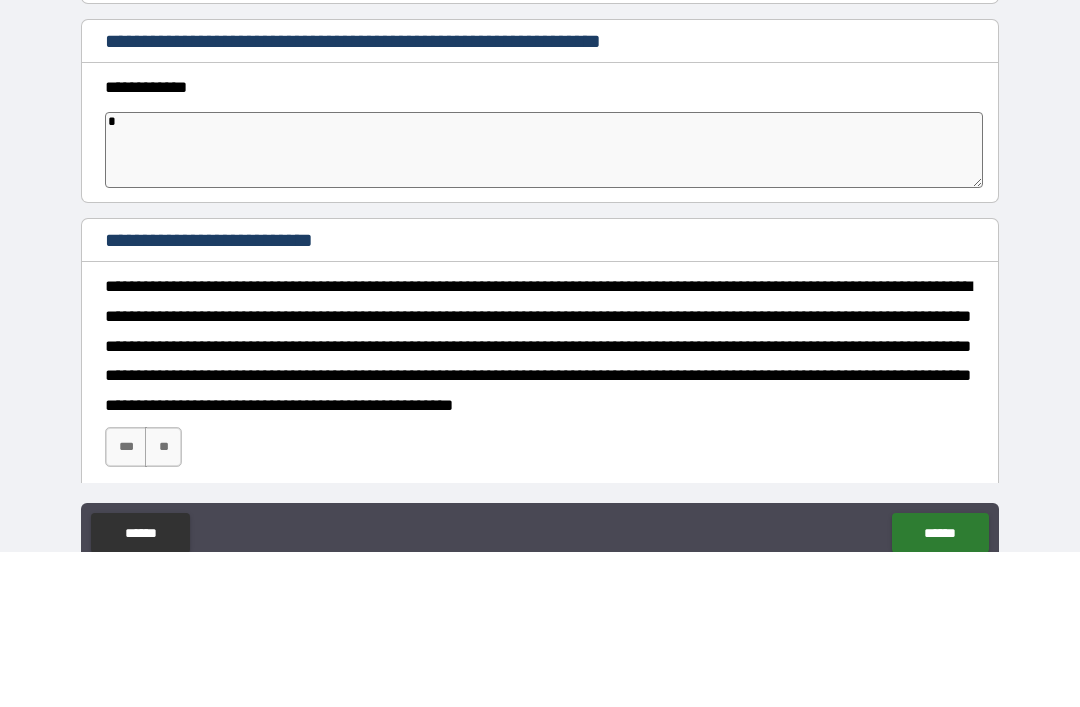 type on "*" 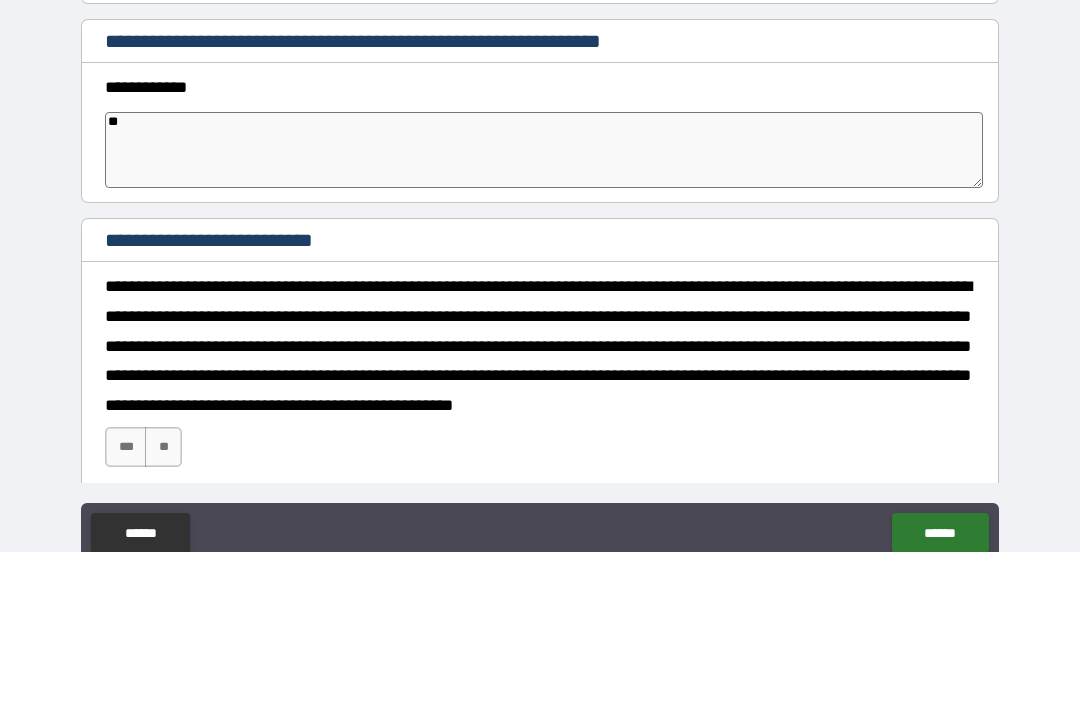 type on "***" 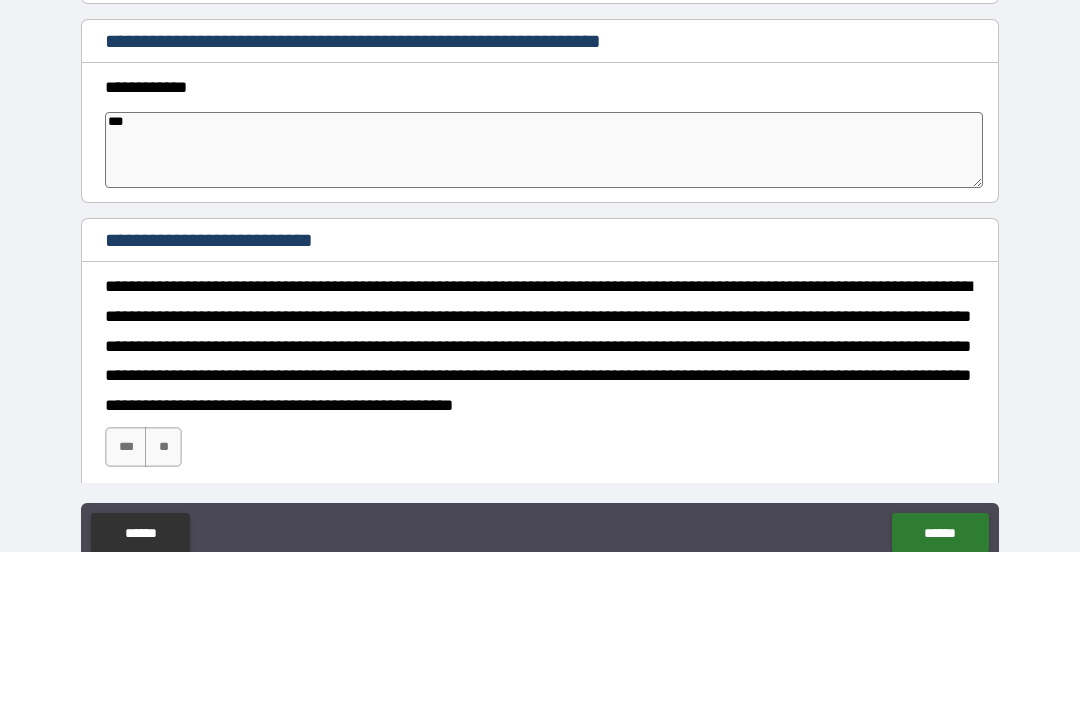 type on "*" 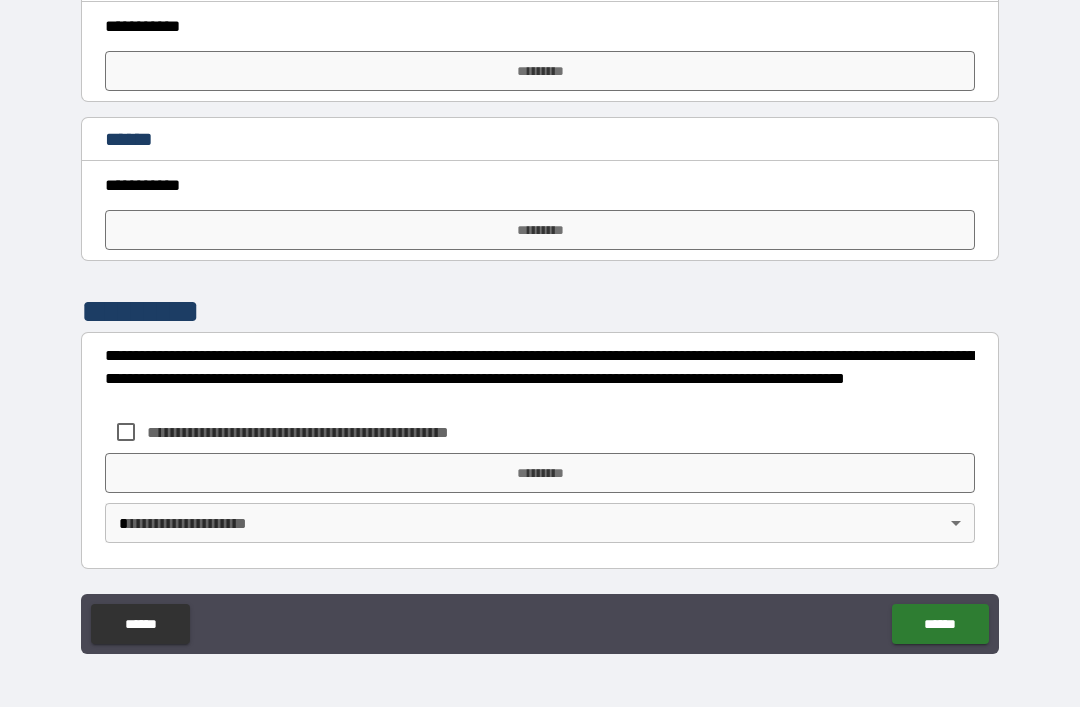 scroll, scrollTop: 5422, scrollLeft: 0, axis: vertical 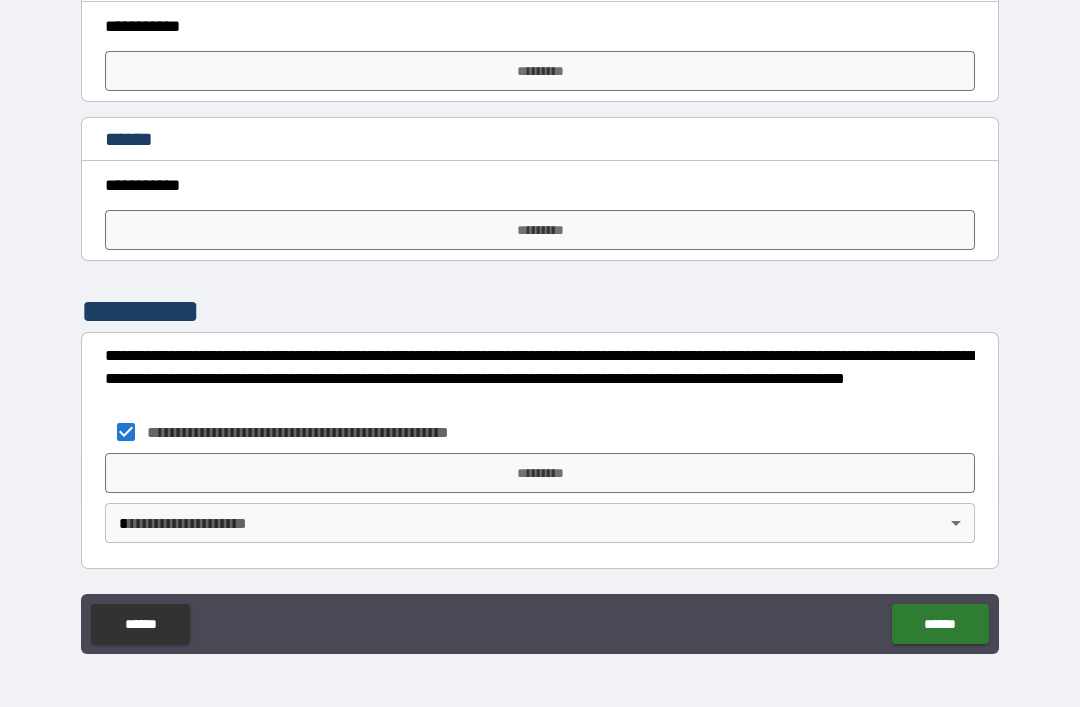 click on "**********" at bounding box center [540, 321] 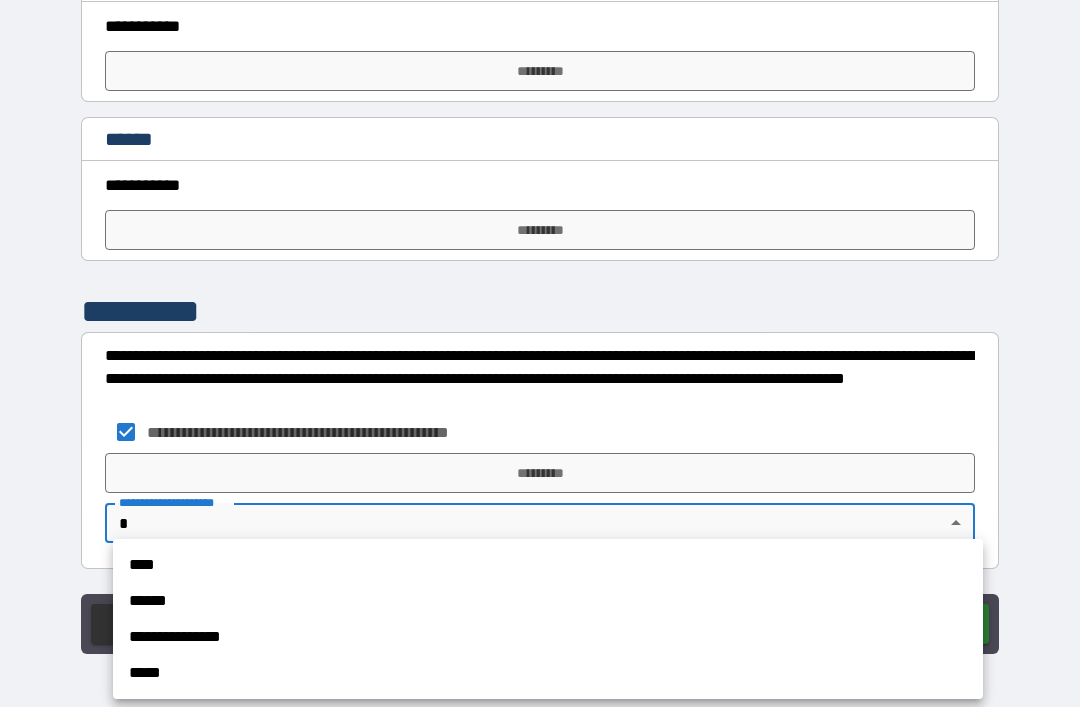 click on "****" at bounding box center [548, 565] 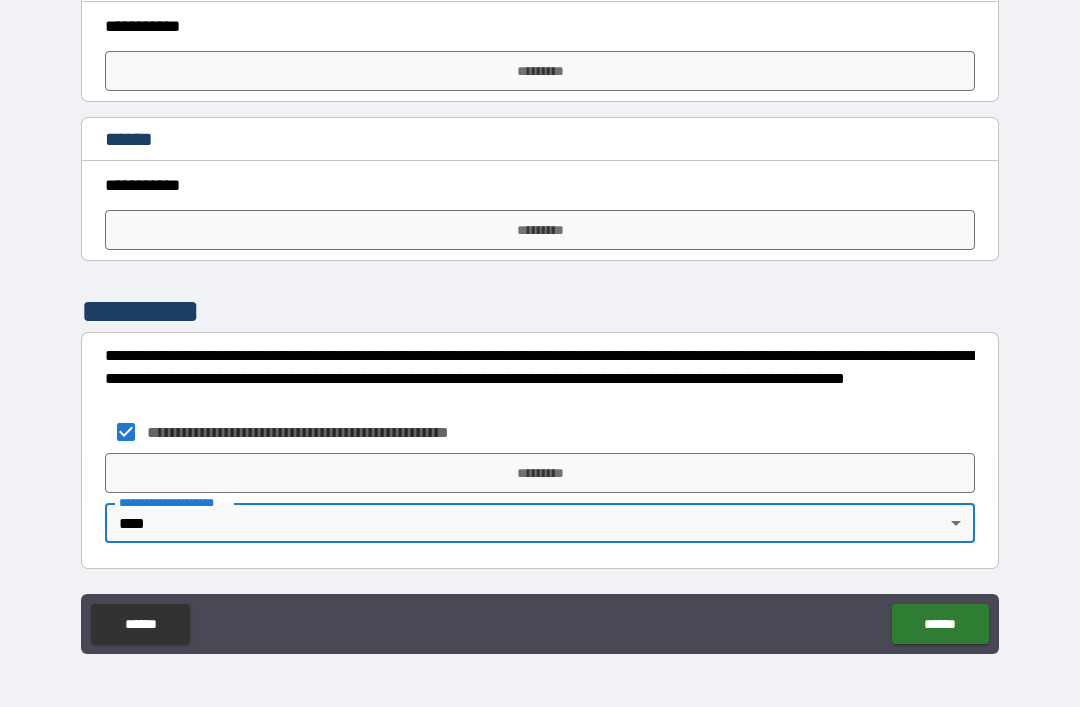 click on "*********" at bounding box center (540, 230) 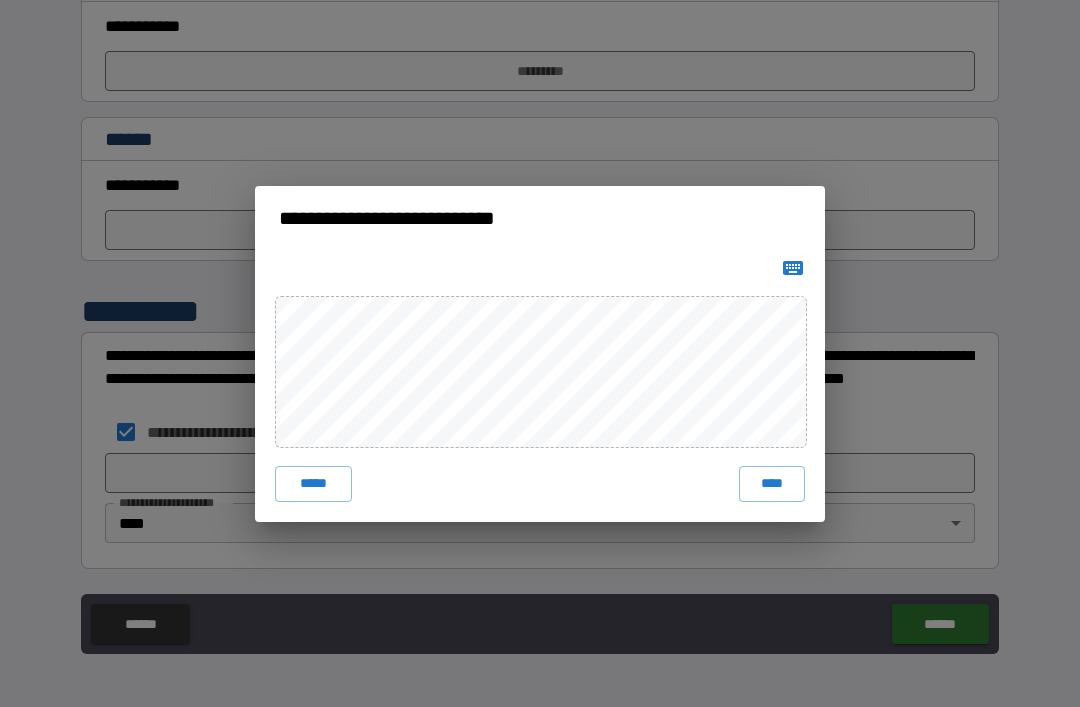 click on "****" at bounding box center [772, 484] 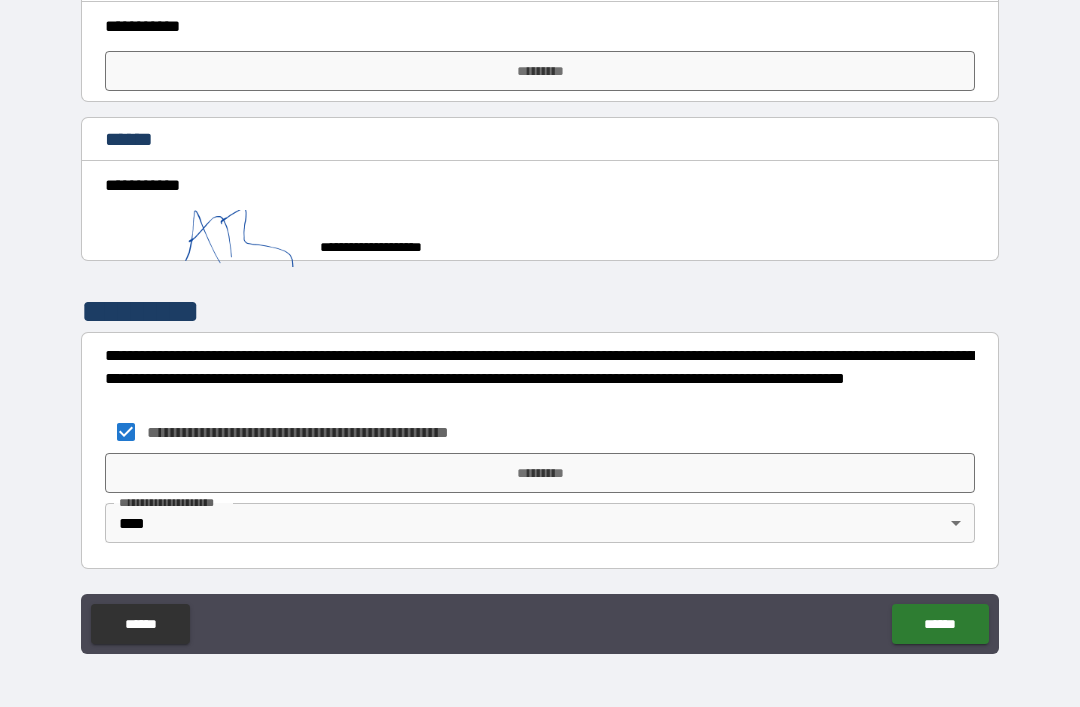 scroll, scrollTop: 5412, scrollLeft: 0, axis: vertical 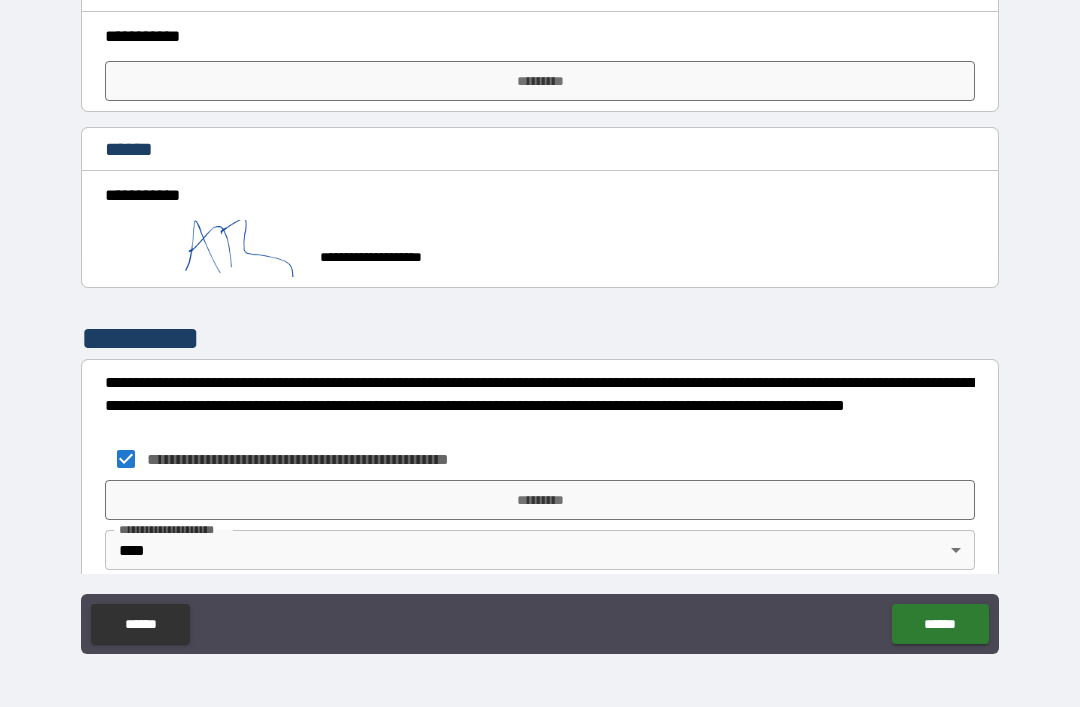 click on "*********" at bounding box center [540, 81] 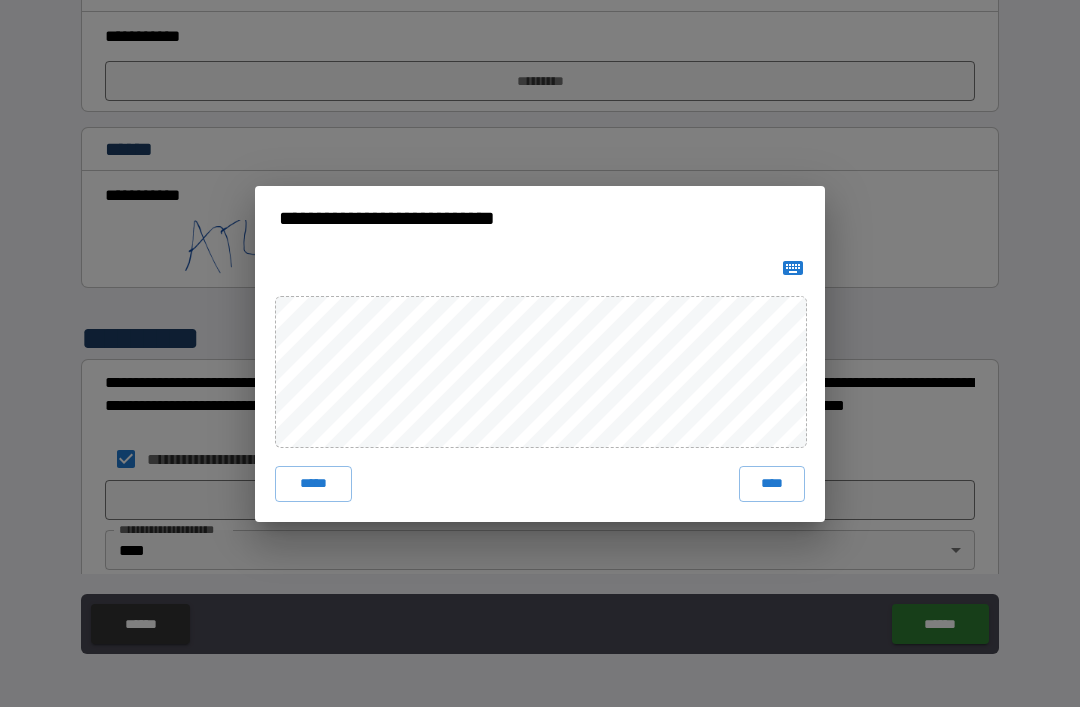 click on "***** ****" at bounding box center [540, 386] 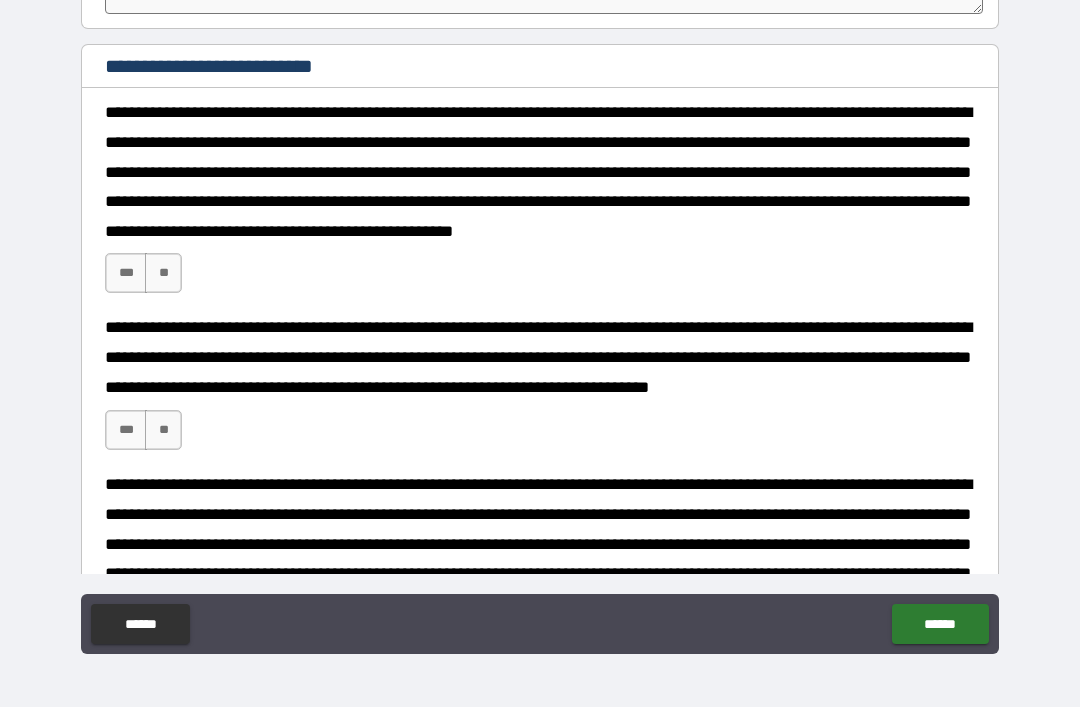 scroll, scrollTop: 405, scrollLeft: 0, axis: vertical 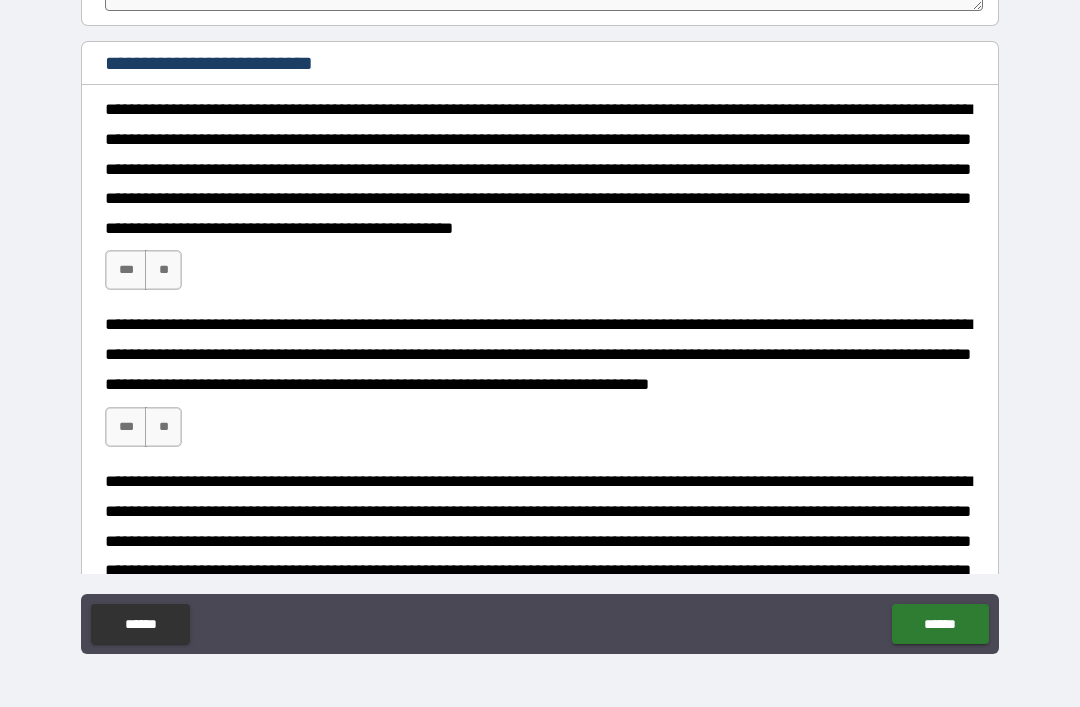 click on "***" at bounding box center [126, 270] 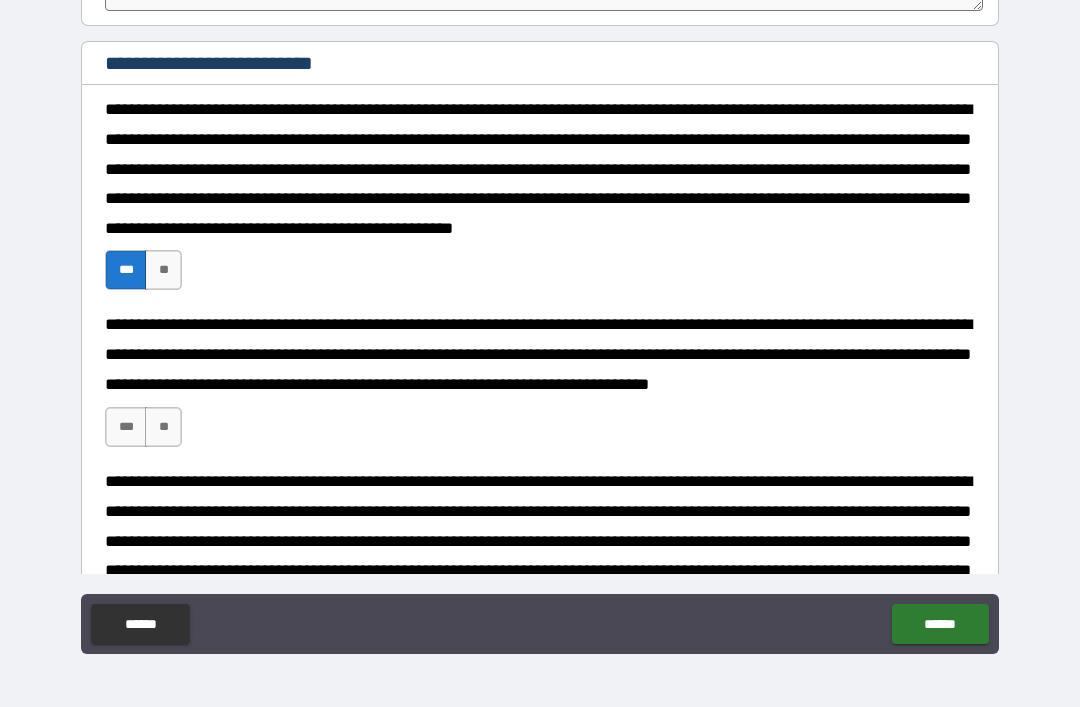 click on "***" at bounding box center [126, 427] 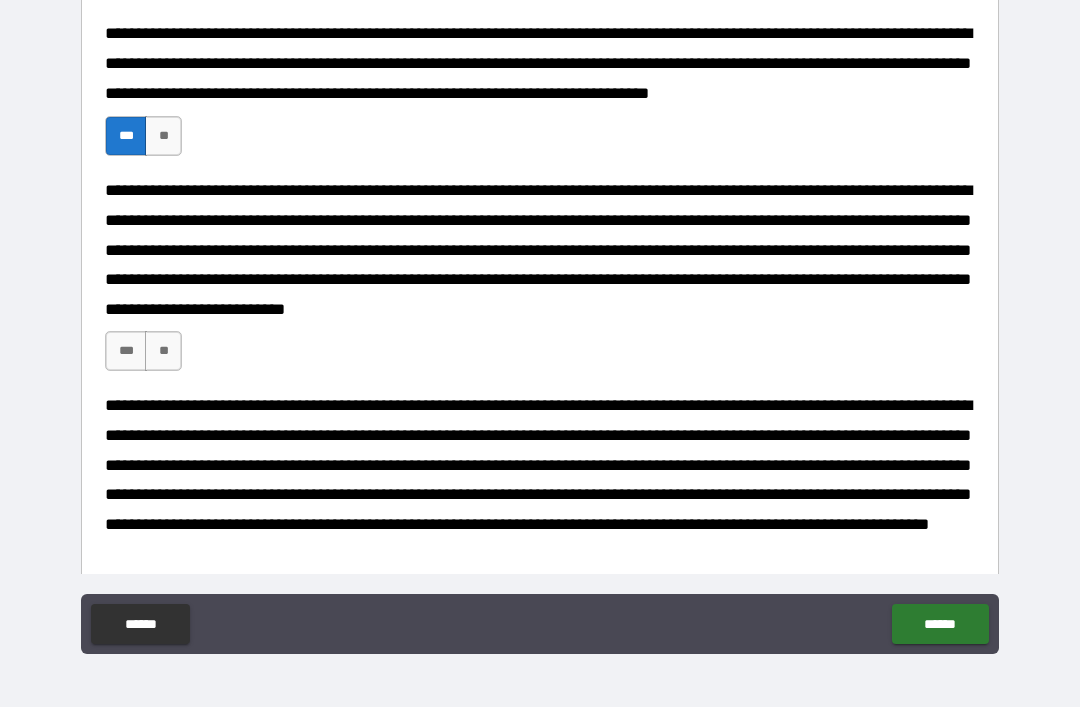 scroll, scrollTop: 698, scrollLeft: 0, axis: vertical 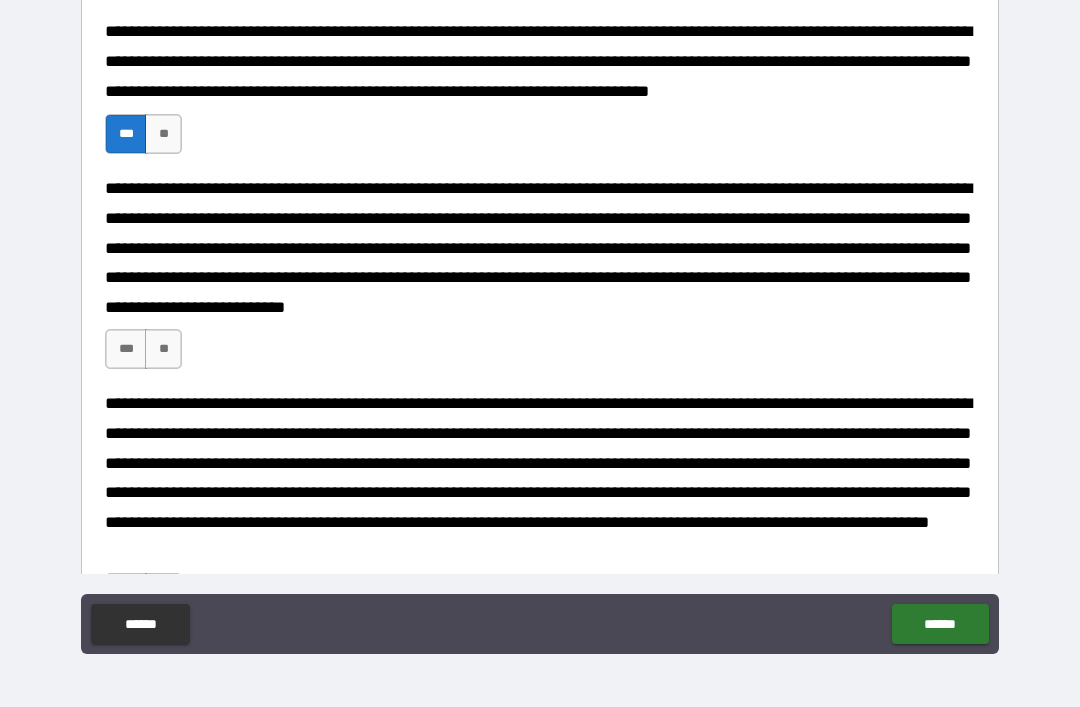 click on "**" at bounding box center [163, 134] 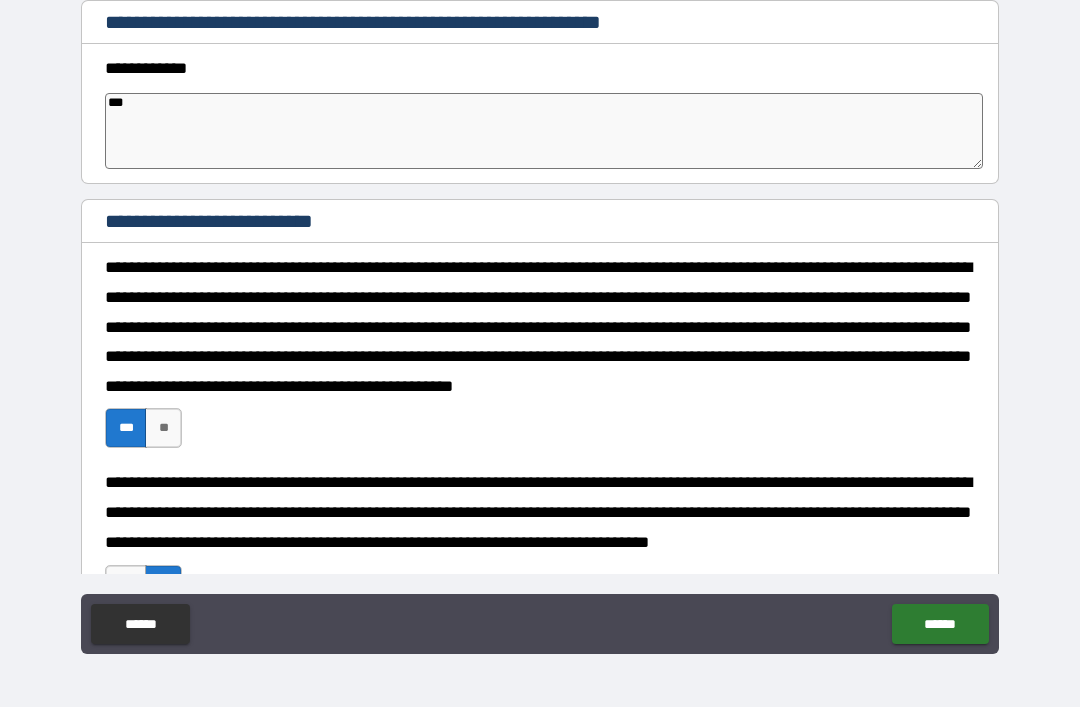 scroll, scrollTop: 290, scrollLeft: 0, axis: vertical 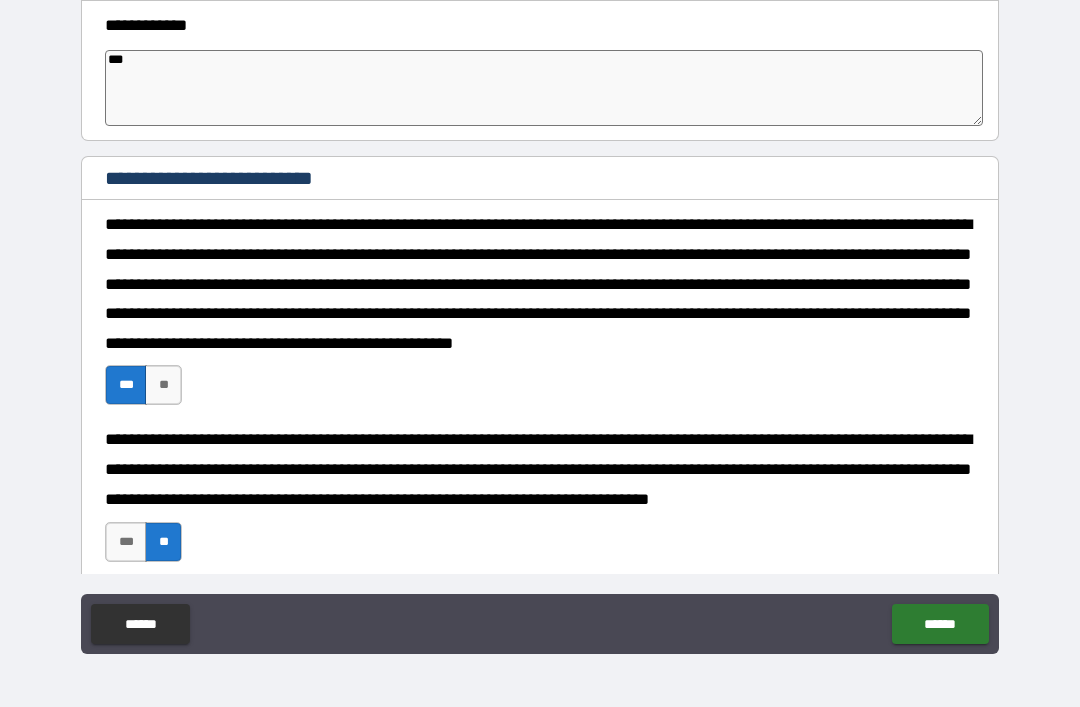 click on "**" at bounding box center [163, 385] 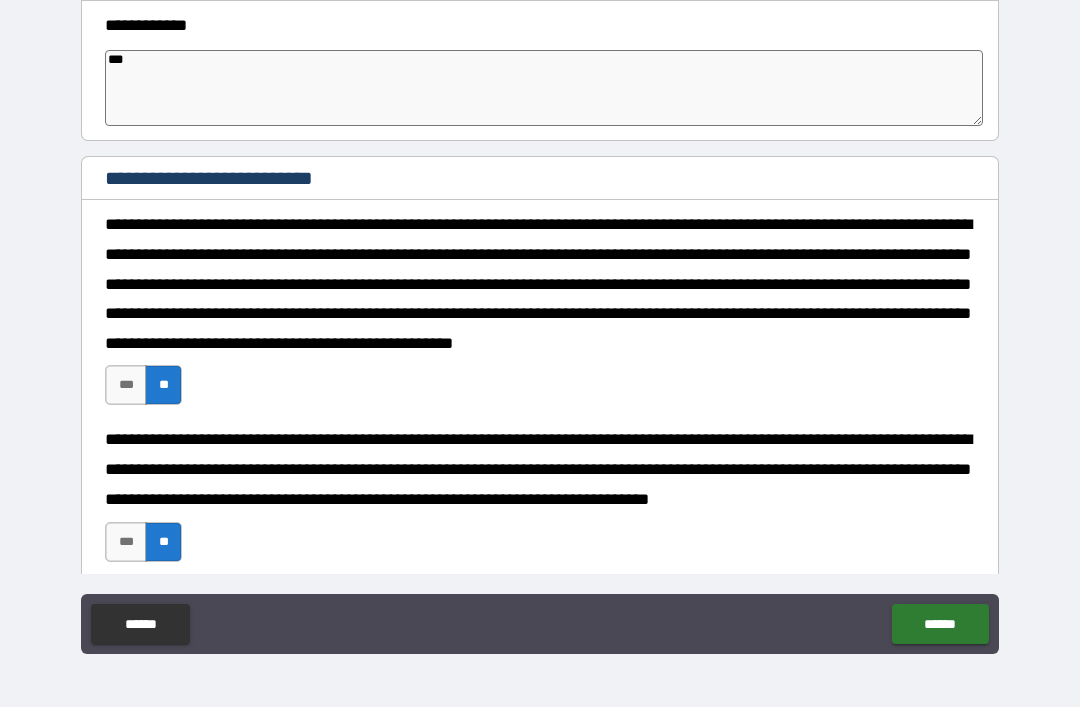 click on "******" at bounding box center [140, 624] 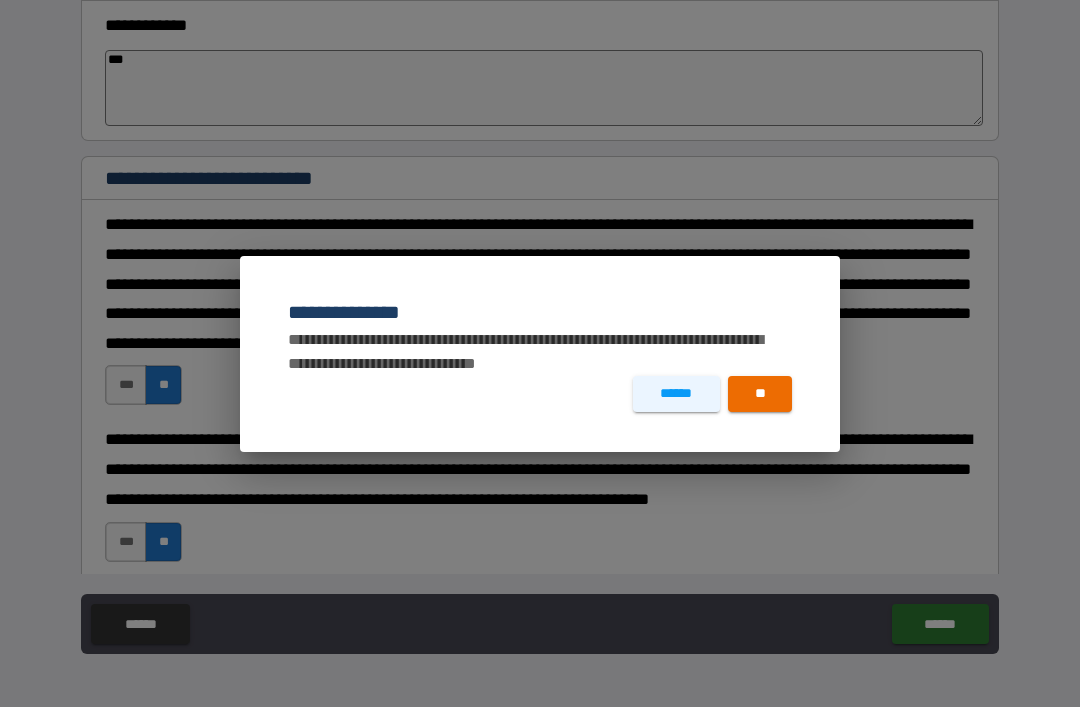 type on "*" 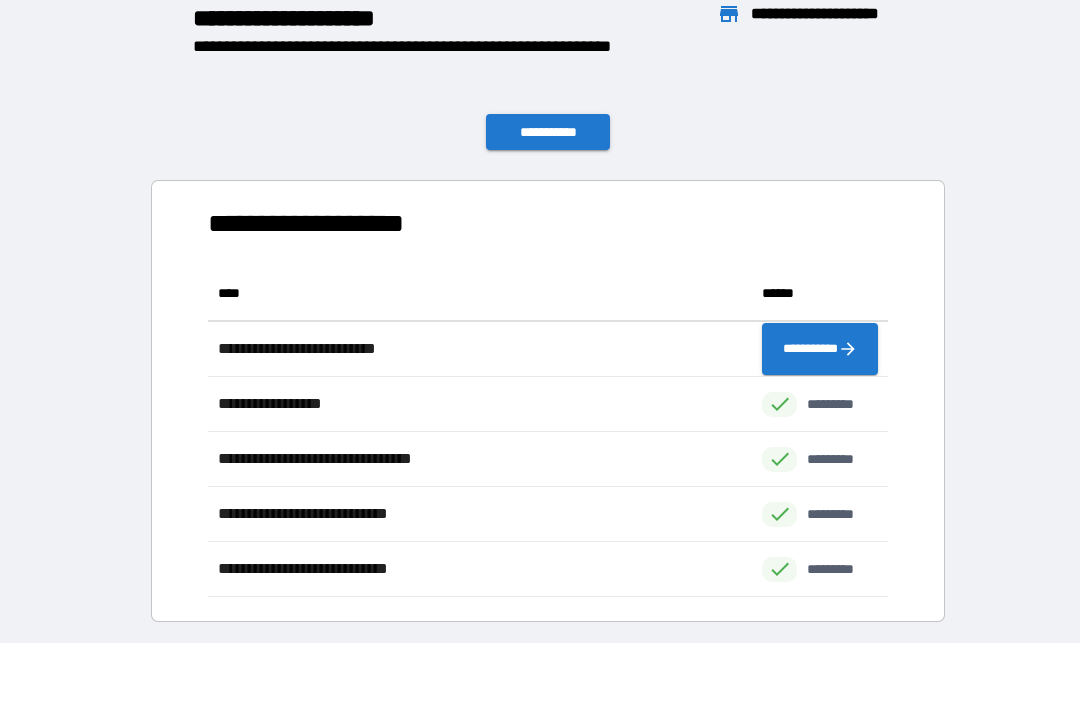 scroll, scrollTop: 1, scrollLeft: 1, axis: both 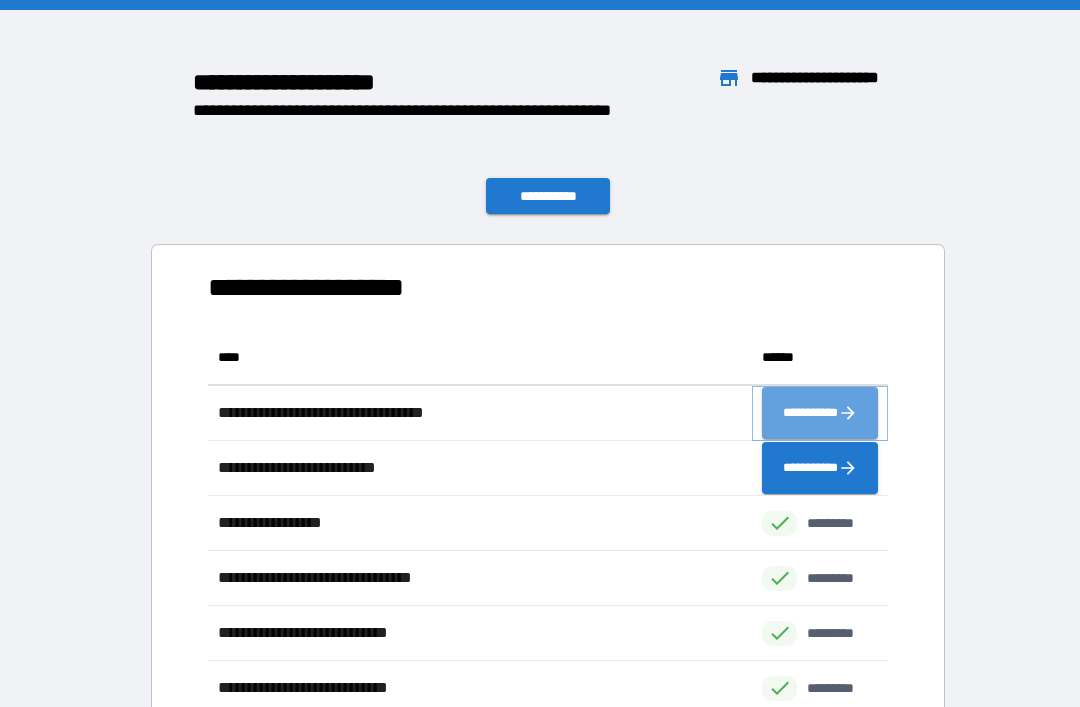 click on "**********" at bounding box center (820, 413) 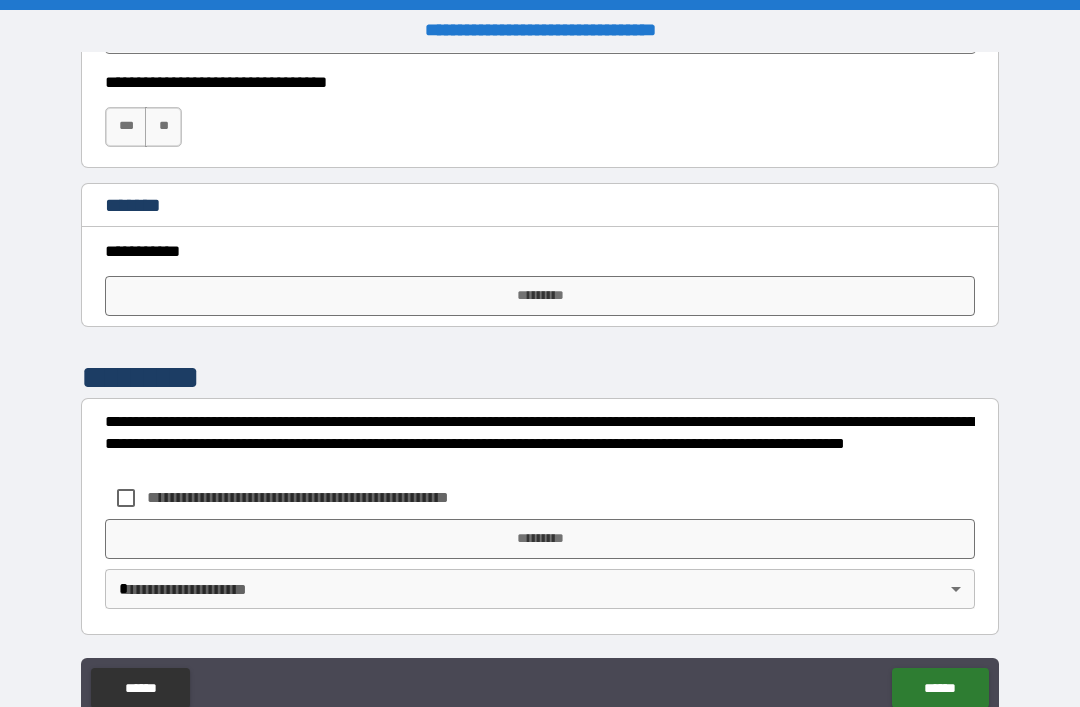 scroll, scrollTop: 863, scrollLeft: 0, axis: vertical 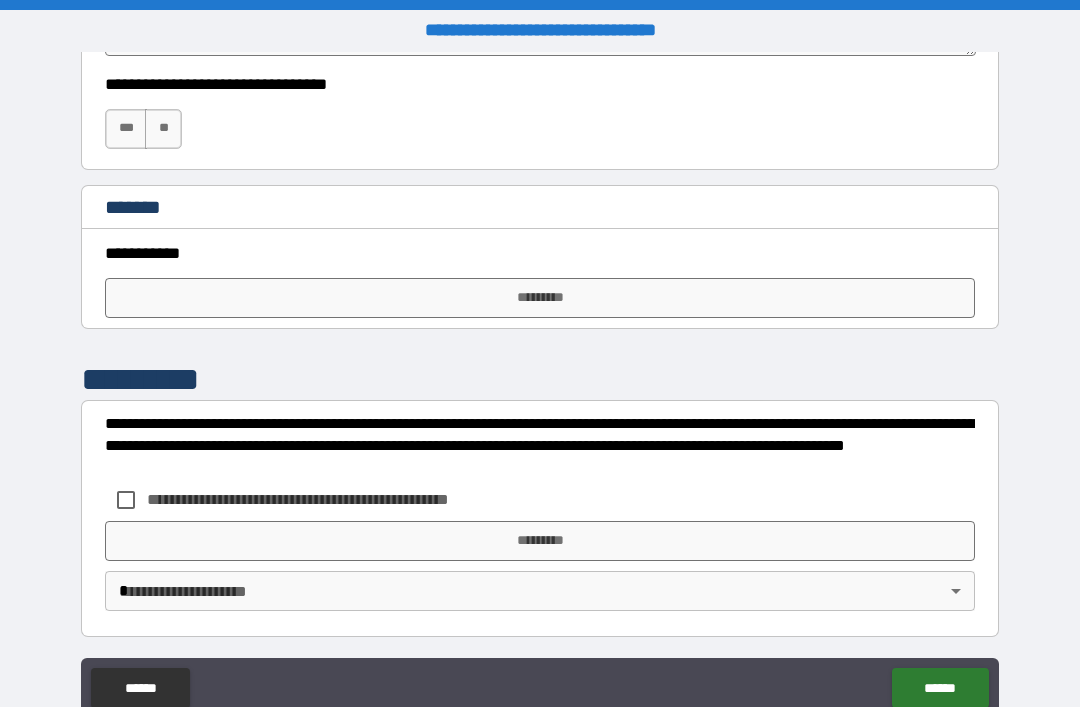 click on "***" at bounding box center (126, 129) 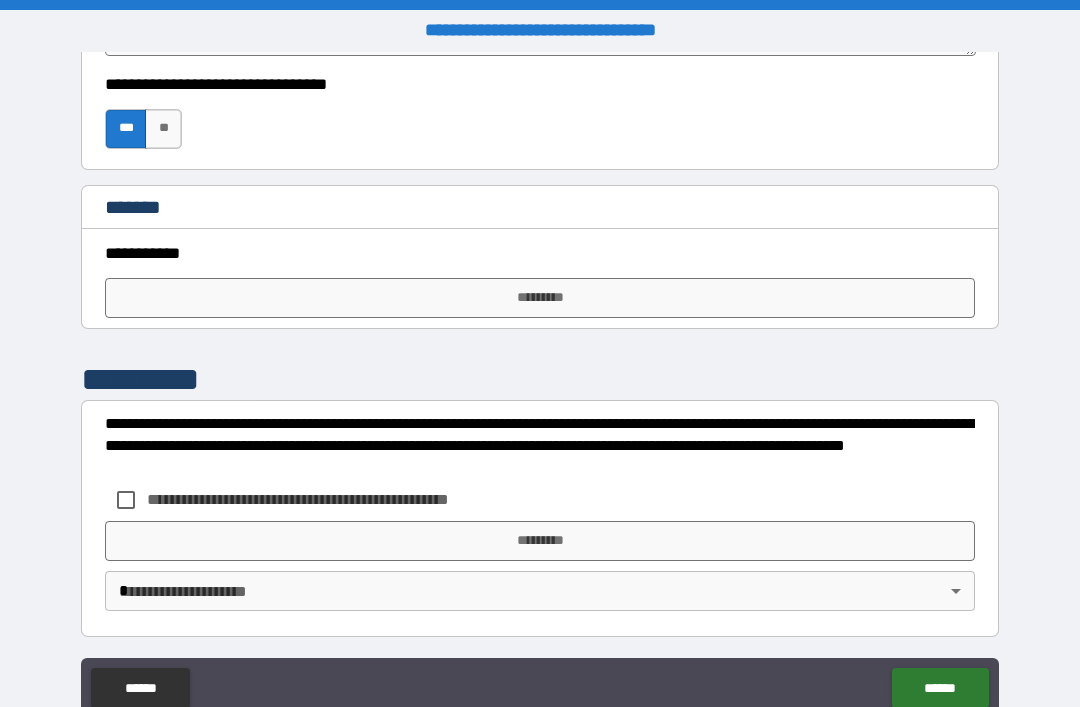 type on "*" 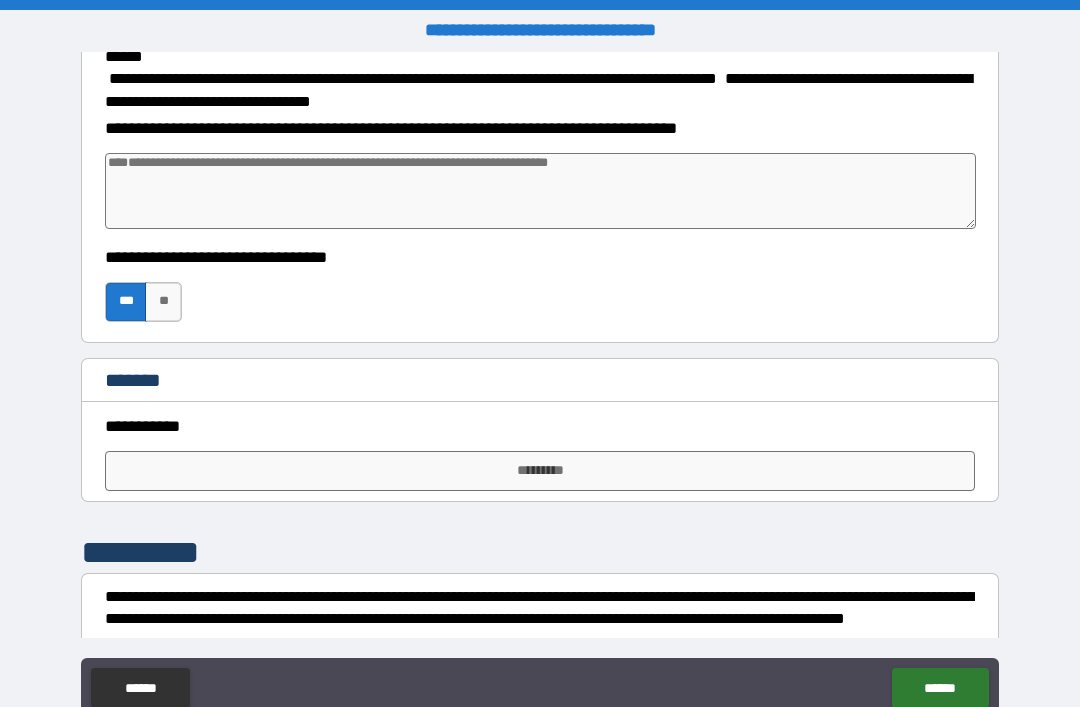 scroll, scrollTop: 671, scrollLeft: 0, axis: vertical 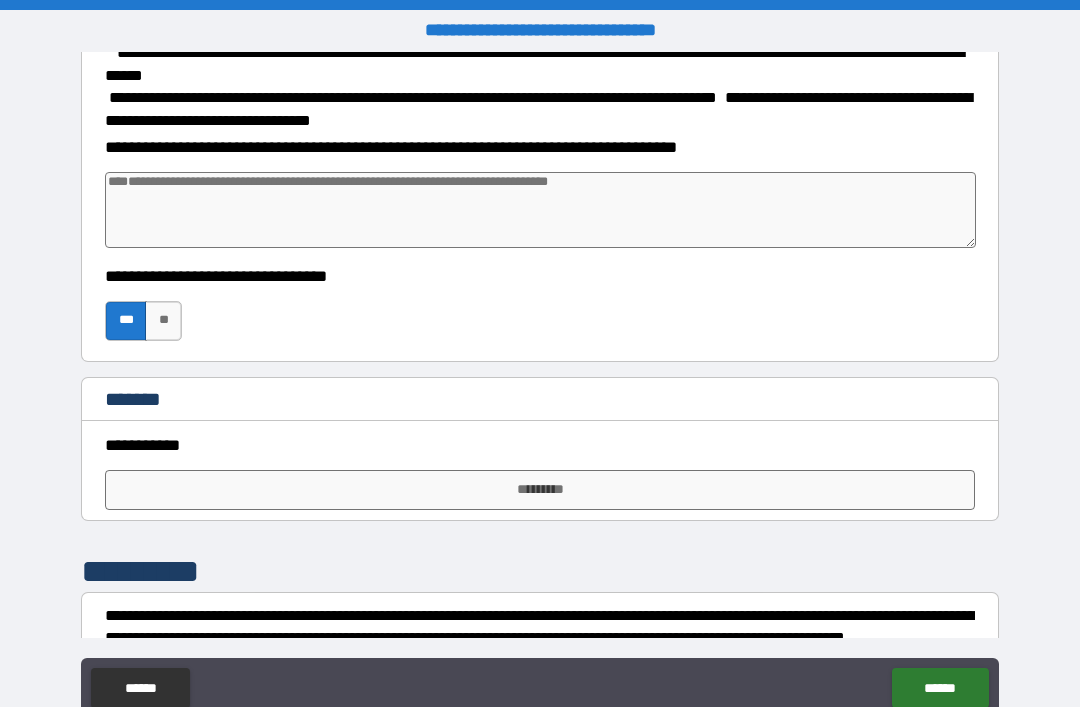 click at bounding box center [540, 210] 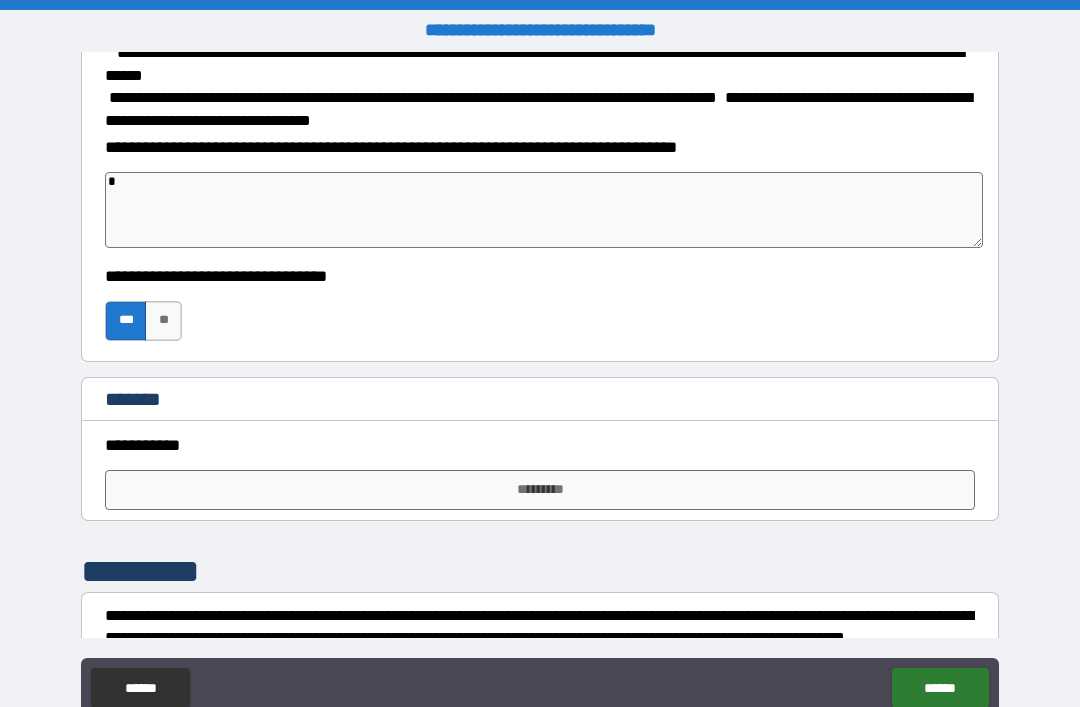 type on "*" 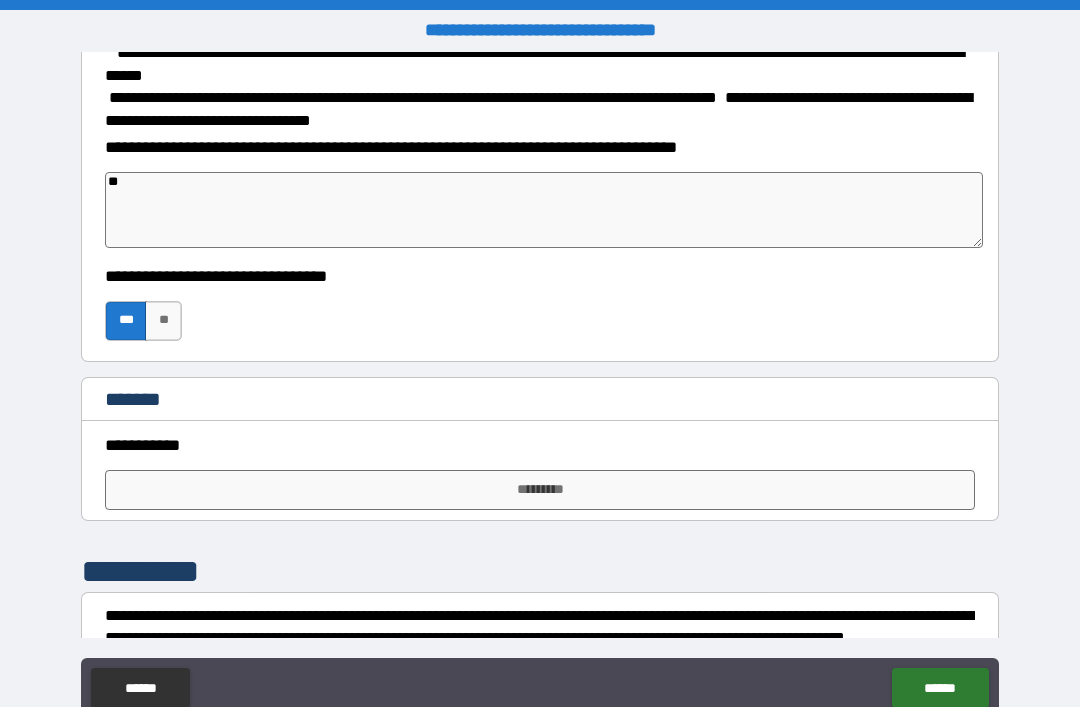type on "*" 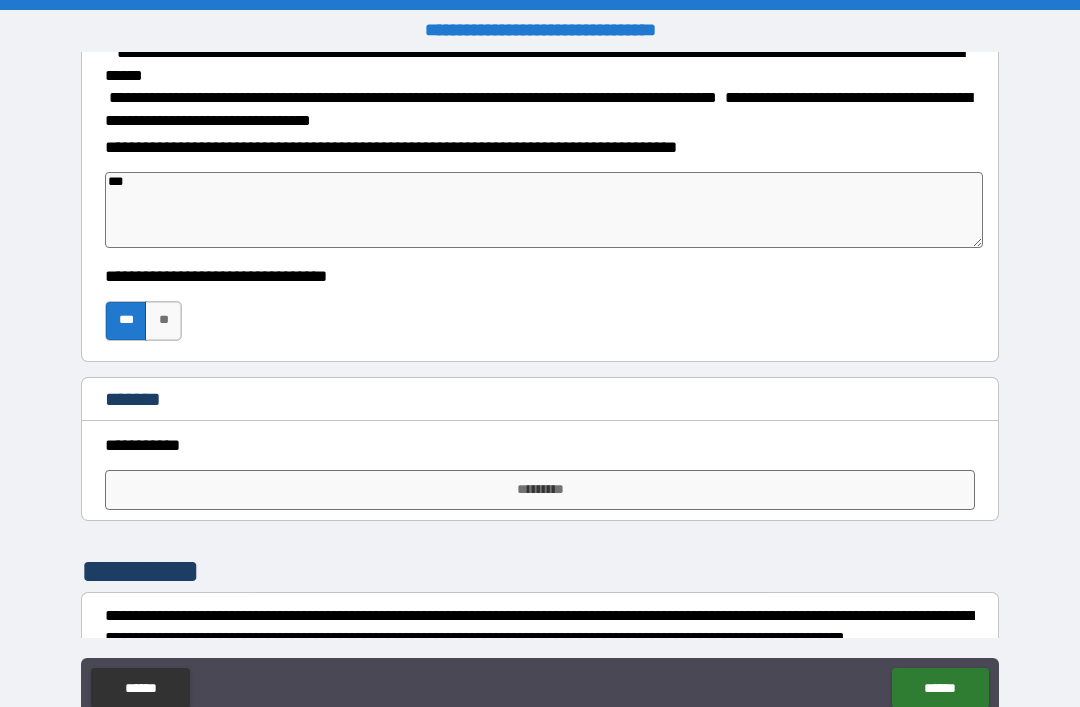 type on "*" 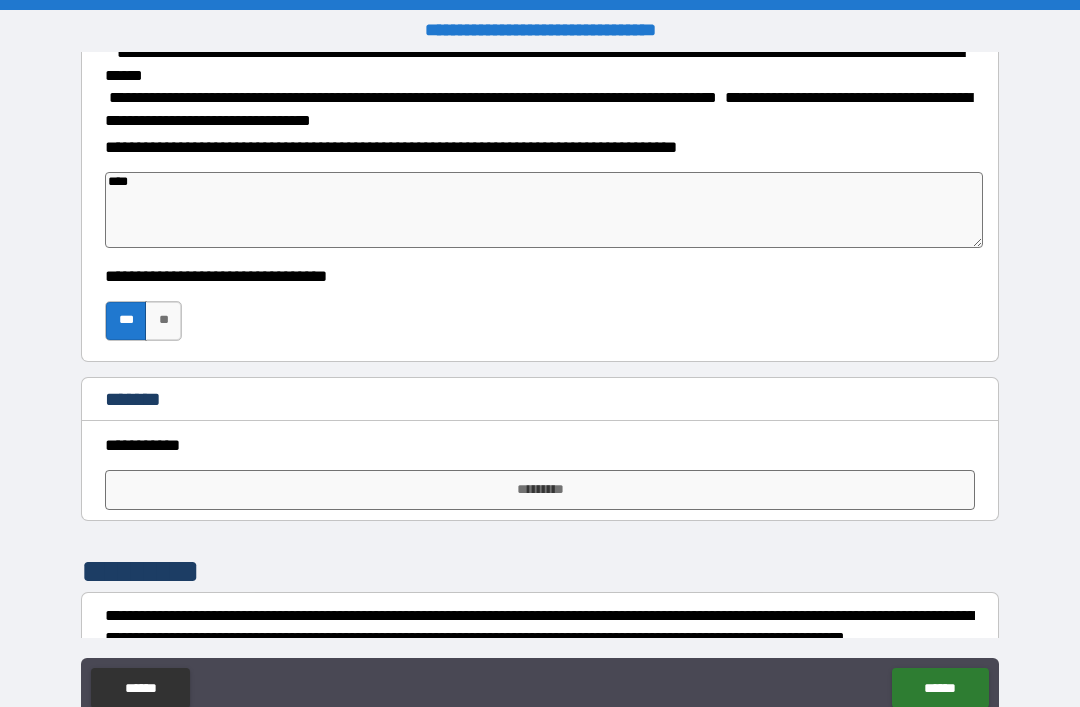type on "*" 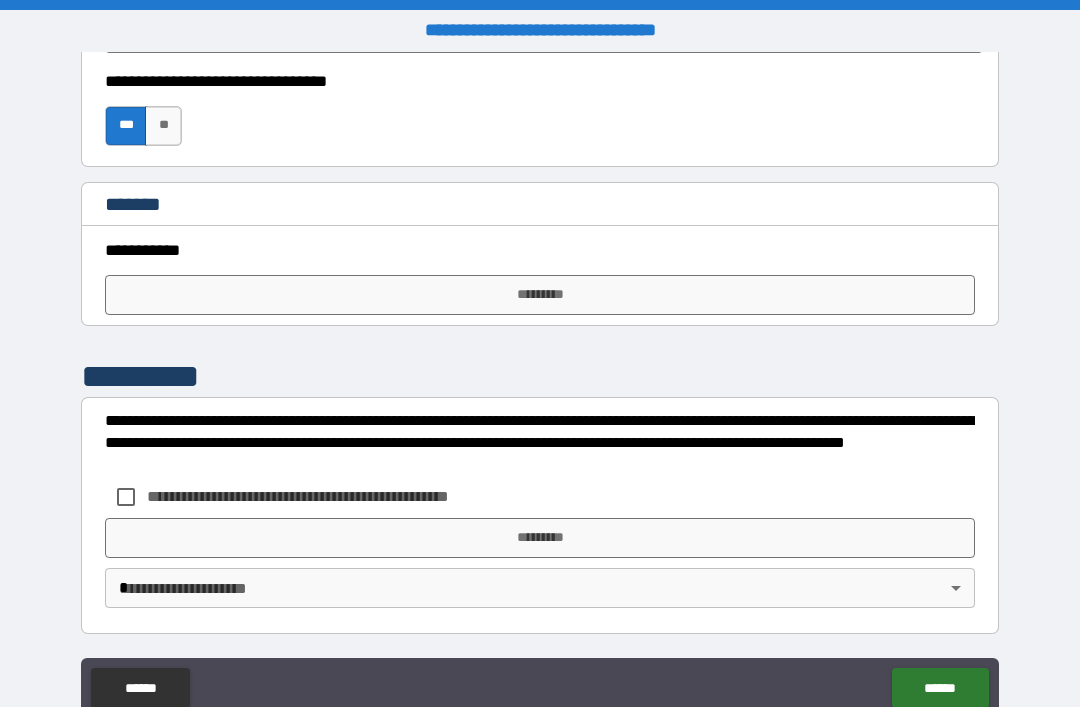 scroll, scrollTop: 863, scrollLeft: 0, axis: vertical 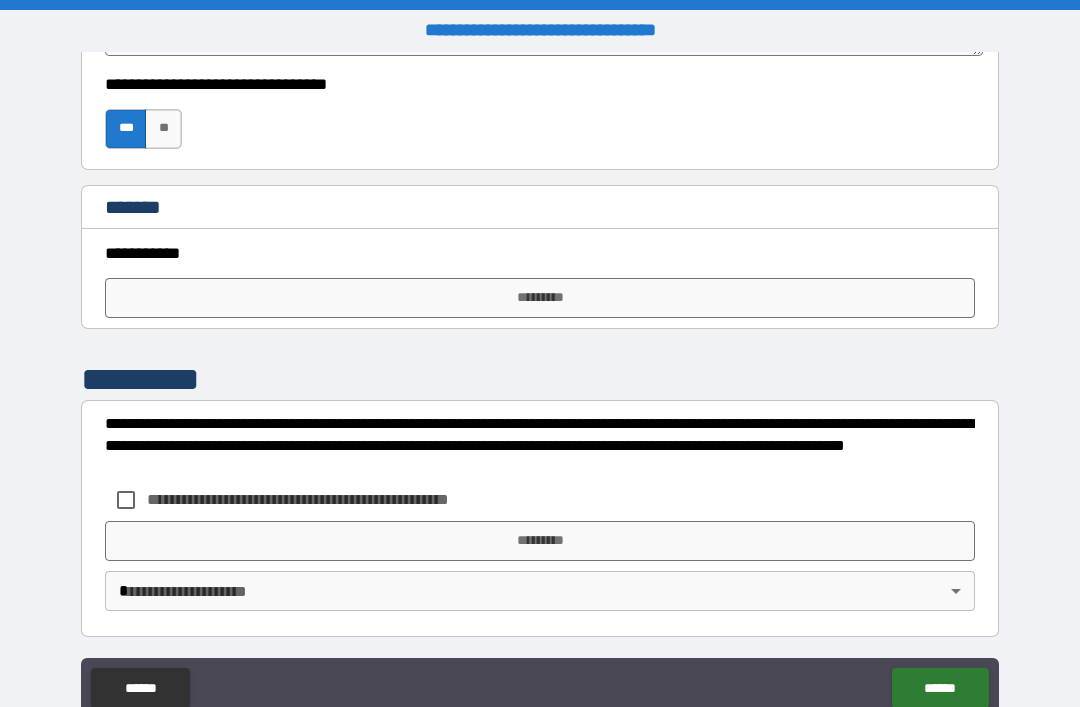 click on "*********" at bounding box center (540, 298) 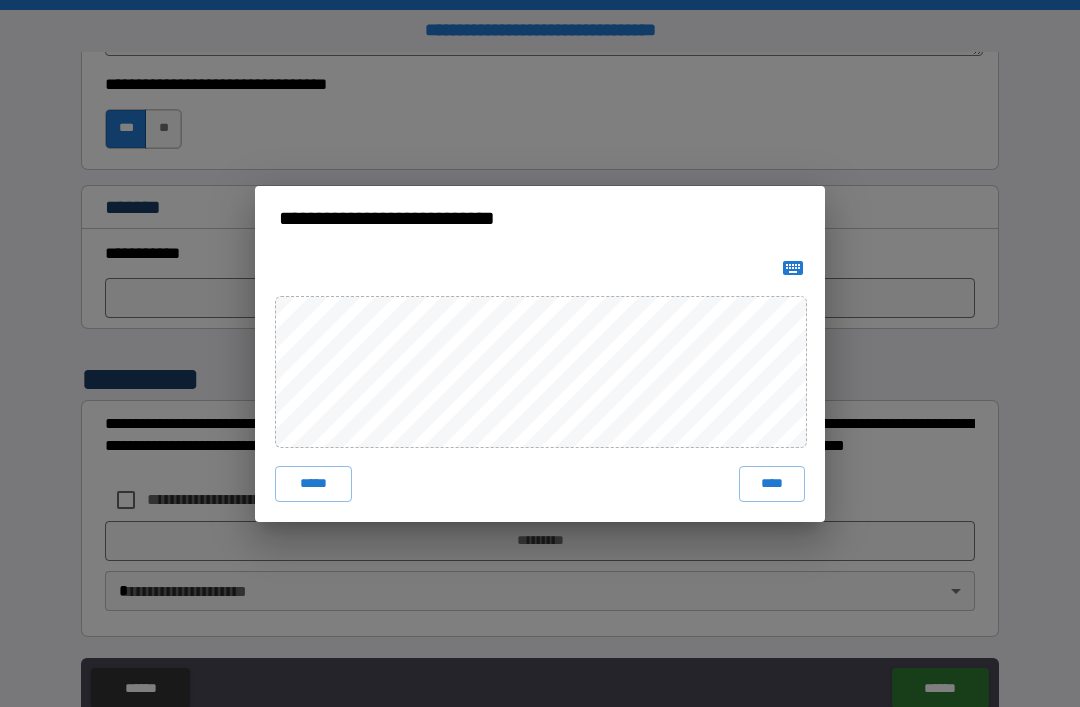 click on "****" at bounding box center [772, 484] 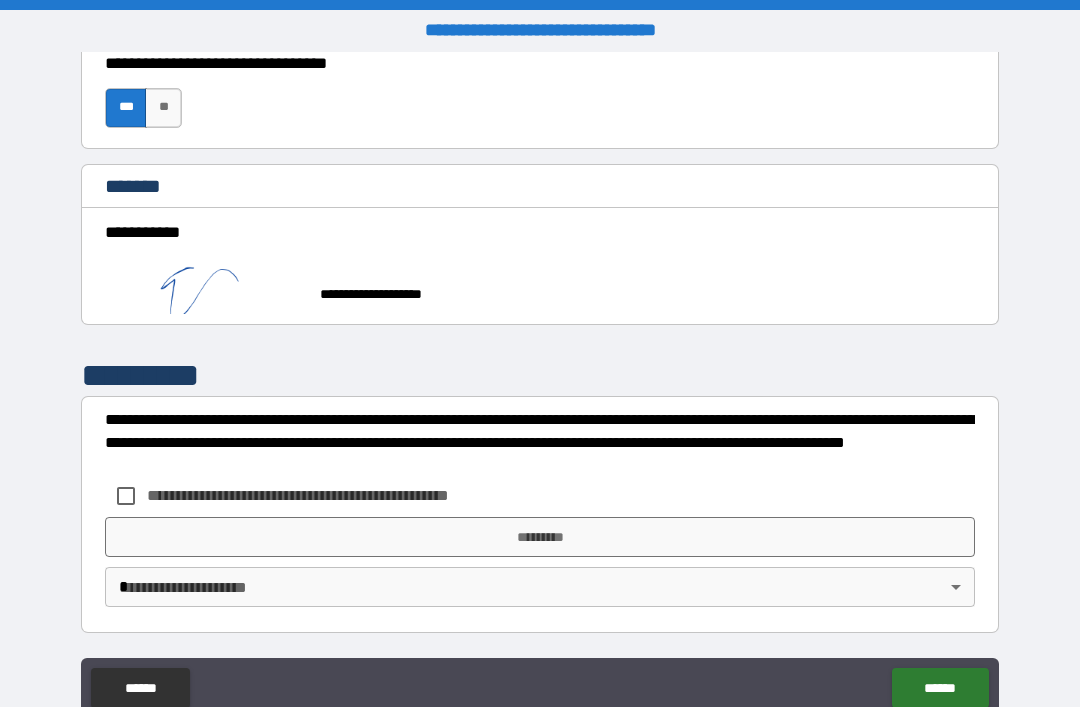 scroll, scrollTop: 914, scrollLeft: 0, axis: vertical 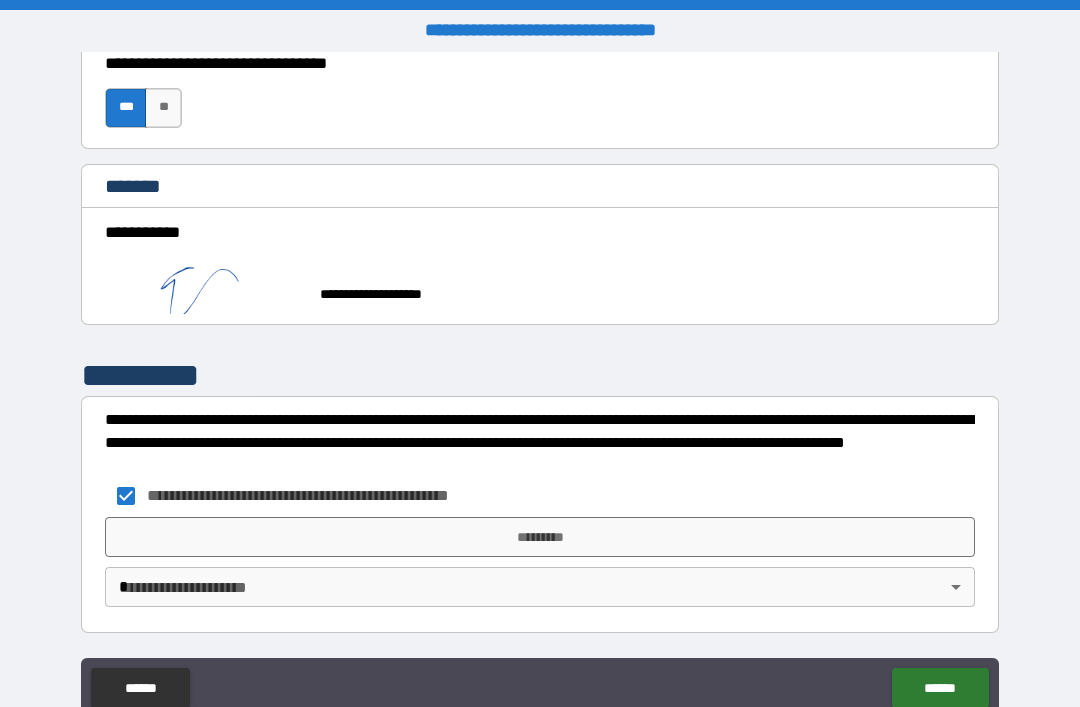 click on "**********" at bounding box center [540, 385] 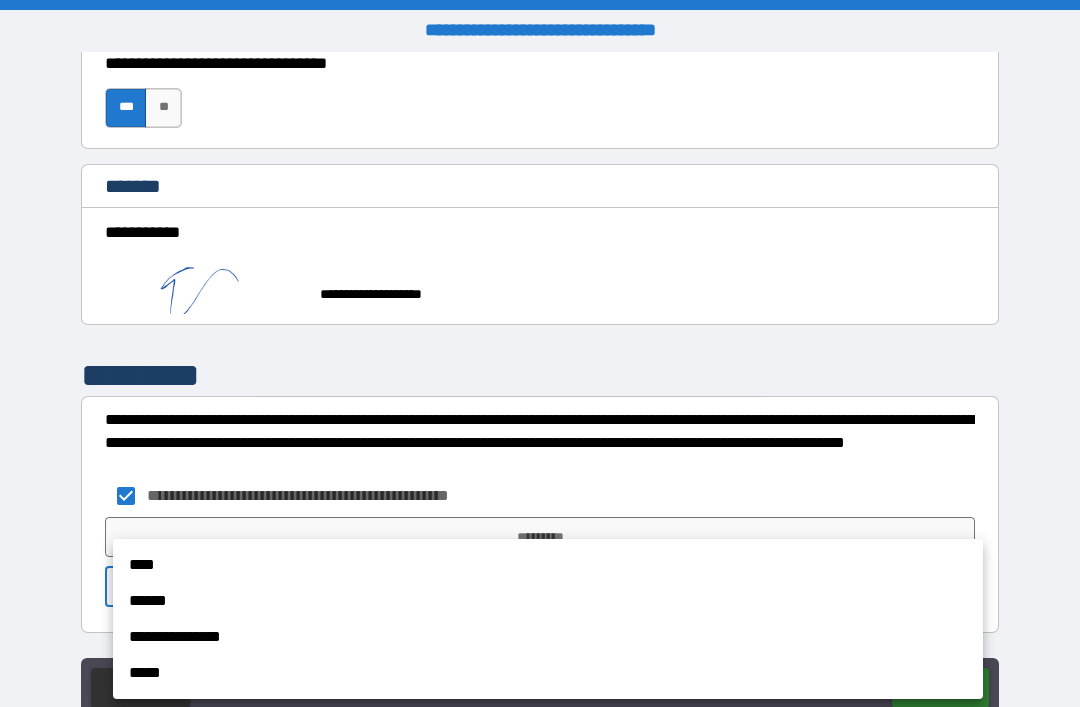 click on "****" at bounding box center [548, 565] 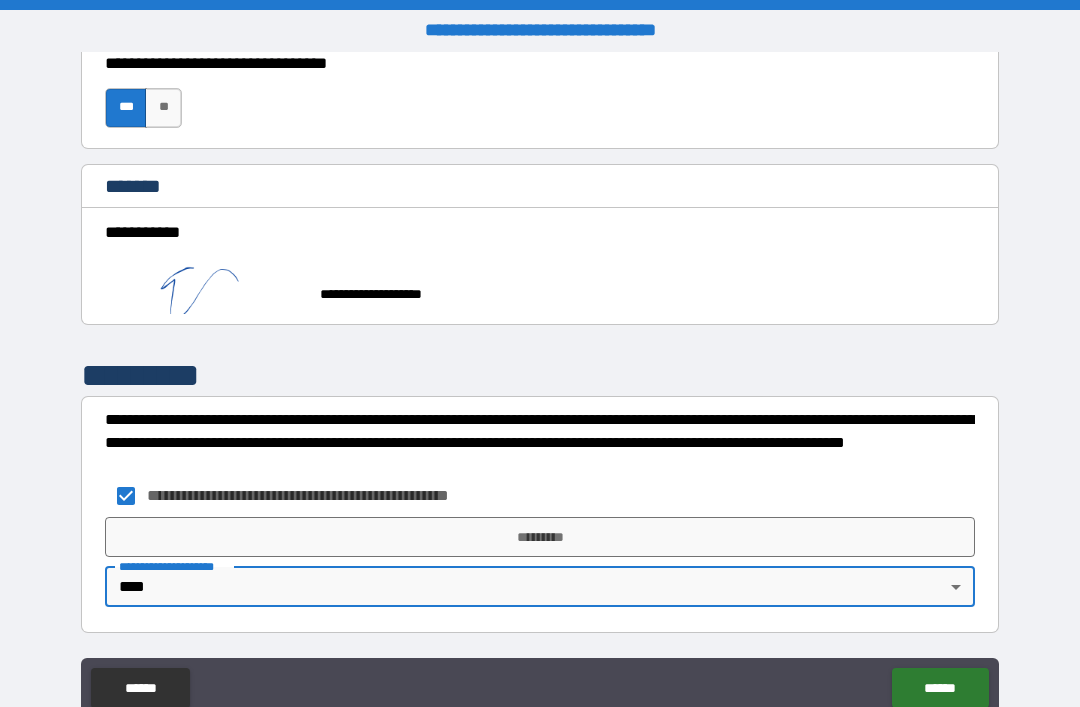 click on "*********" at bounding box center [540, 537] 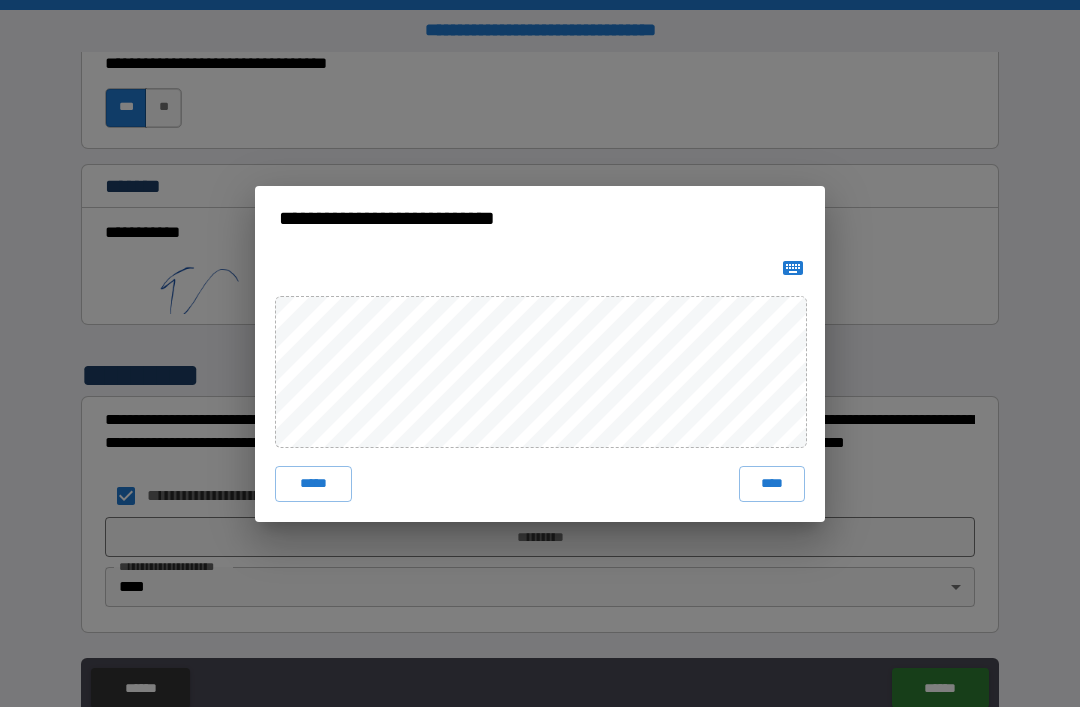 click on "****" at bounding box center (772, 484) 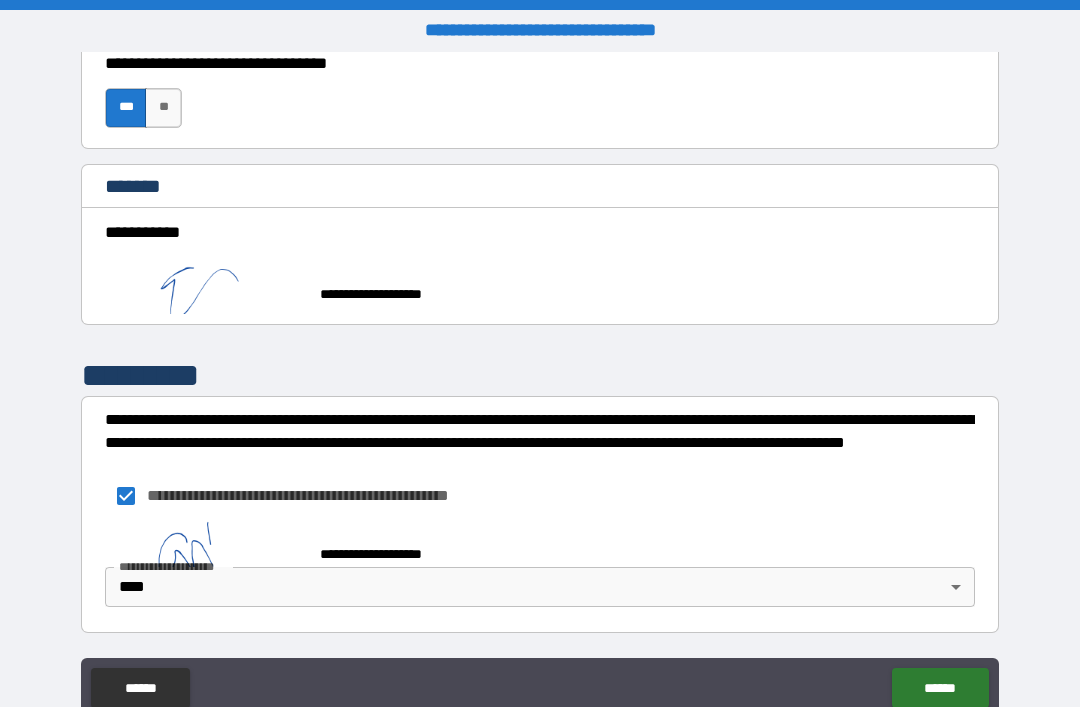 type on "*" 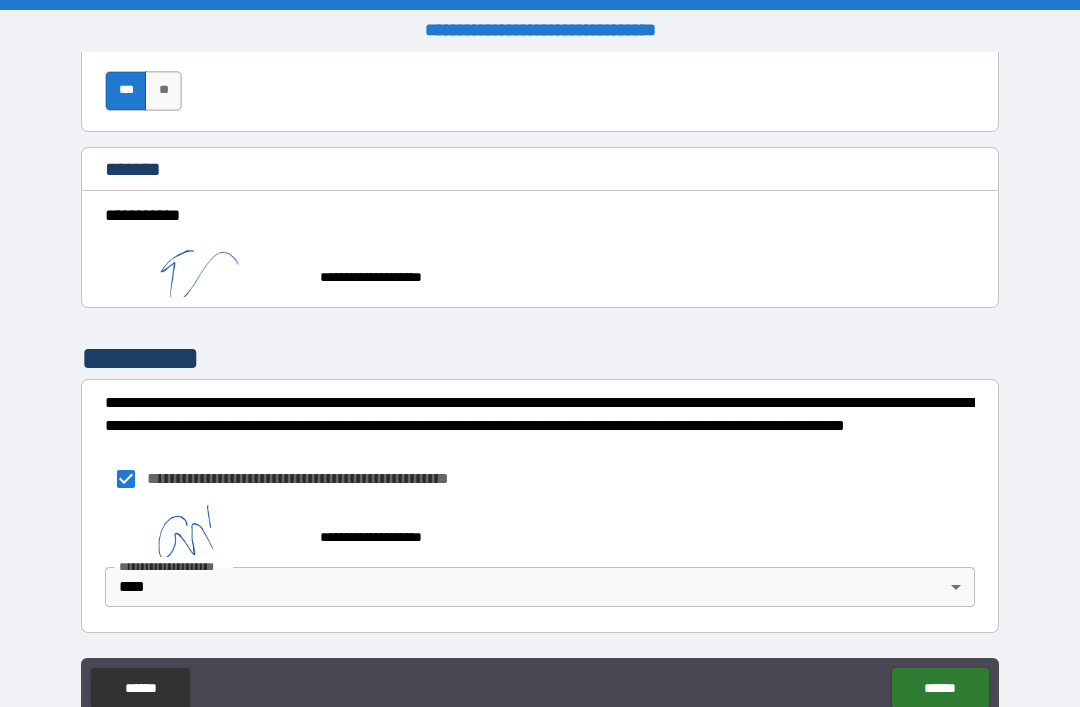 click on "******   ******" at bounding box center (540, 690) 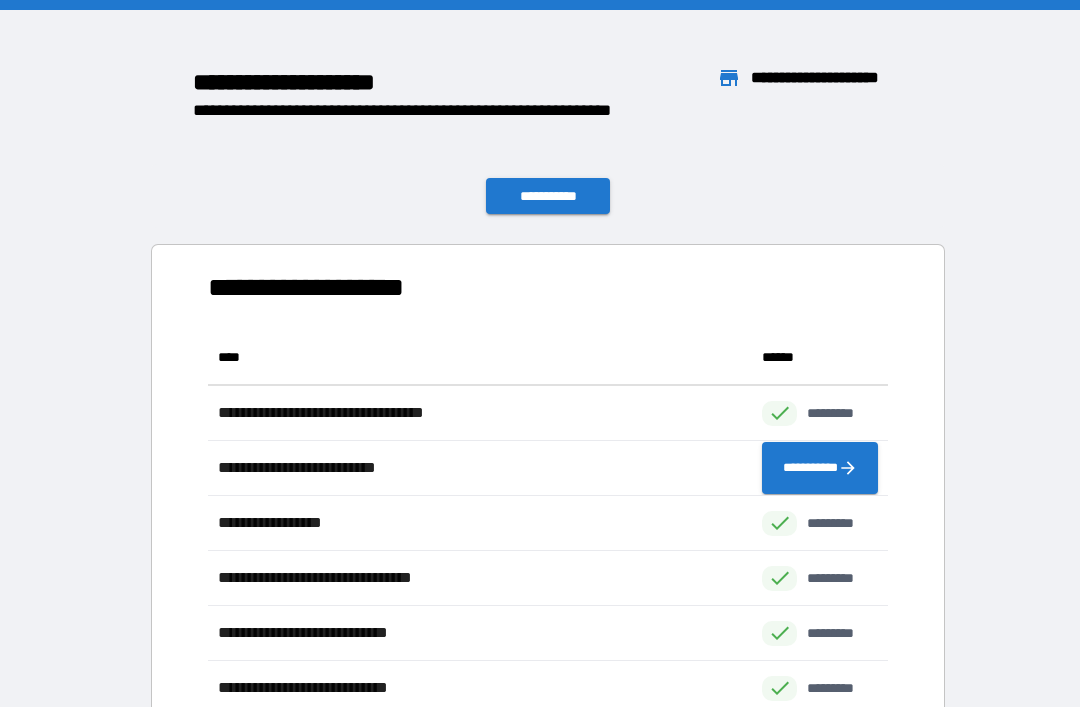 scroll, scrollTop: 1, scrollLeft: 1, axis: both 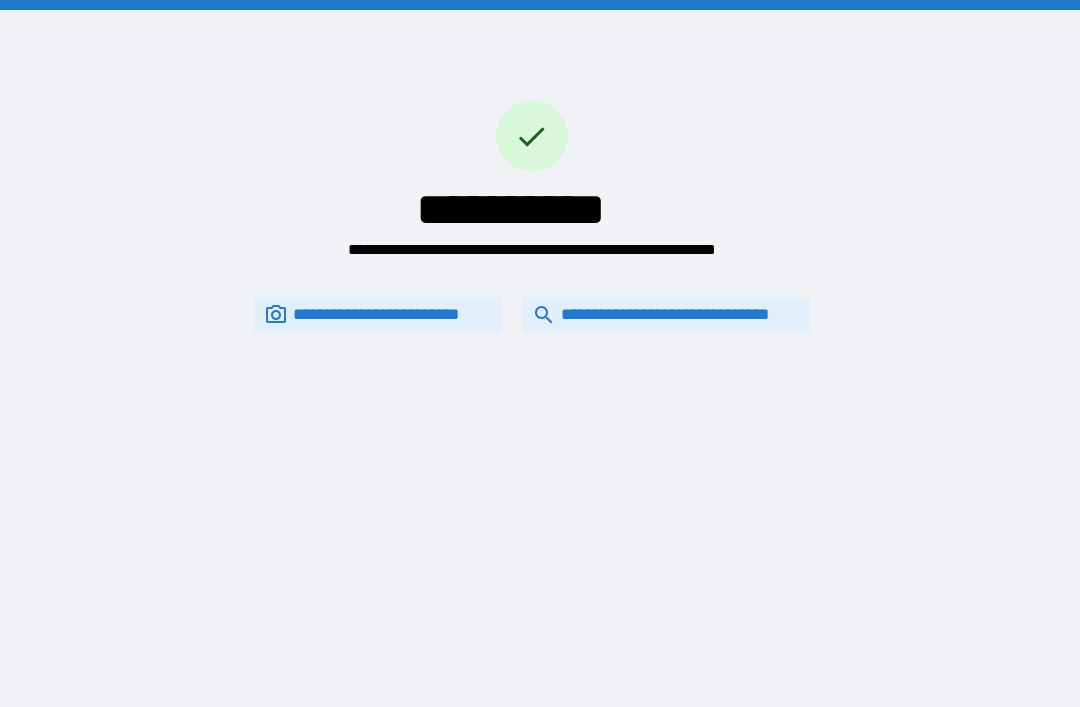 click on "**********" at bounding box center (666, 314) 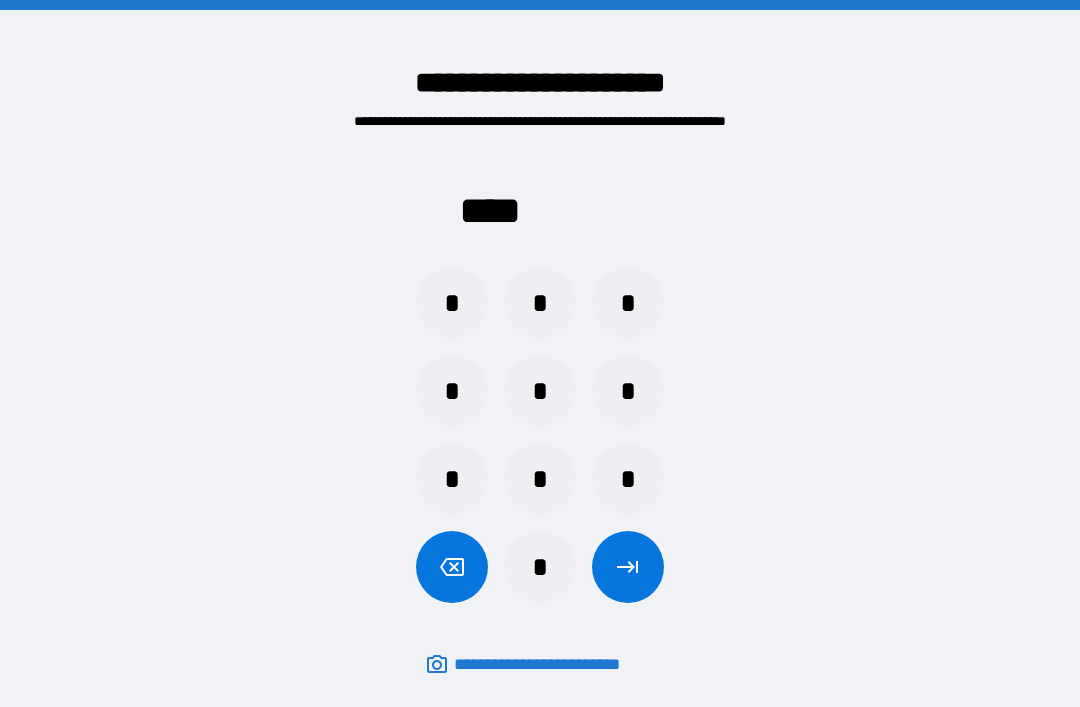 click on "*" at bounding box center [540, 567] 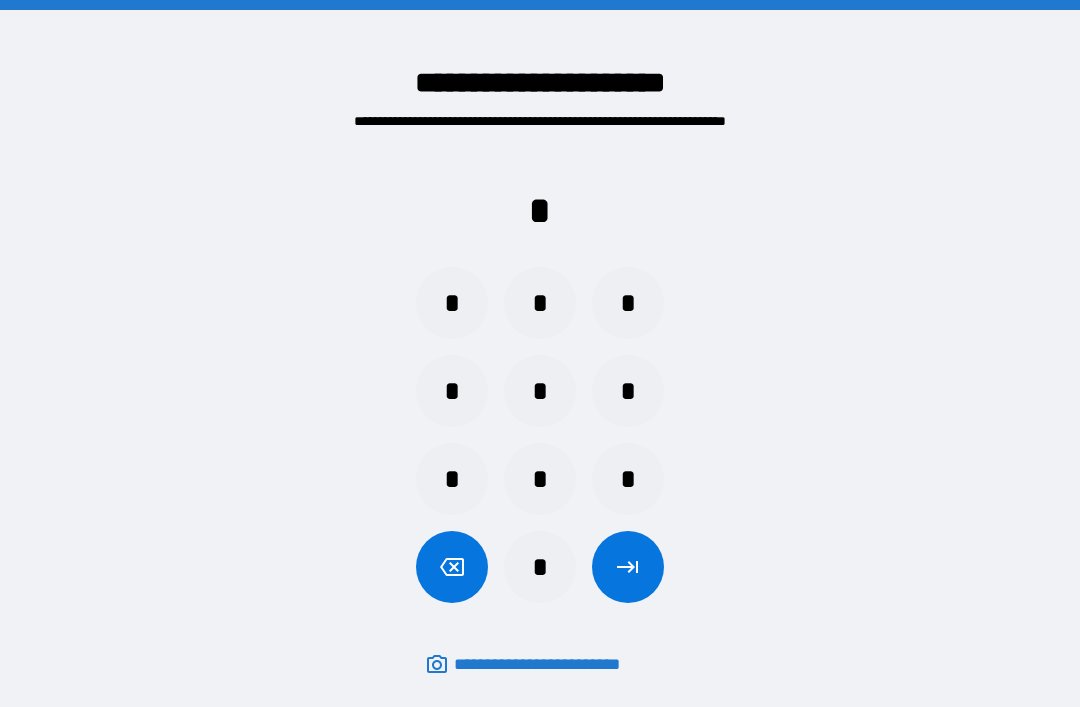 click on "*" at bounding box center [628, 391] 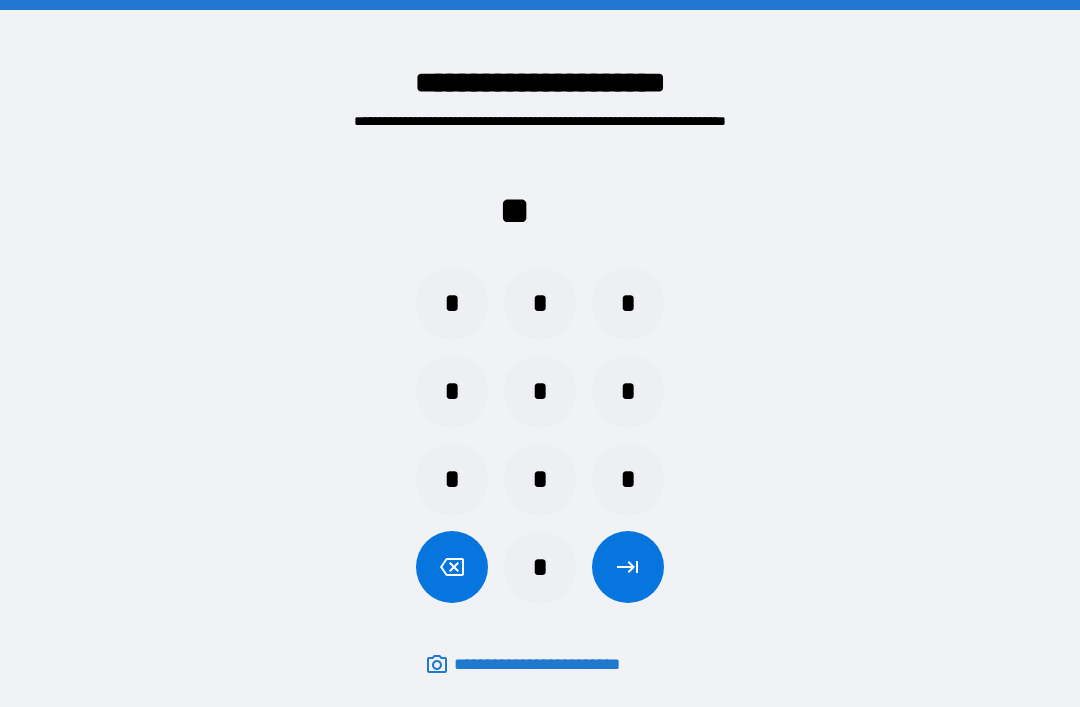 click on "*" at bounding box center [452, 391] 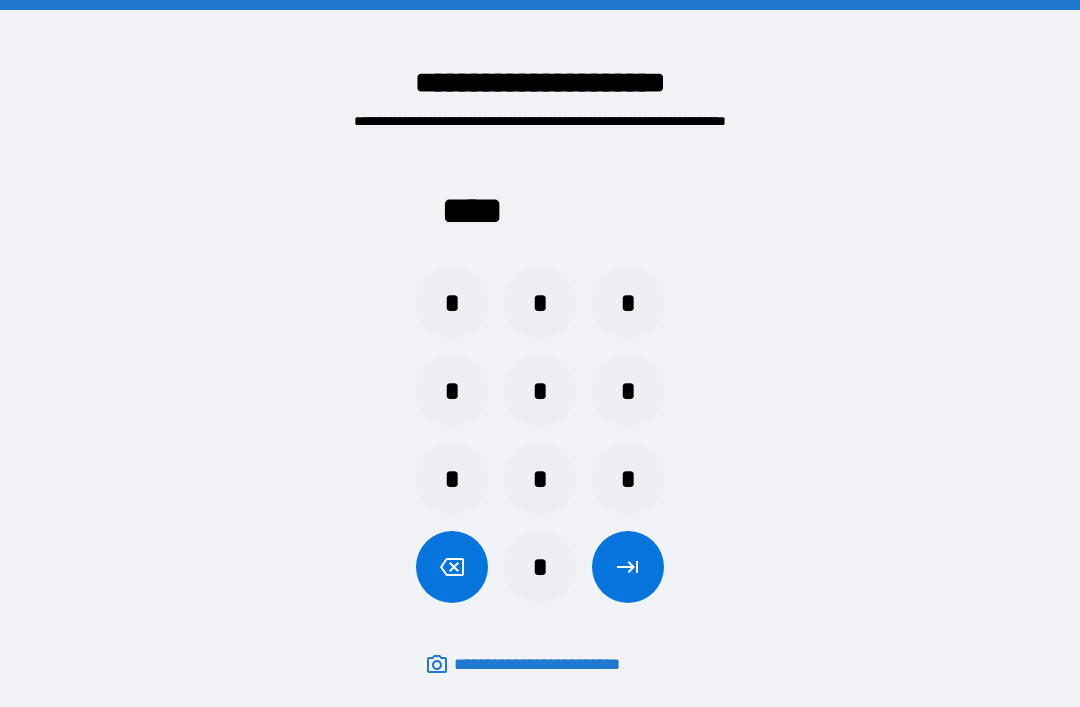 click at bounding box center (628, 567) 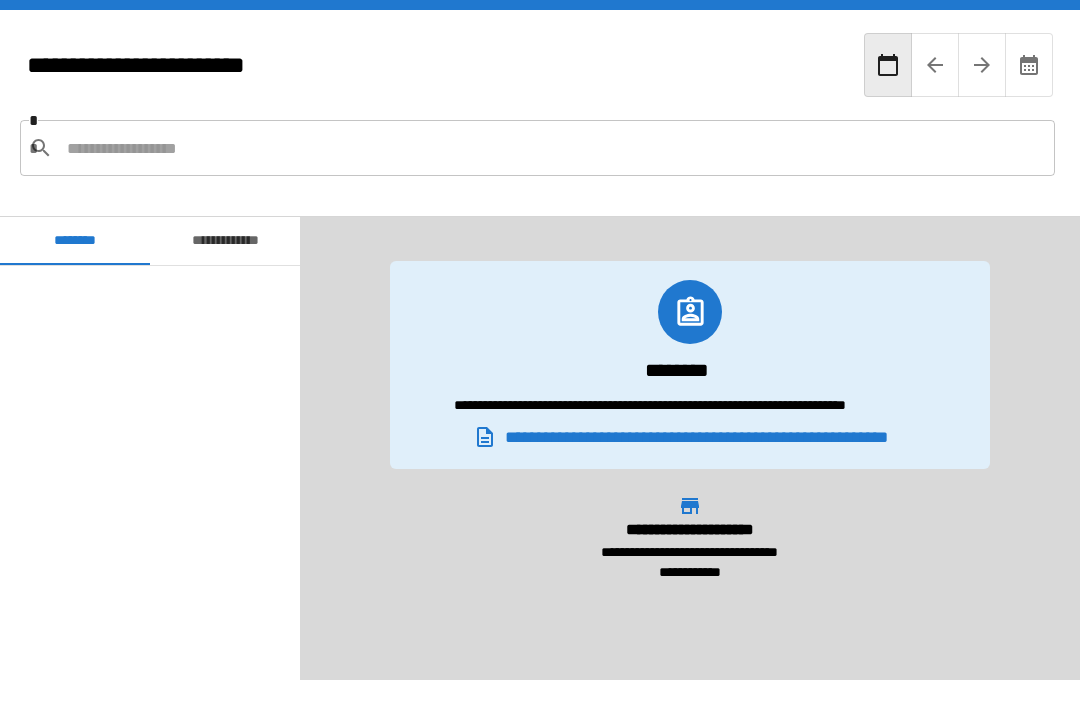 scroll, scrollTop: 1111, scrollLeft: 0, axis: vertical 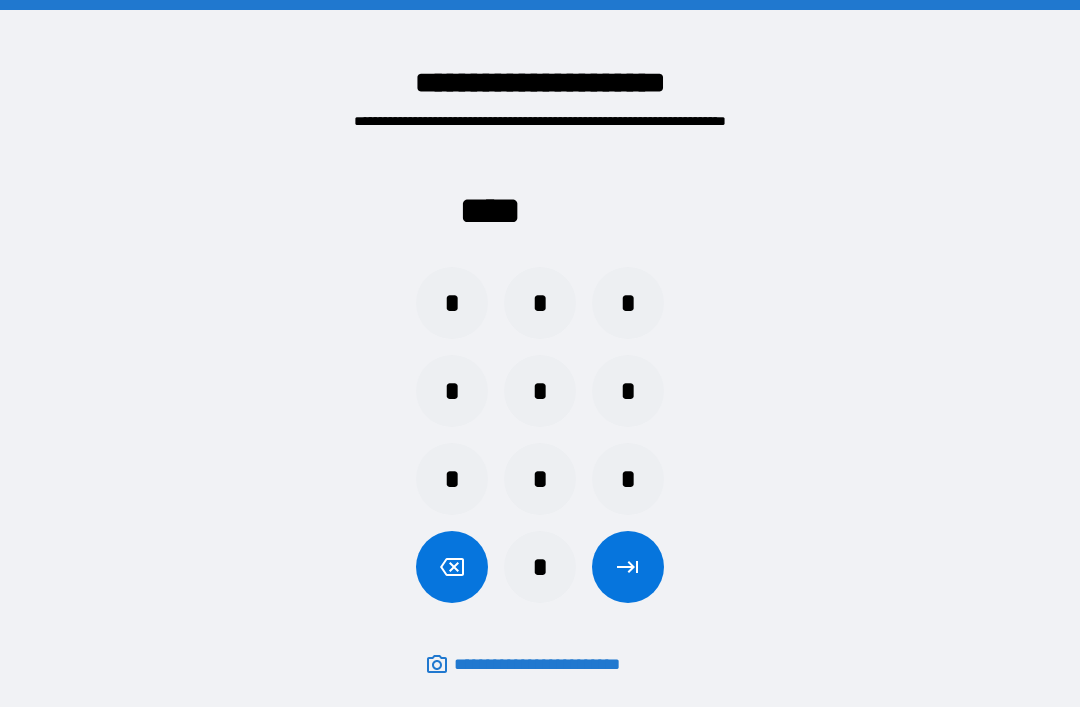 click on "*" at bounding box center [540, 567] 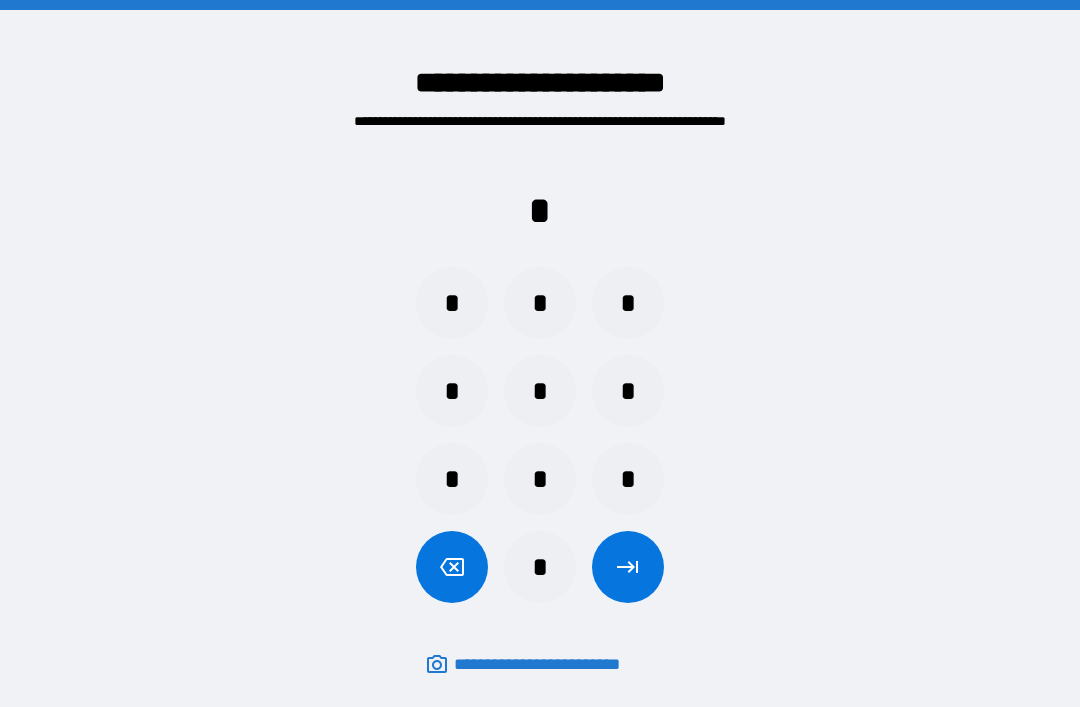 click on "*" at bounding box center [628, 391] 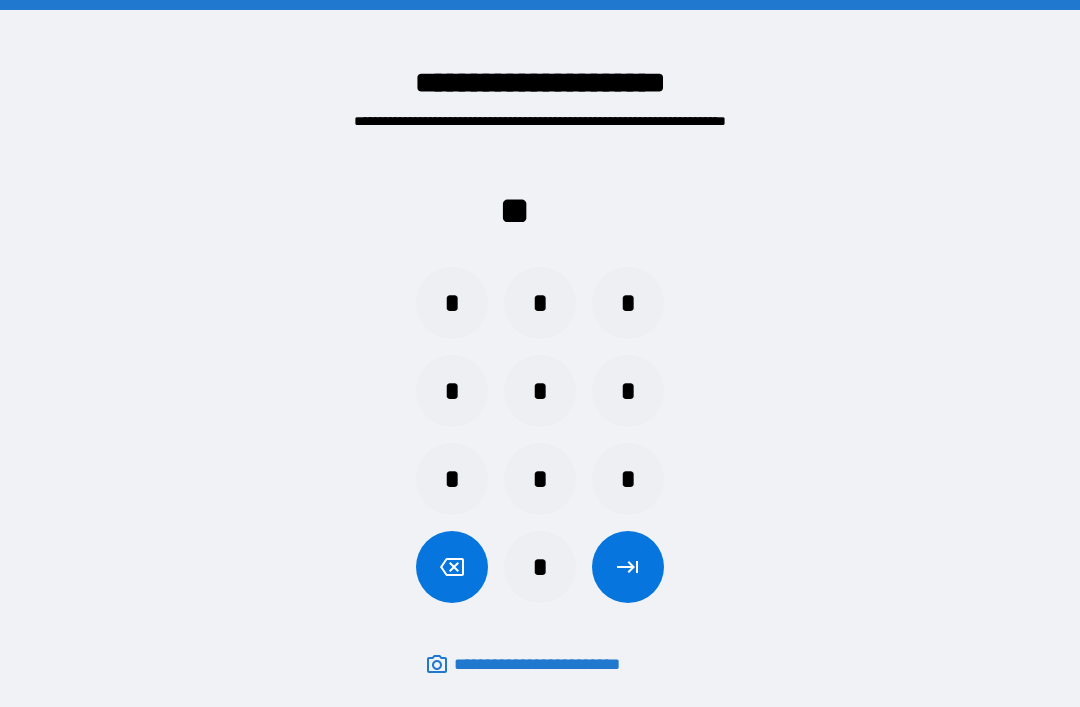 click on "*" at bounding box center (452, 391) 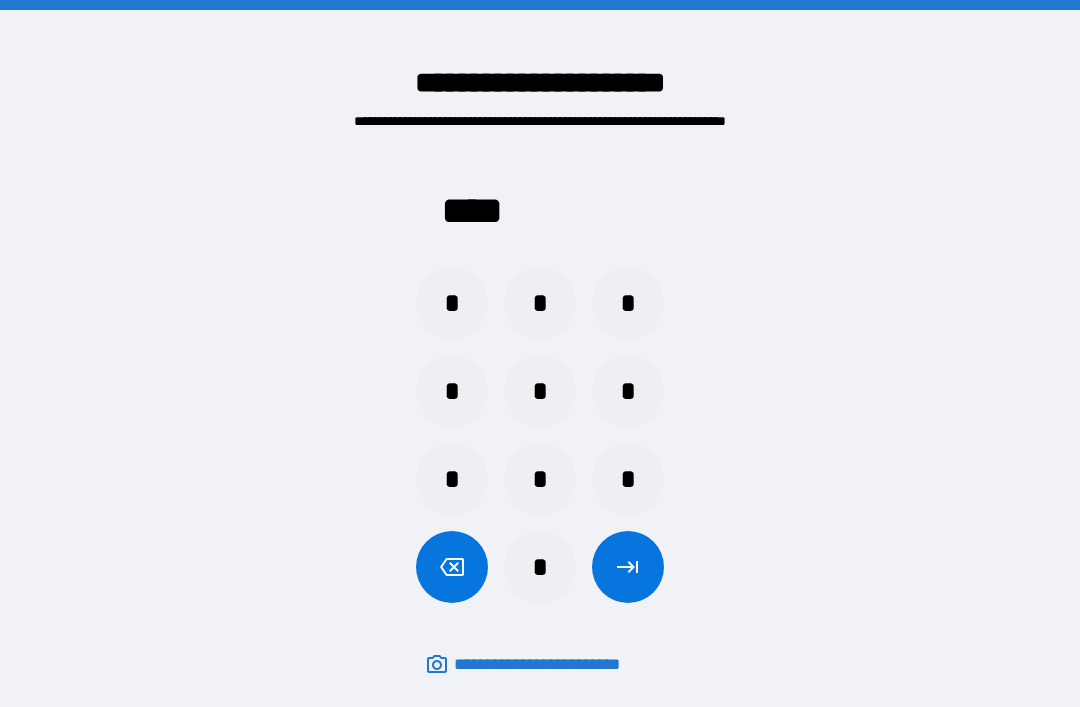 click on "* * *" at bounding box center (540, 479) 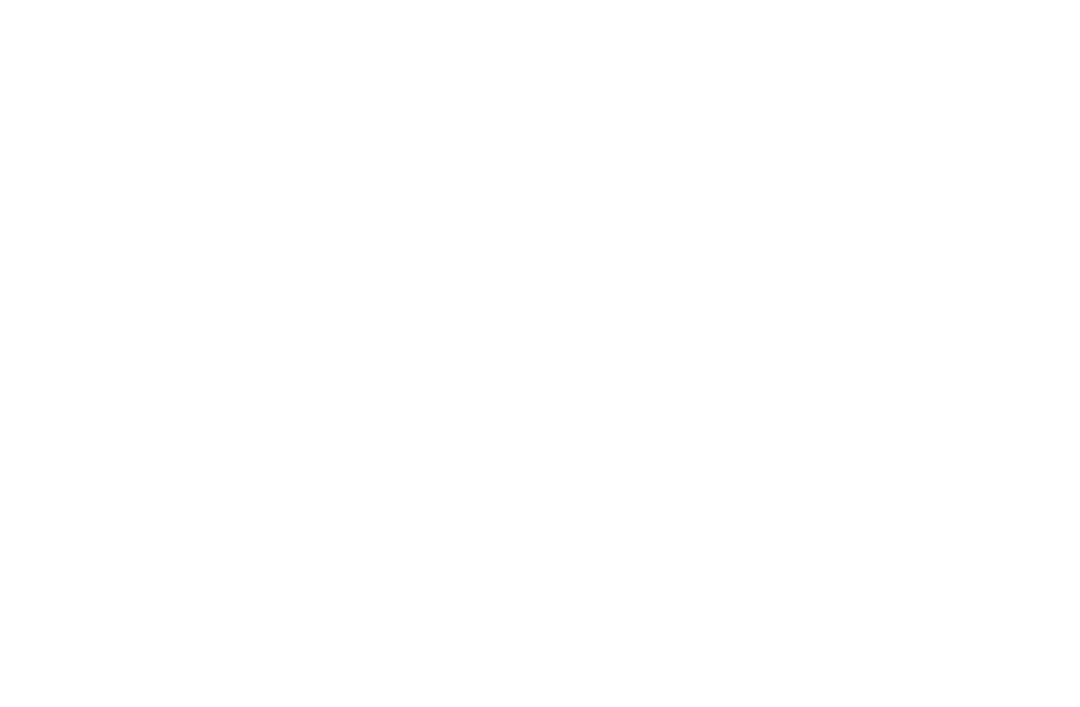 scroll, scrollTop: 0, scrollLeft: 0, axis: both 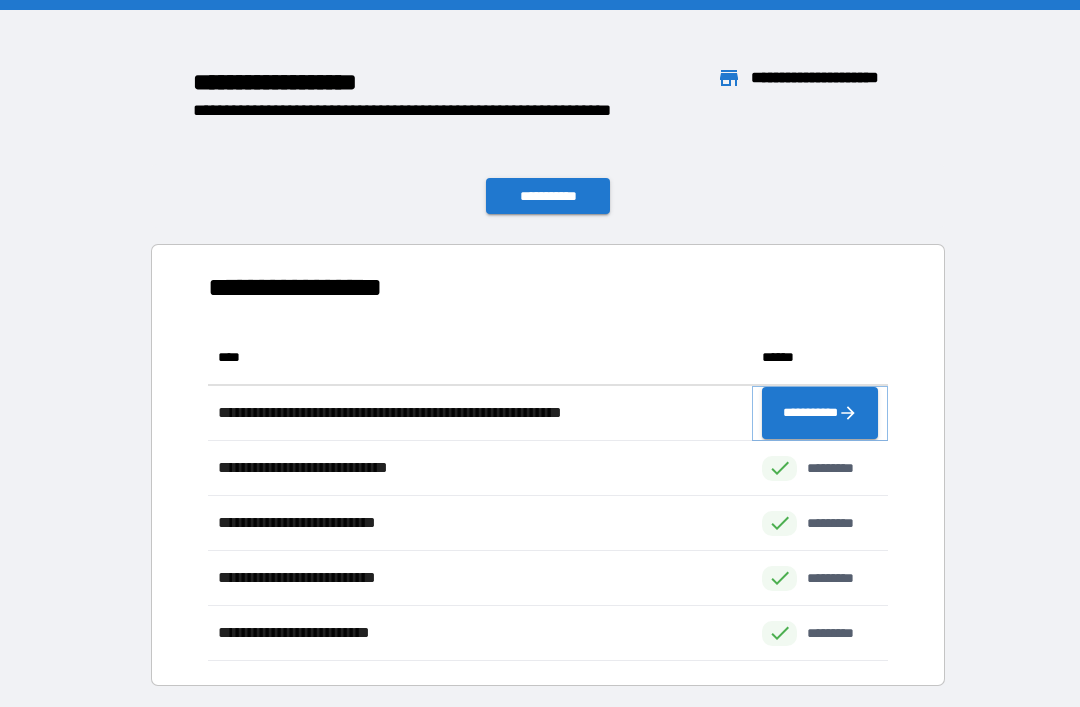 click on "**********" at bounding box center (820, 413) 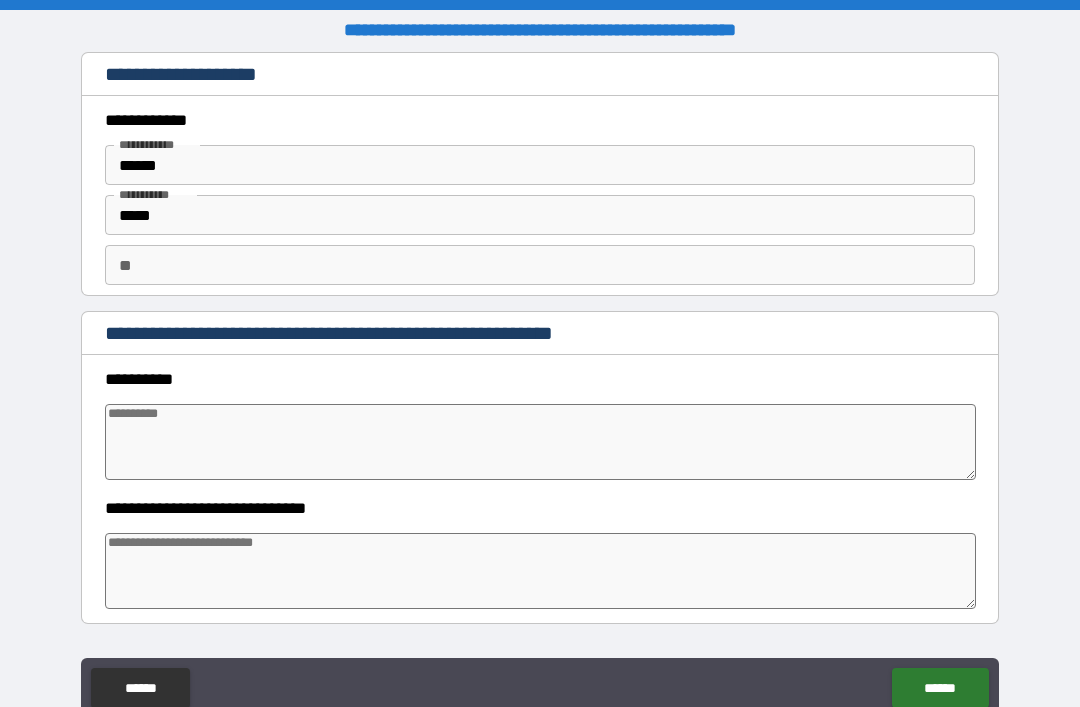 type on "*" 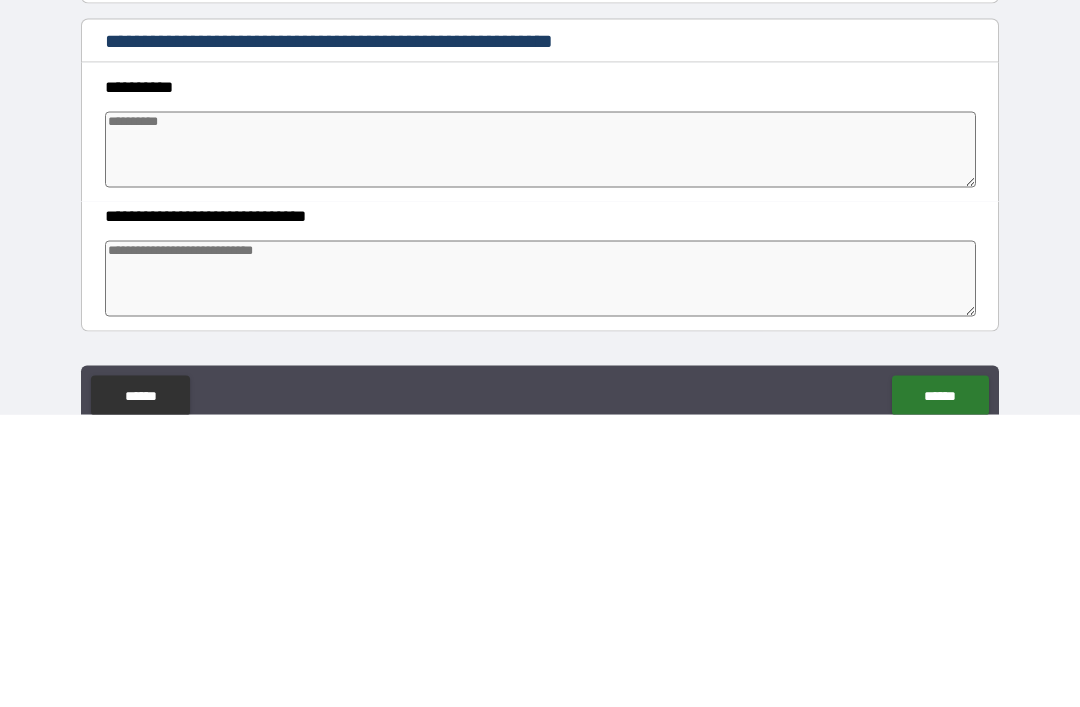 type on "*" 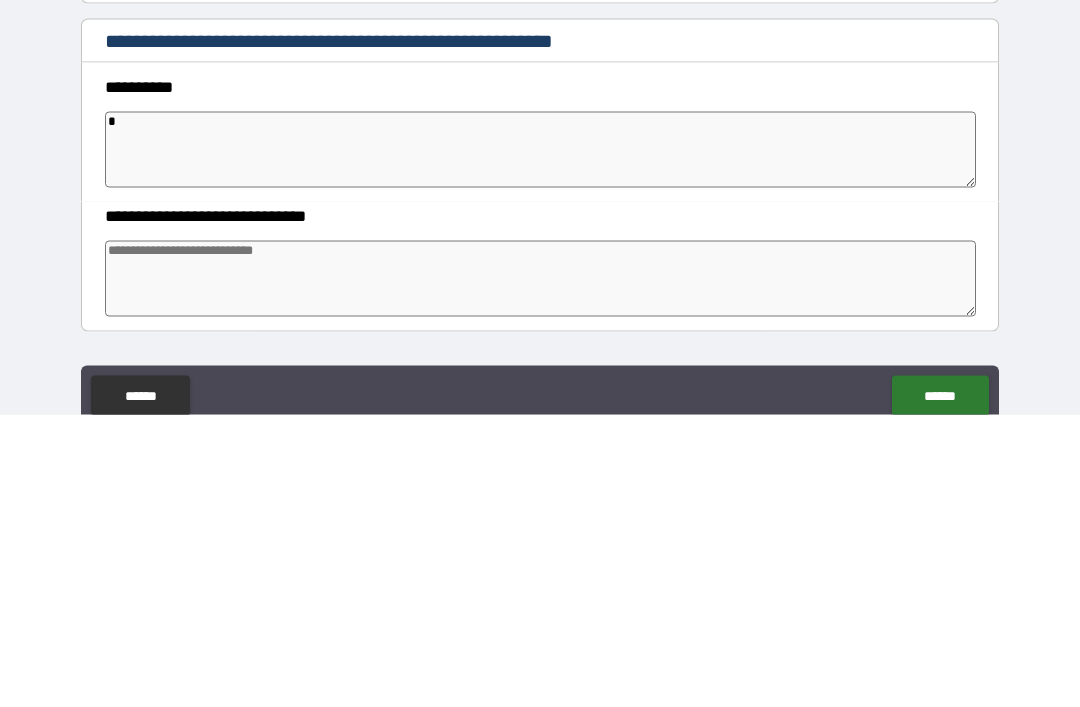 type on "**" 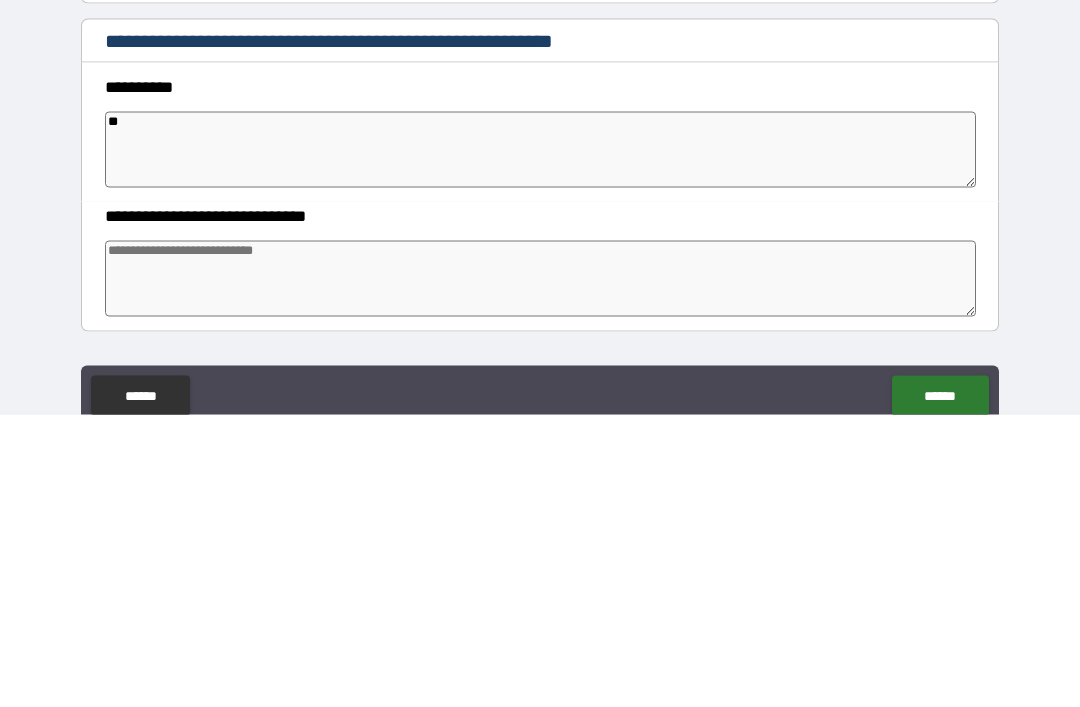 type on "*" 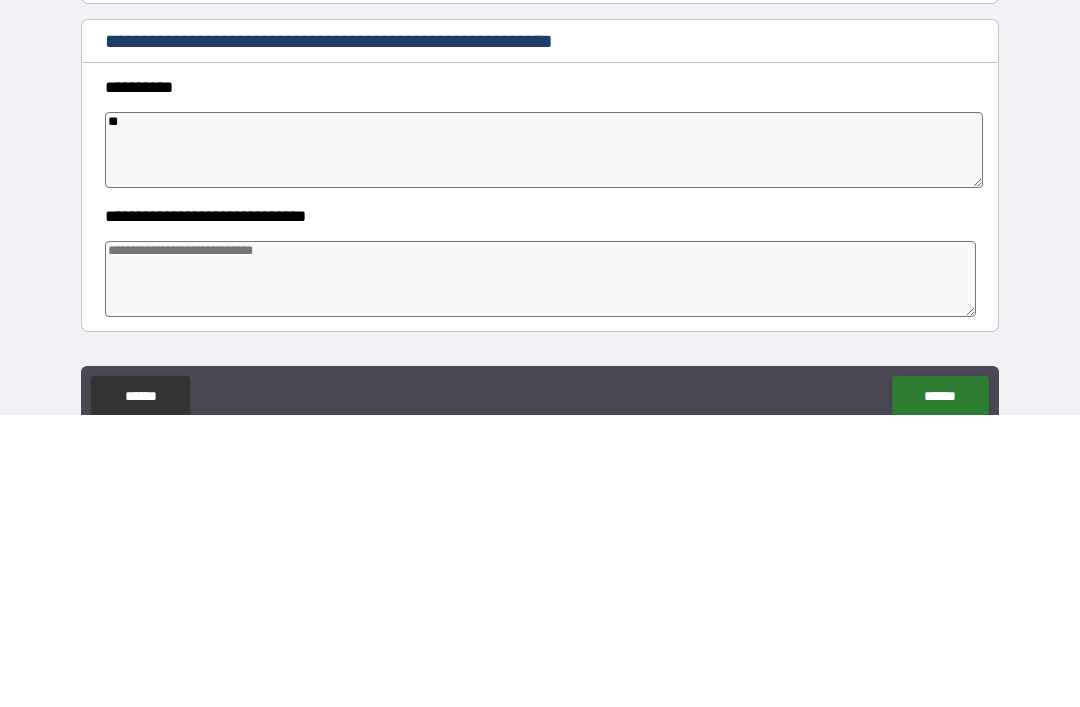 type on "*" 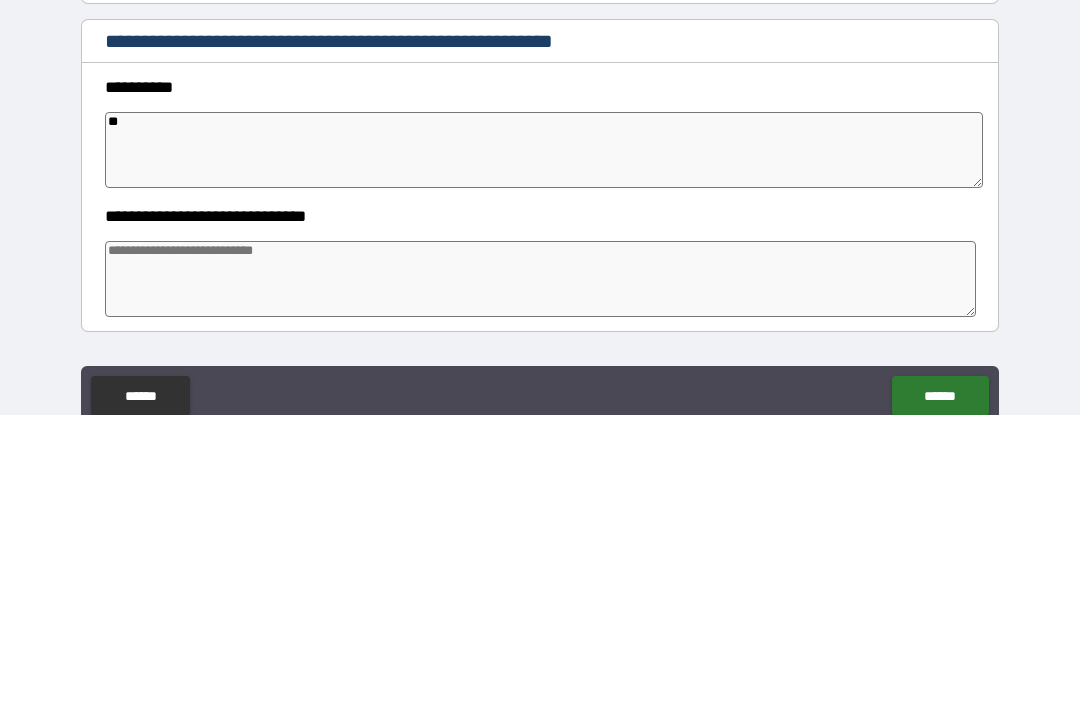 type on "*" 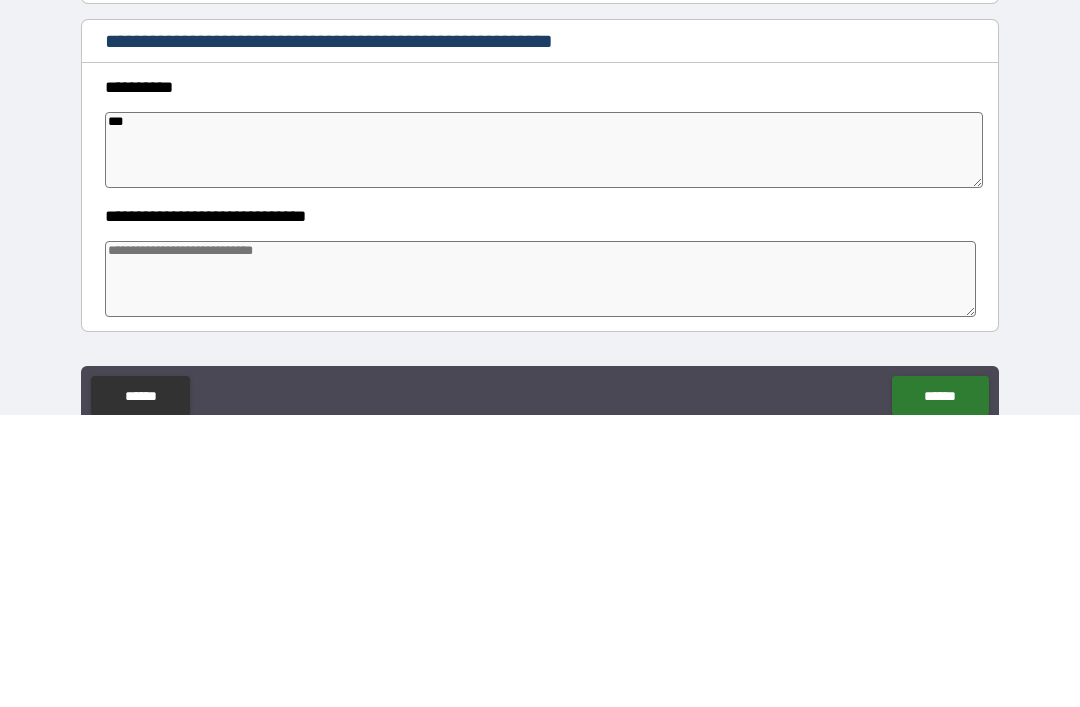 type on "*" 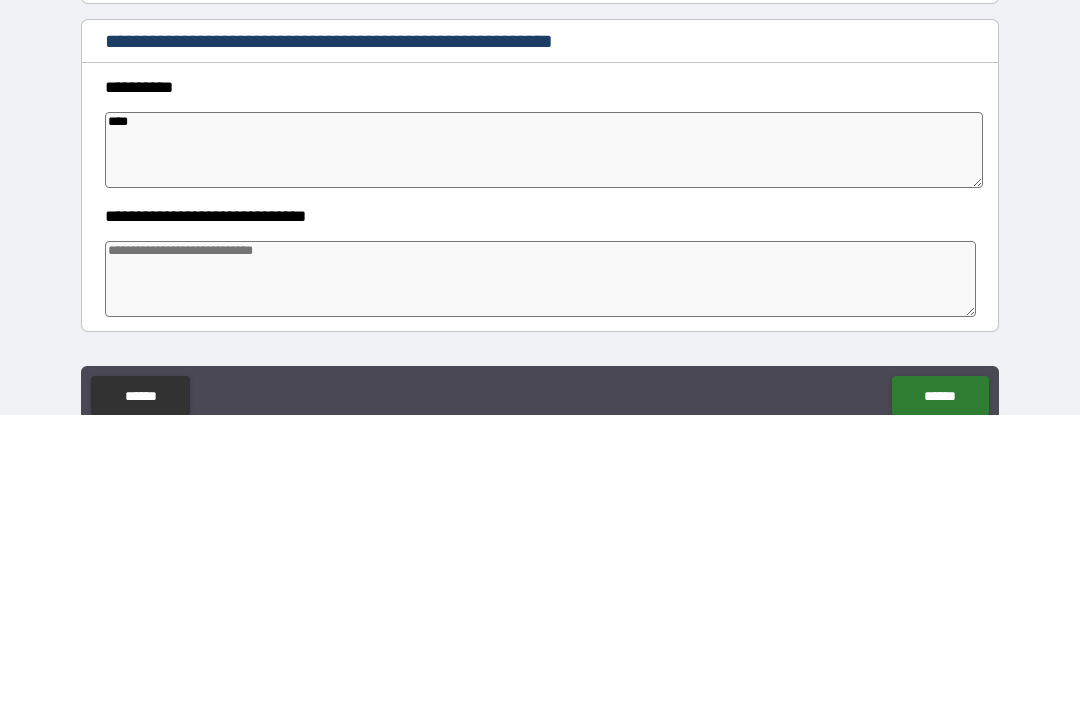 type on "*****" 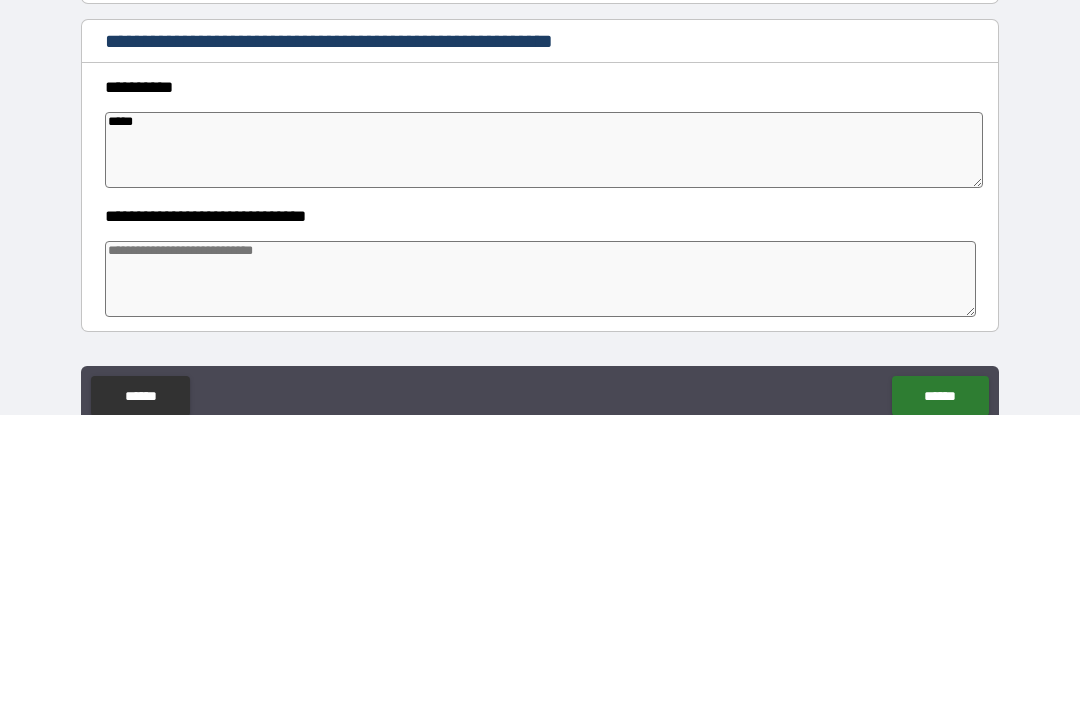 type on "*" 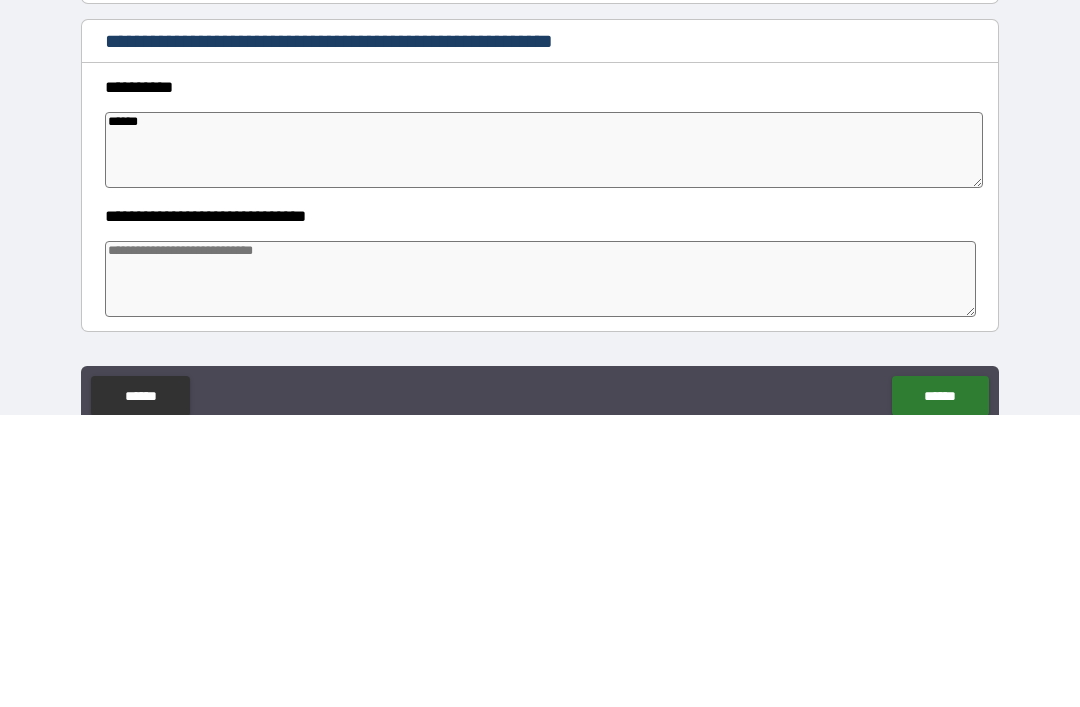 type on "*" 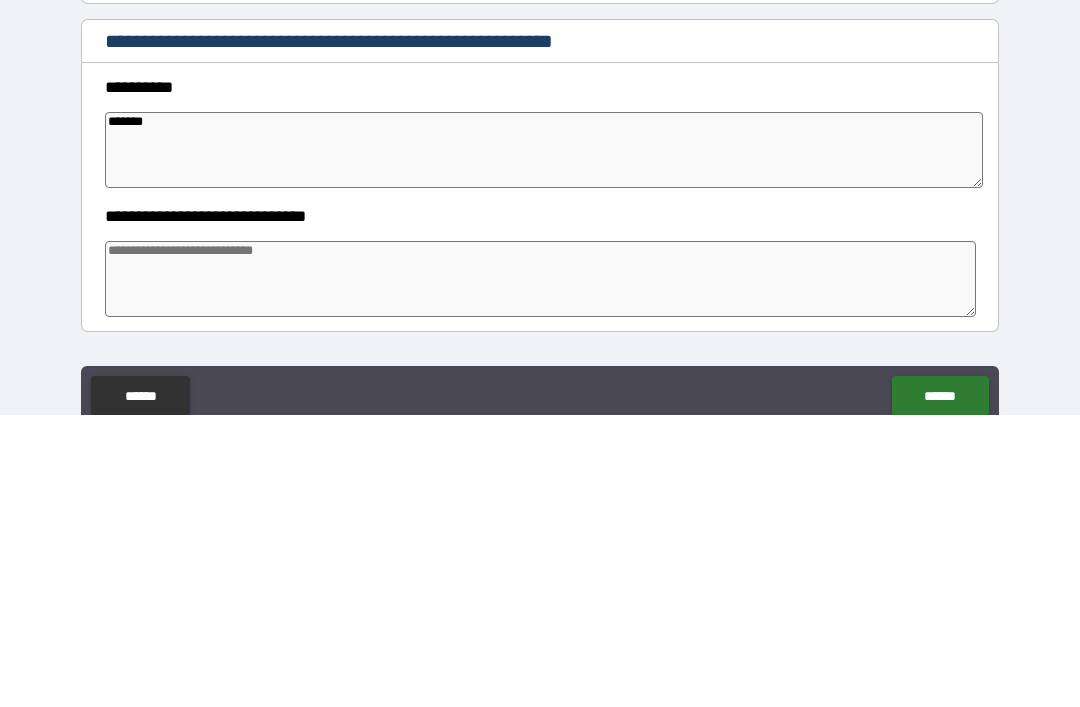 type on "*" 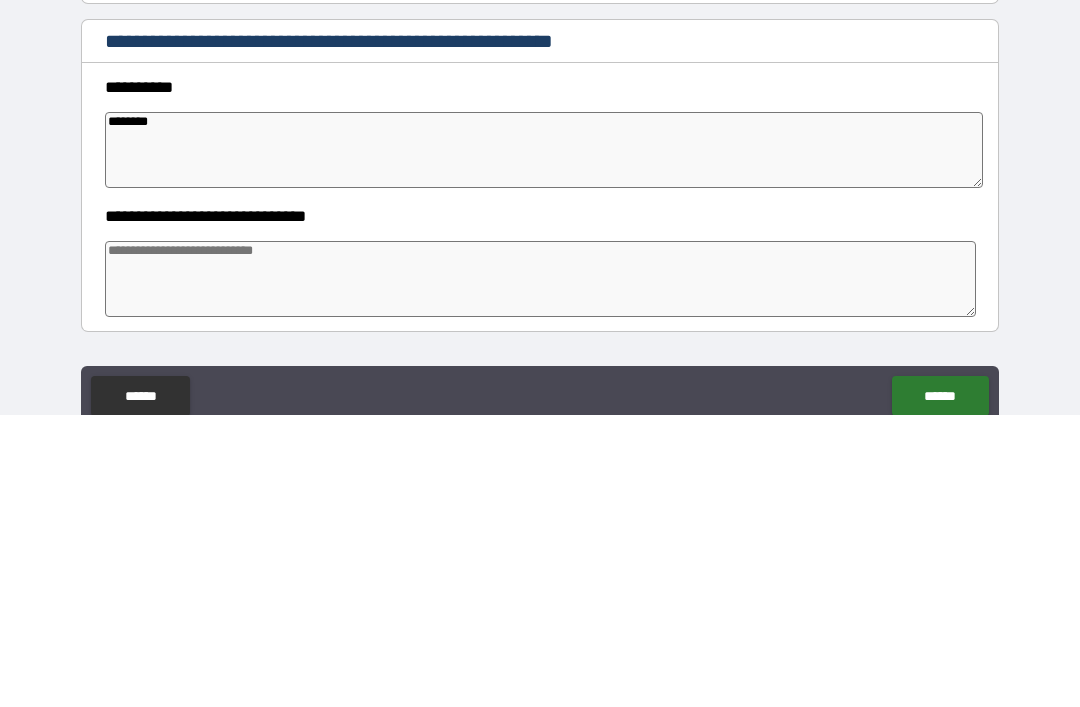 type on "*" 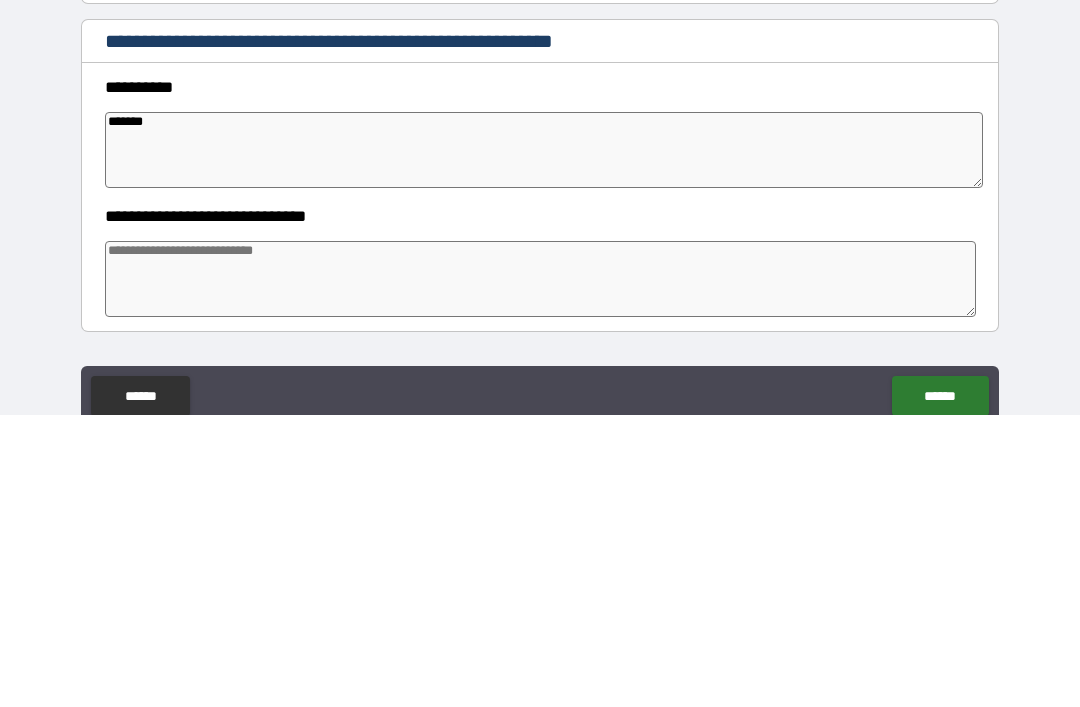 type on "******" 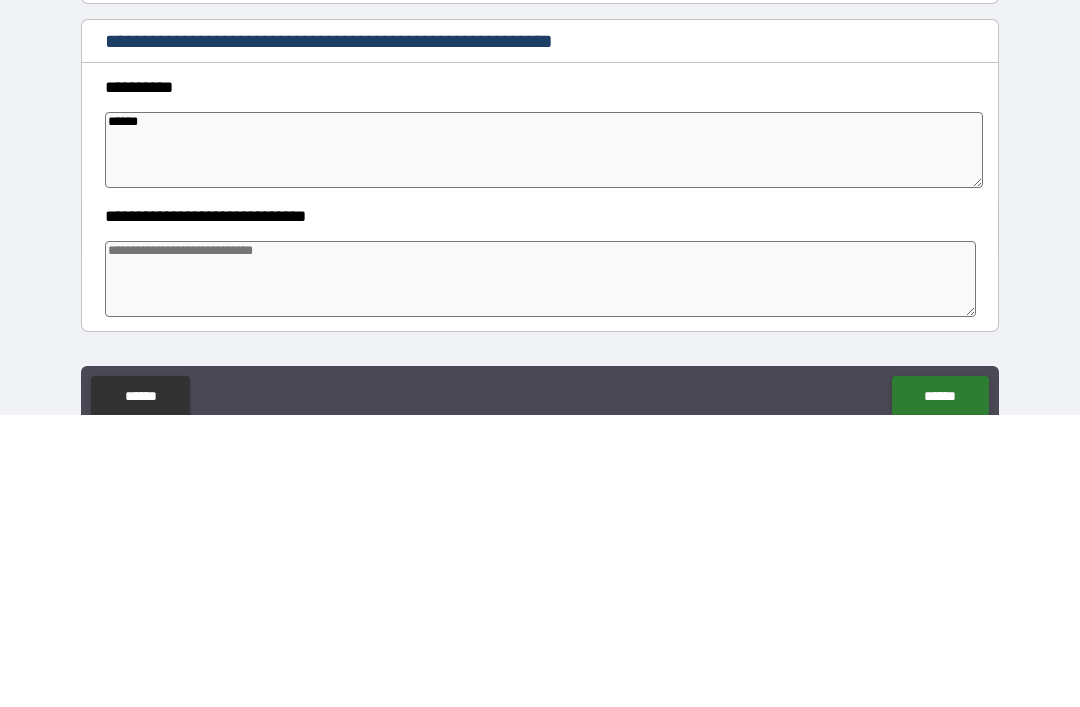 type on "*" 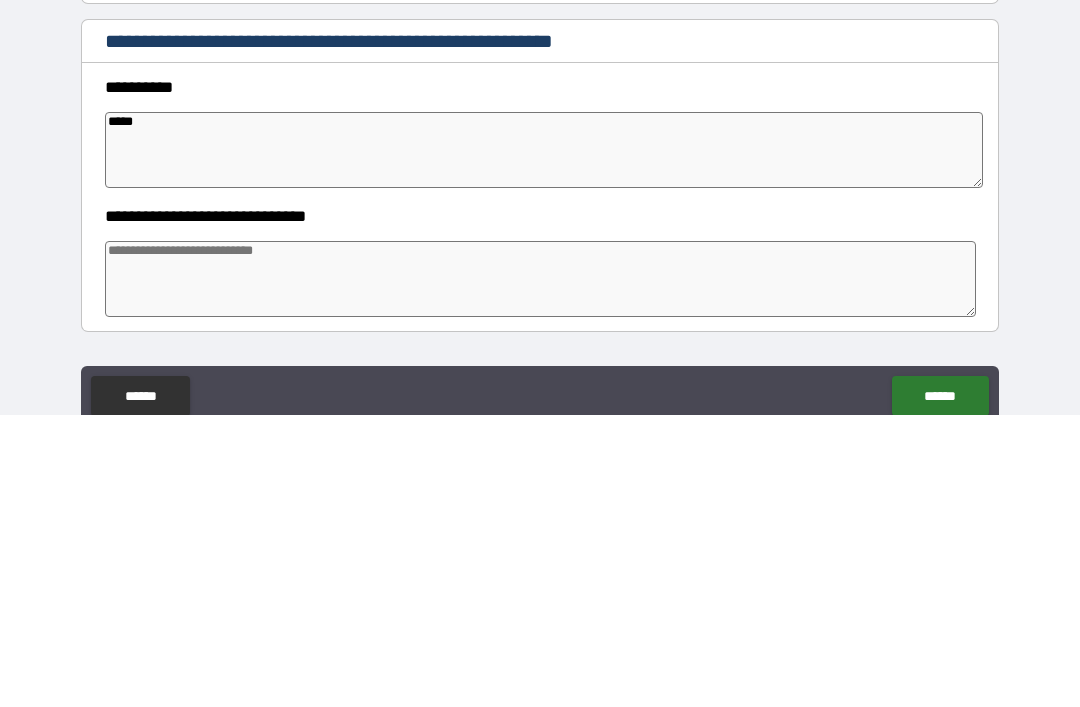 type on "*" 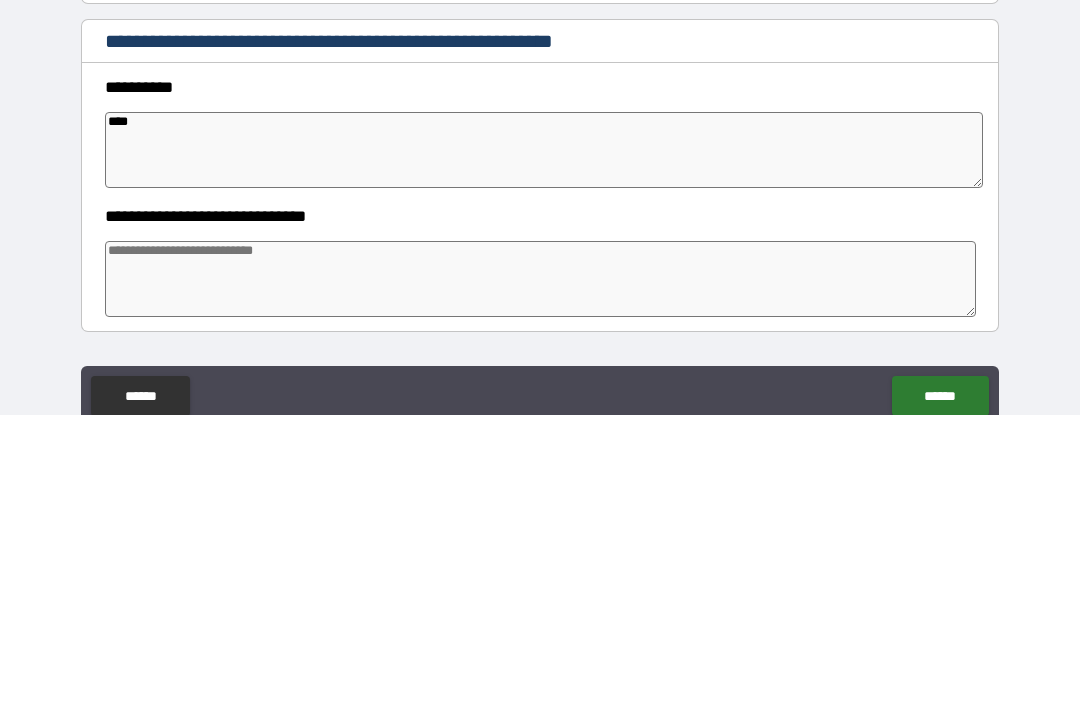 type on "*" 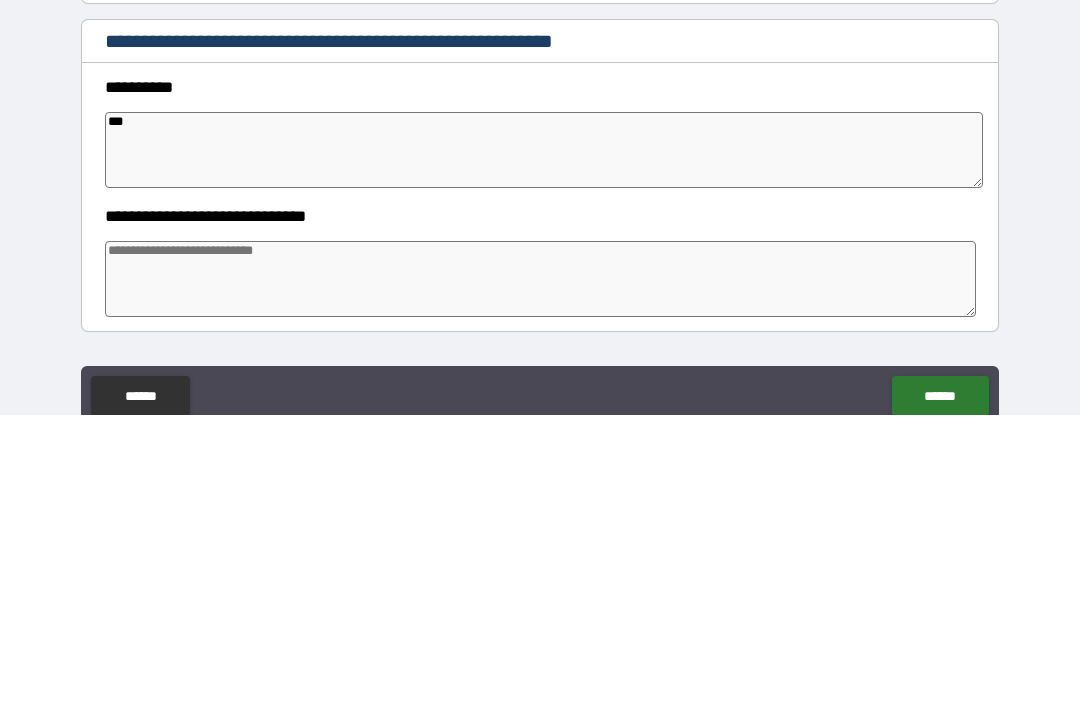 type on "*" 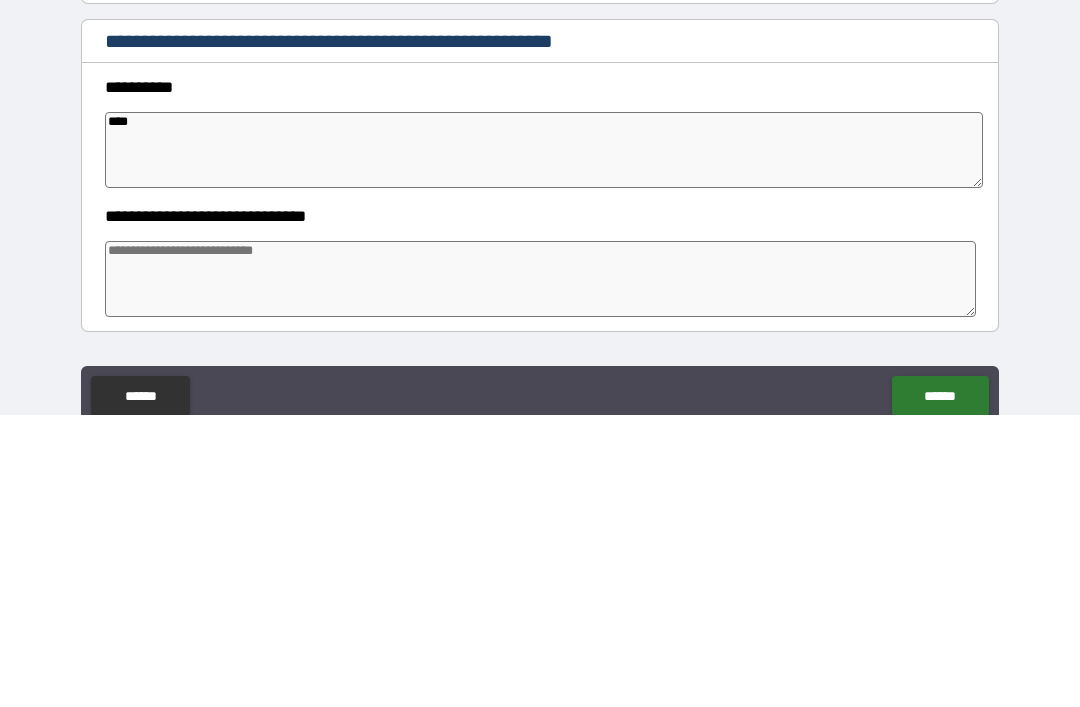 type on "*" 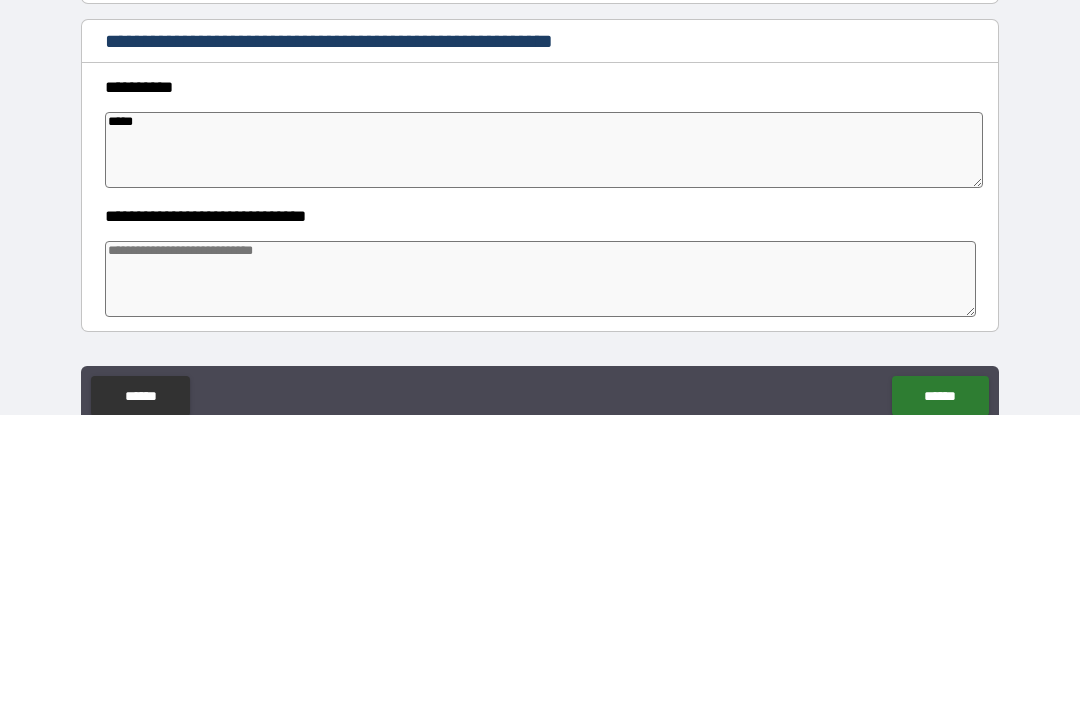 type on "******" 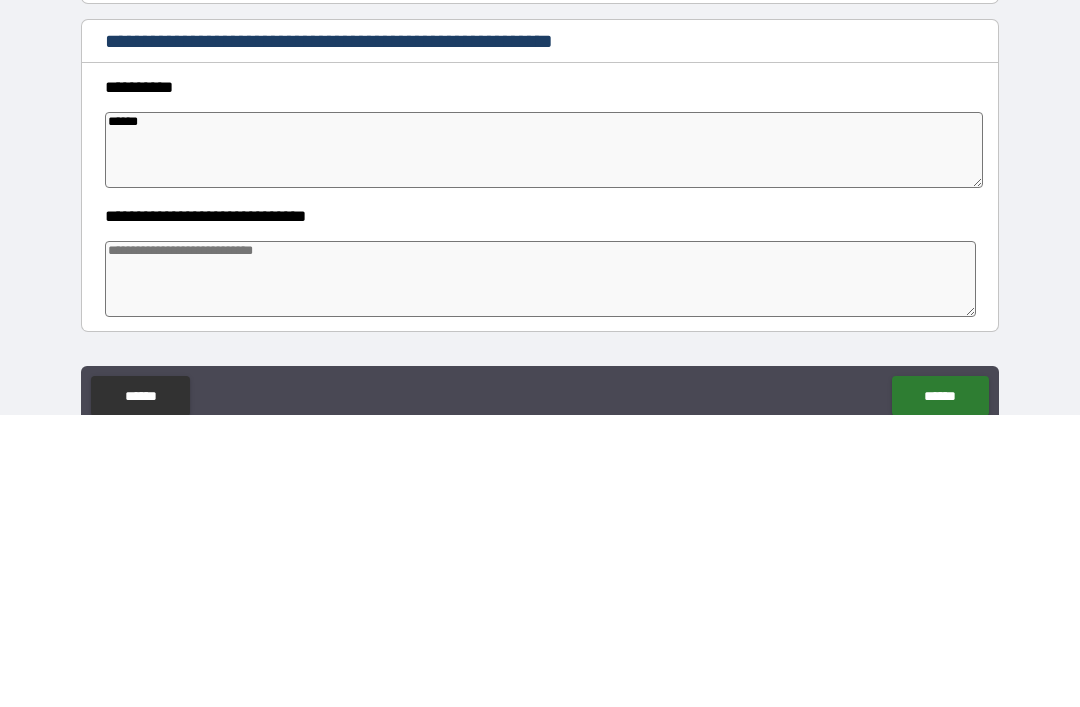 type on "*" 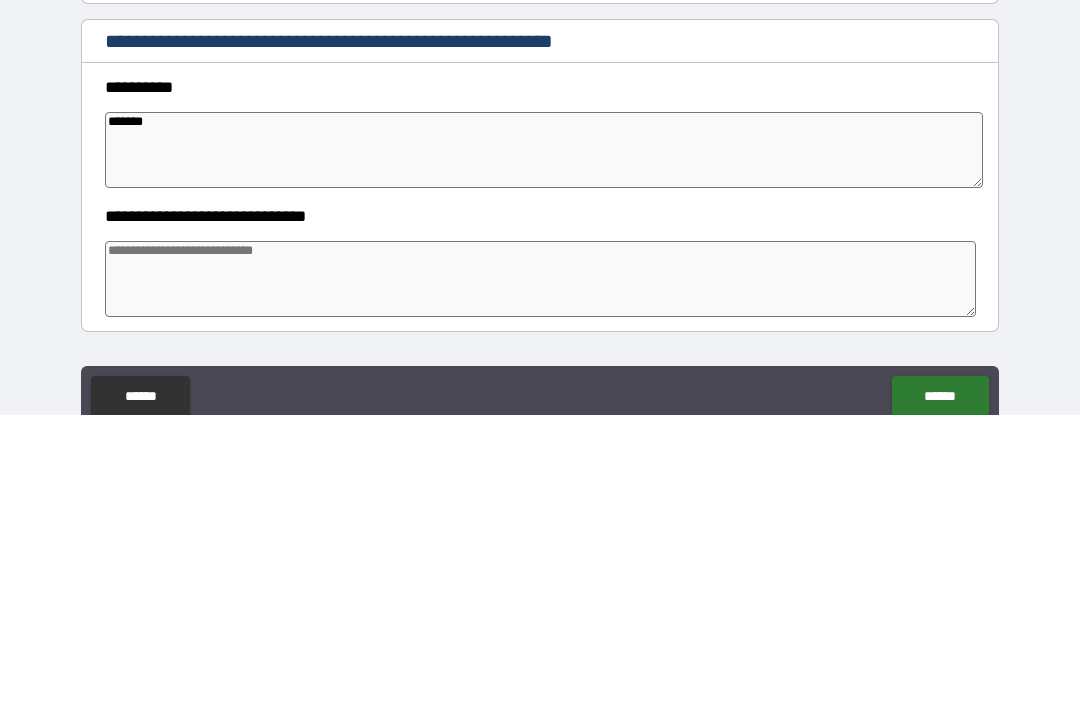type on "*" 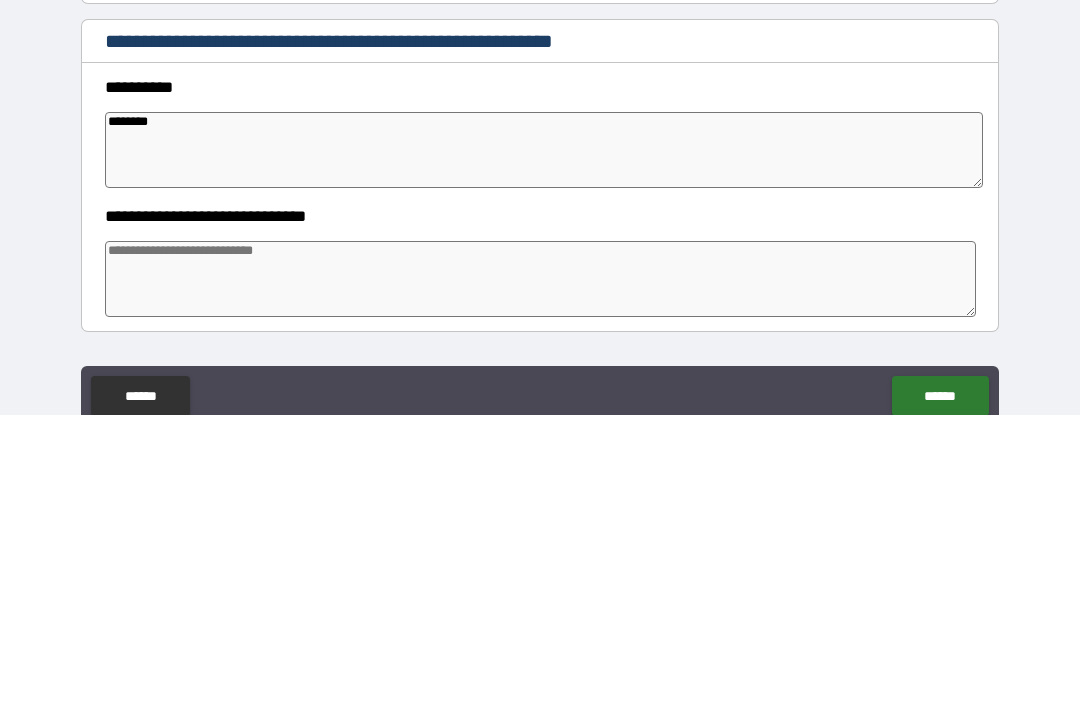 type on "*" 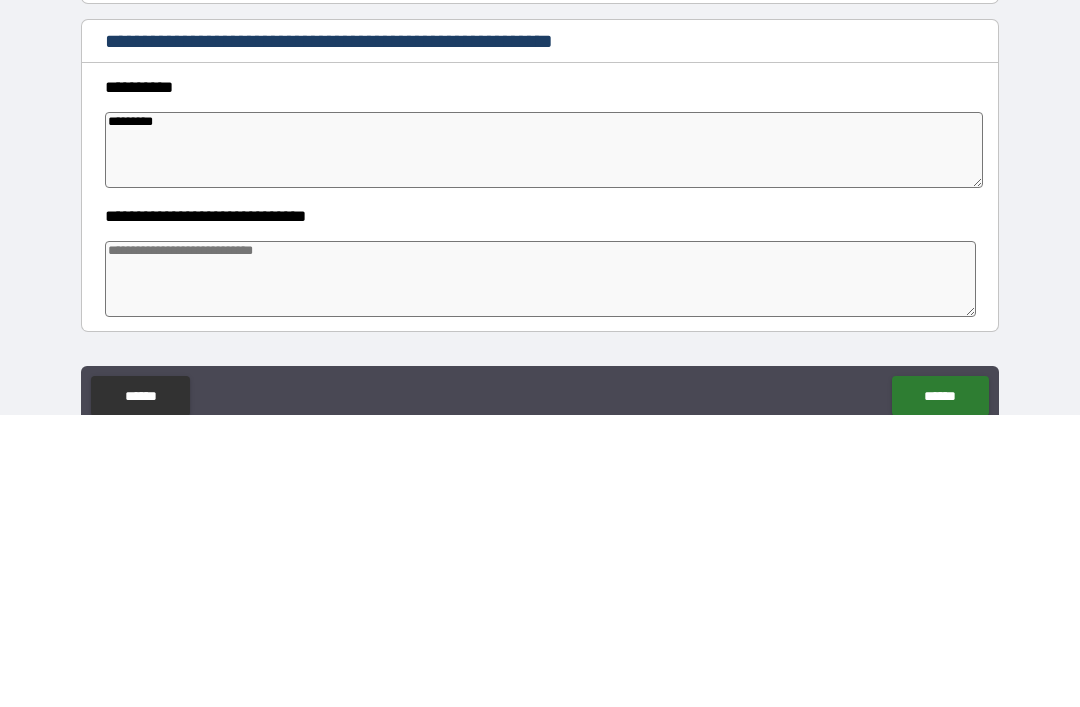 type on "*" 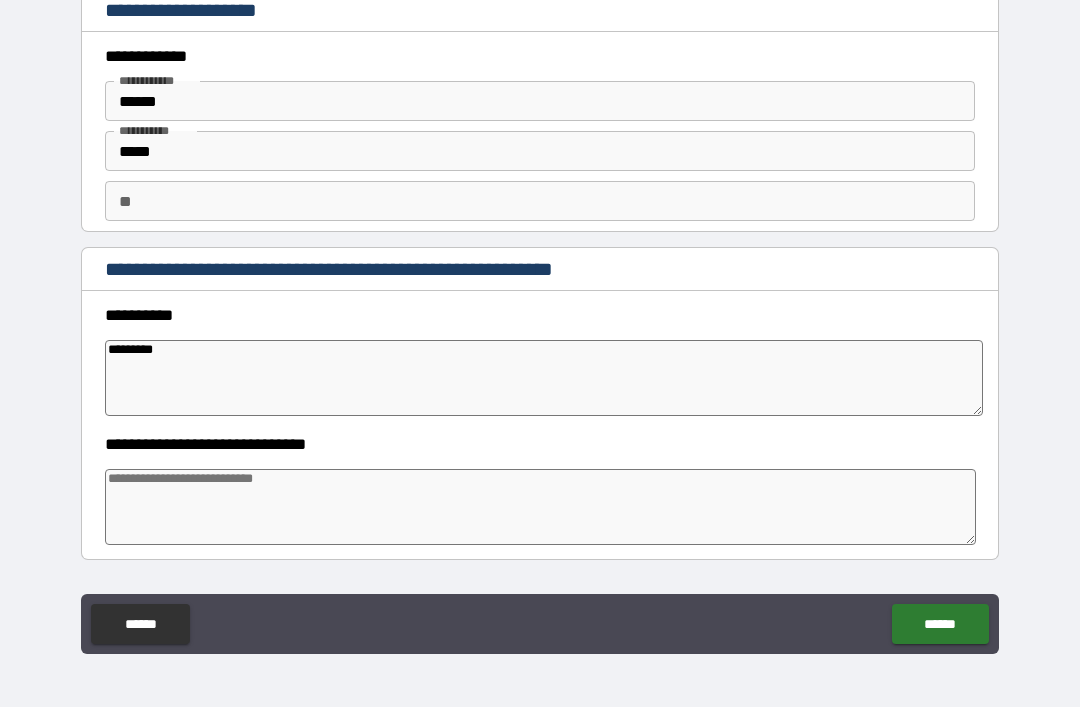click at bounding box center (540, 507) 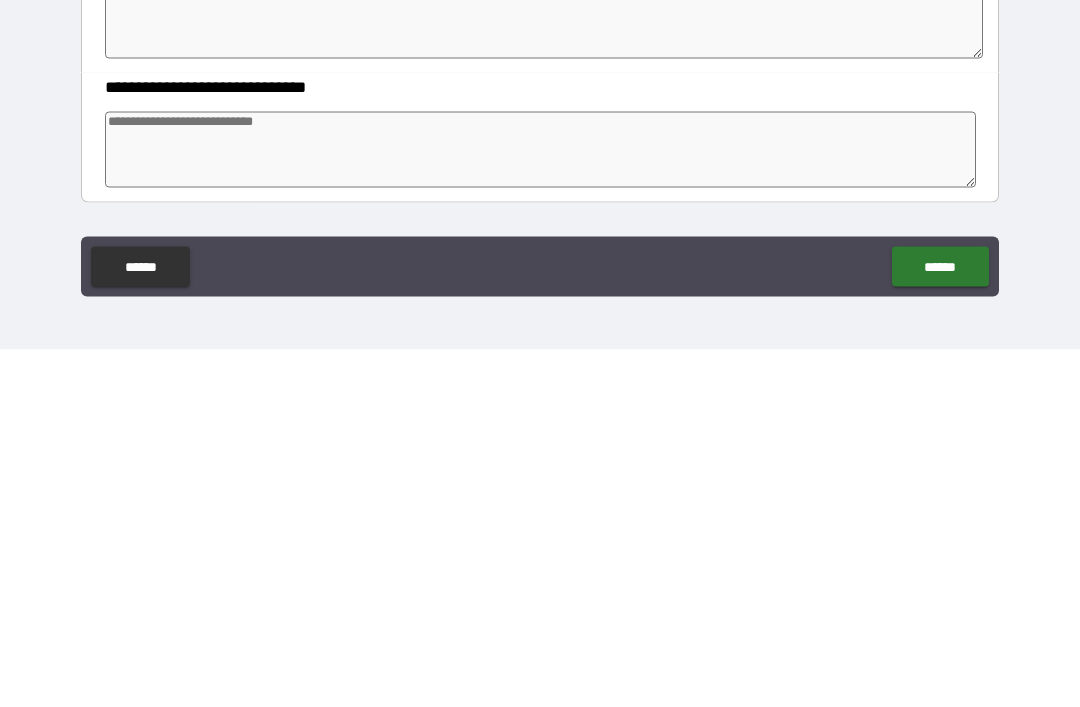 type on "*" 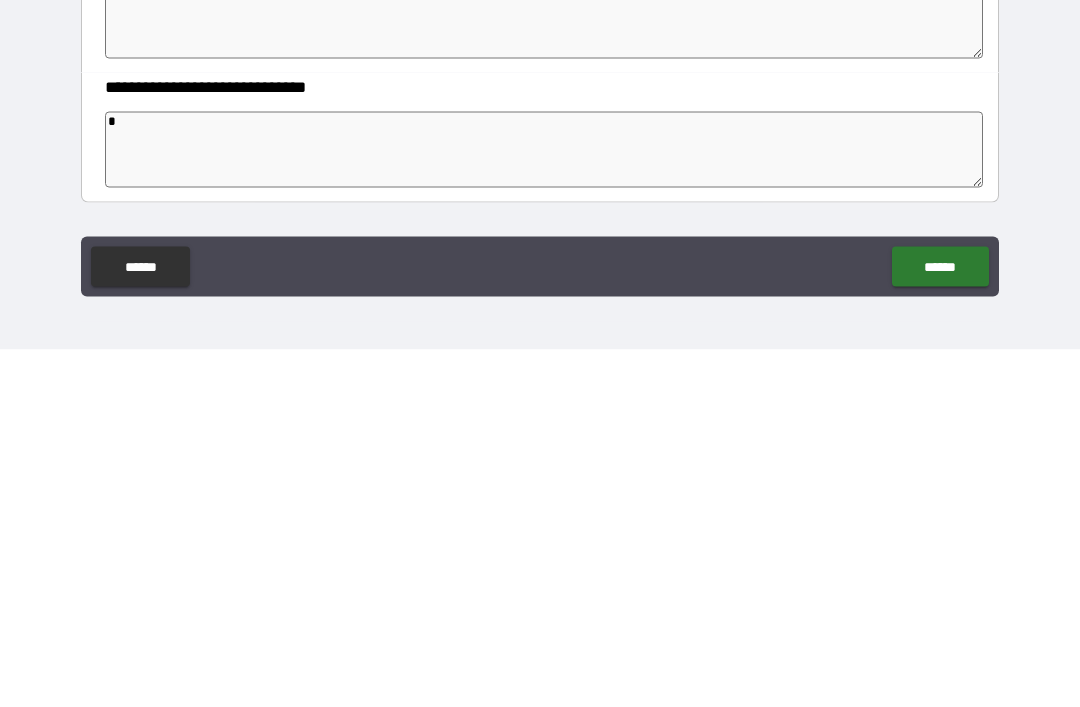 type on "*" 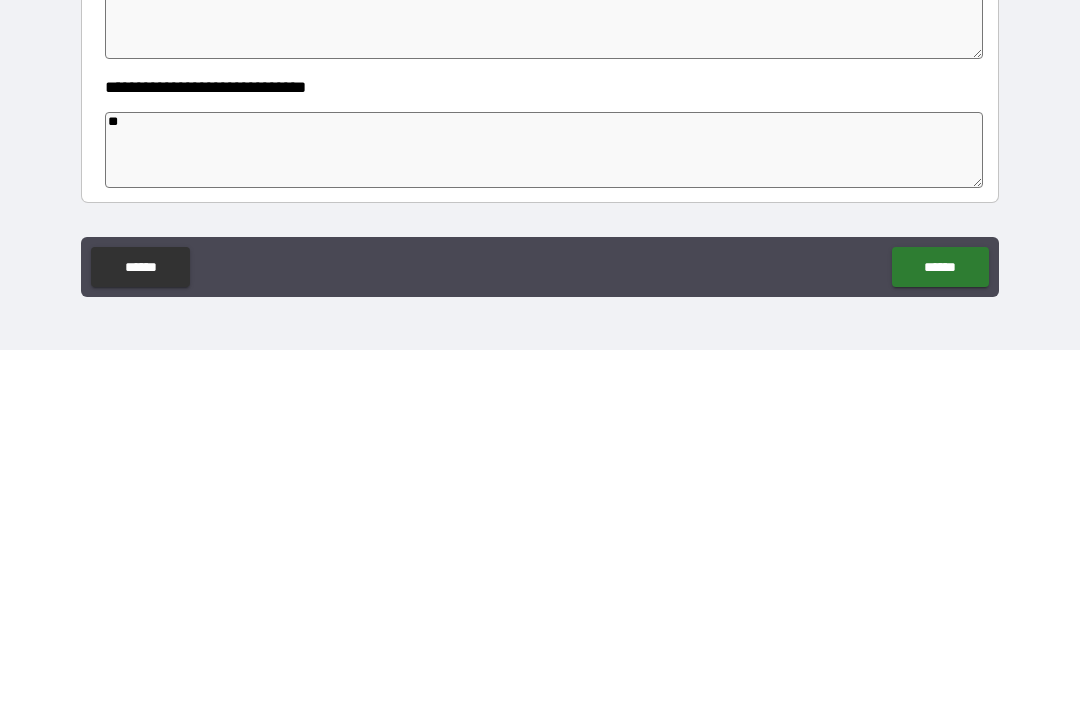 type on "*" 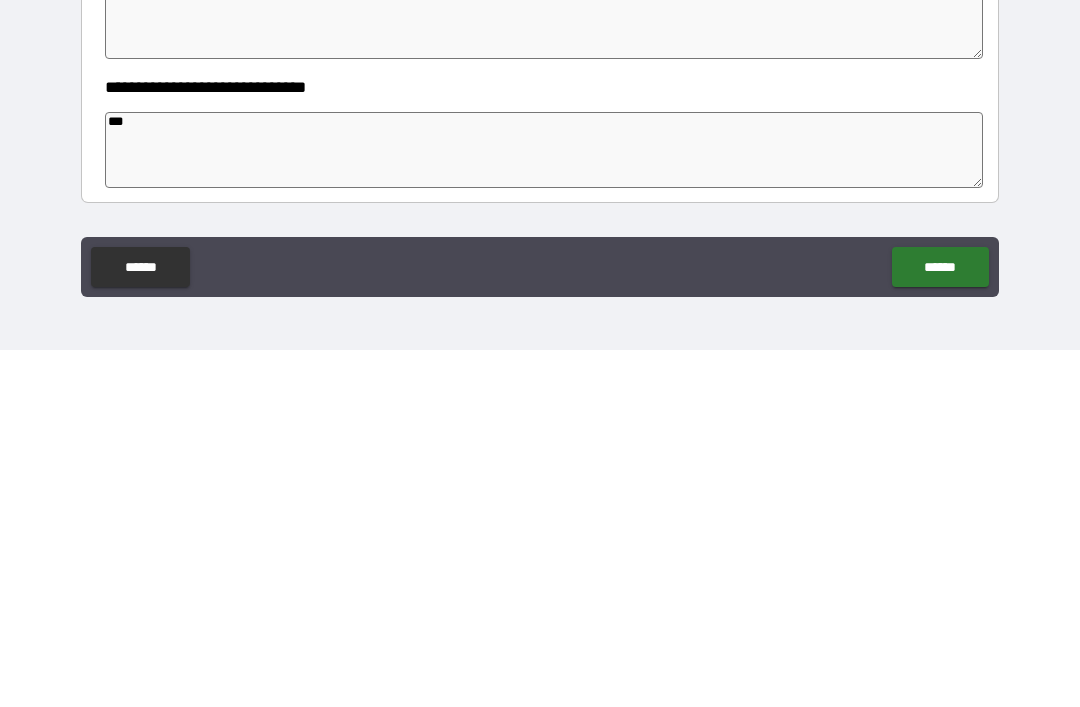 type on "*" 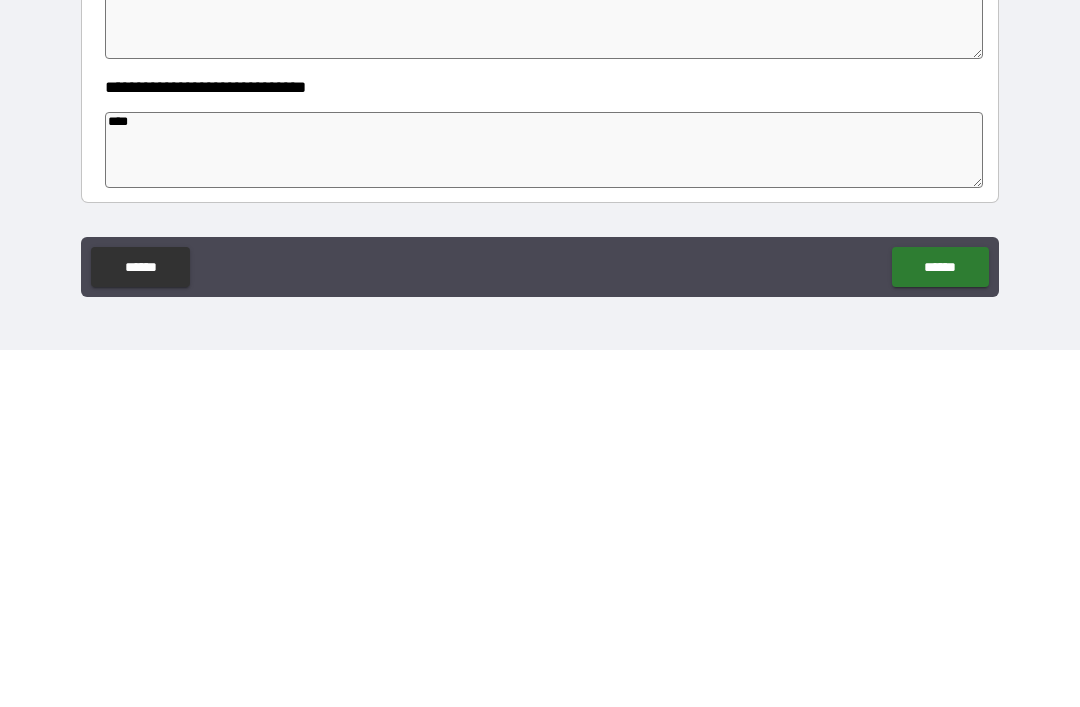 type on "*" 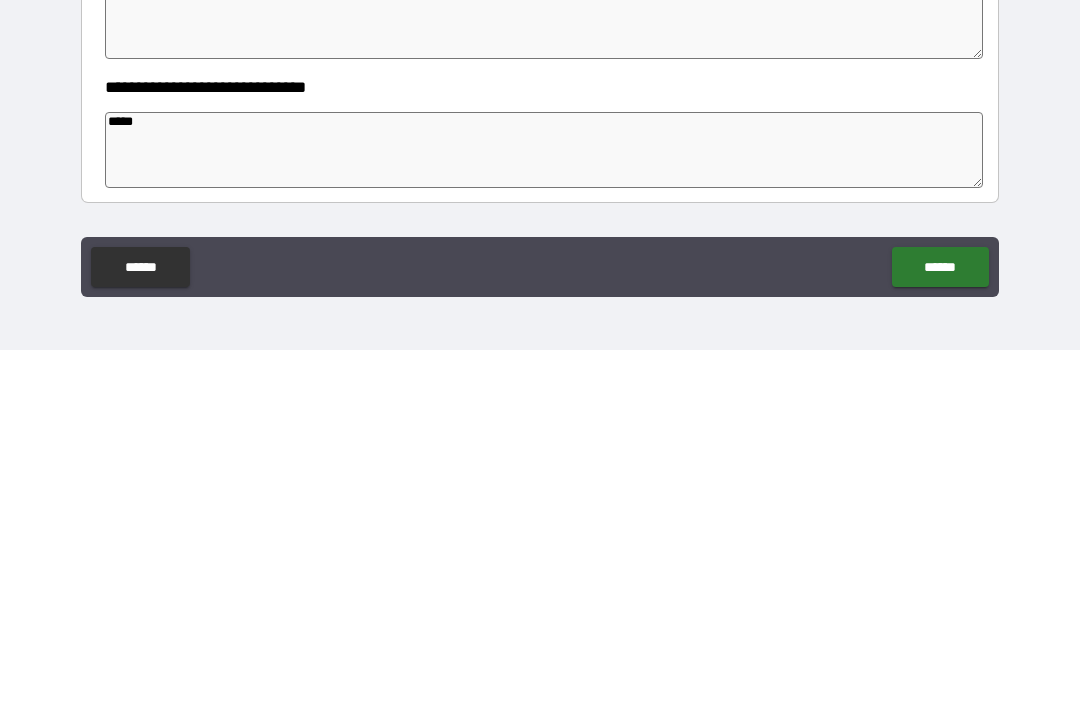 type on "*" 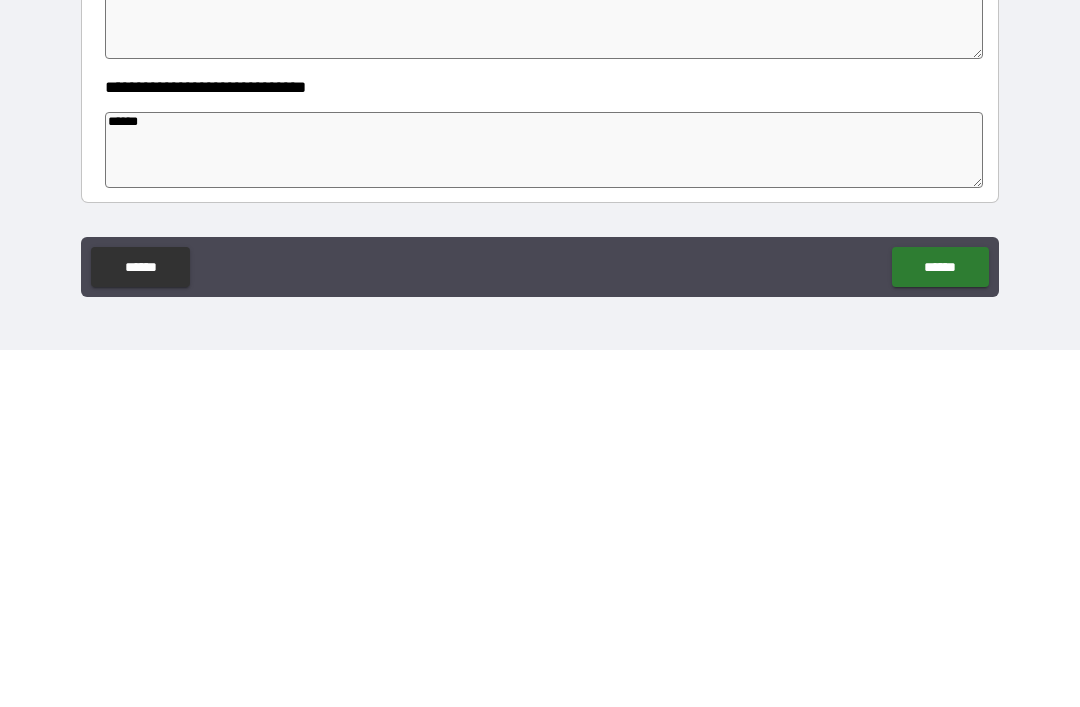 type on "*******" 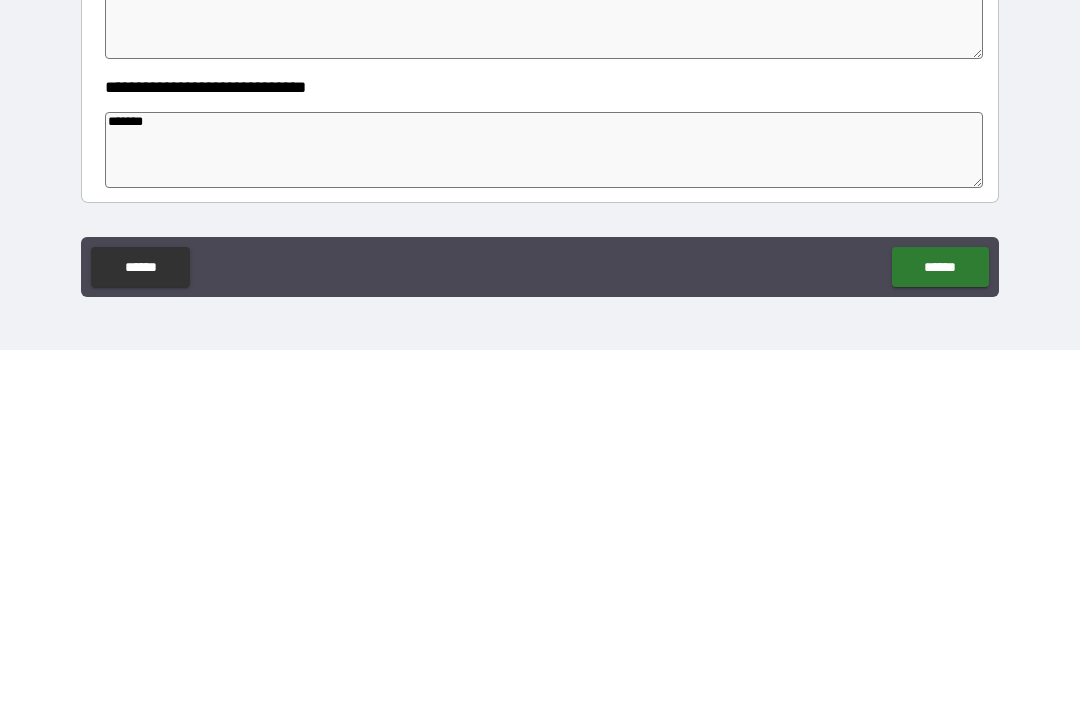 type on "*" 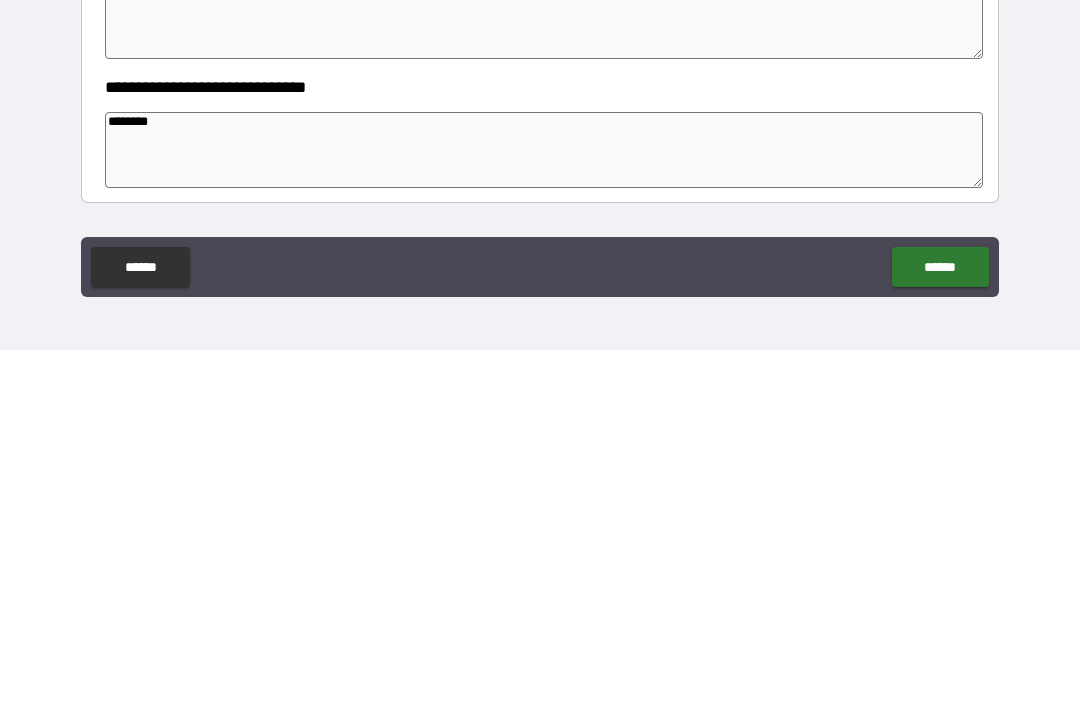 type on "*" 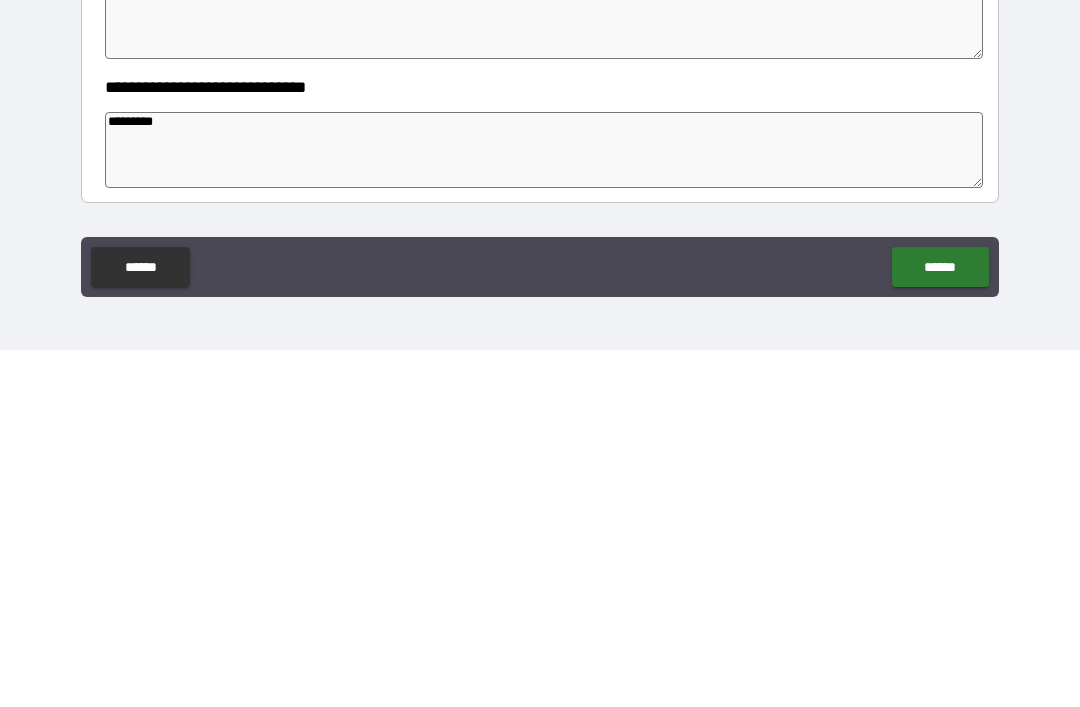 type on "*" 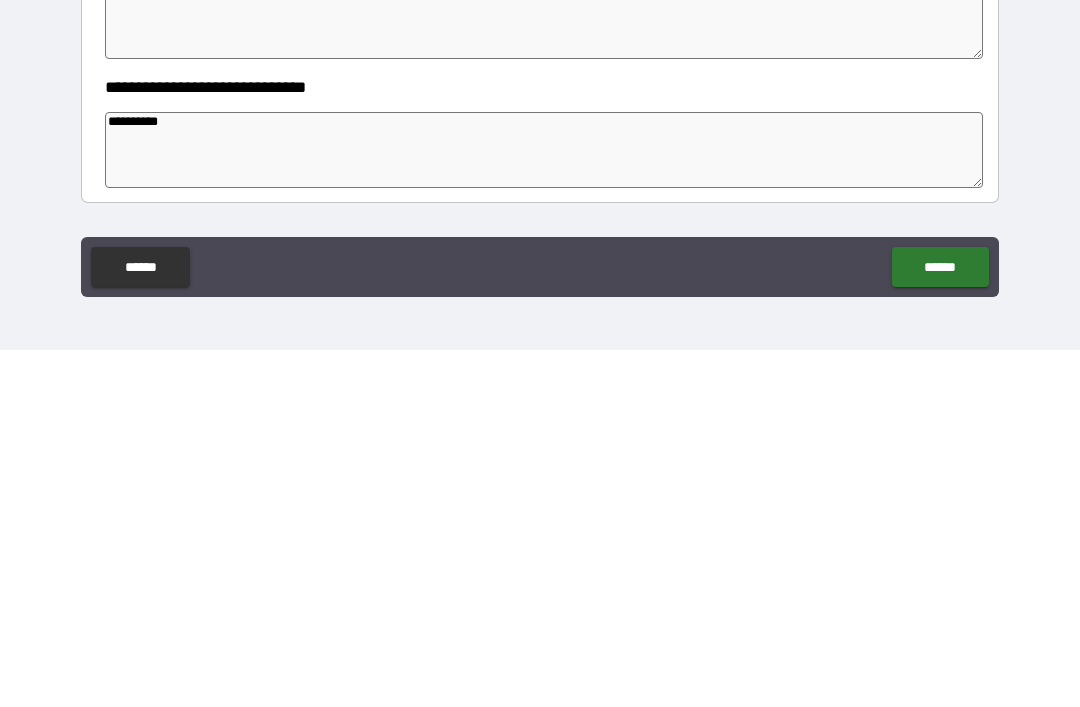 type on "*" 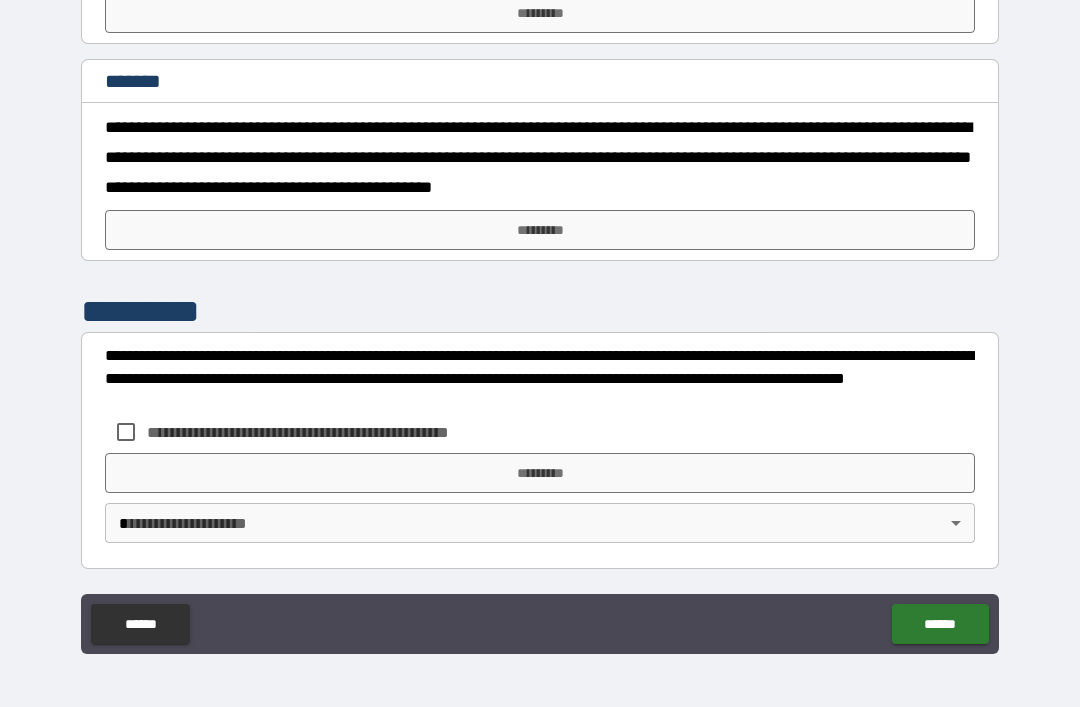 scroll, scrollTop: 5793, scrollLeft: 0, axis: vertical 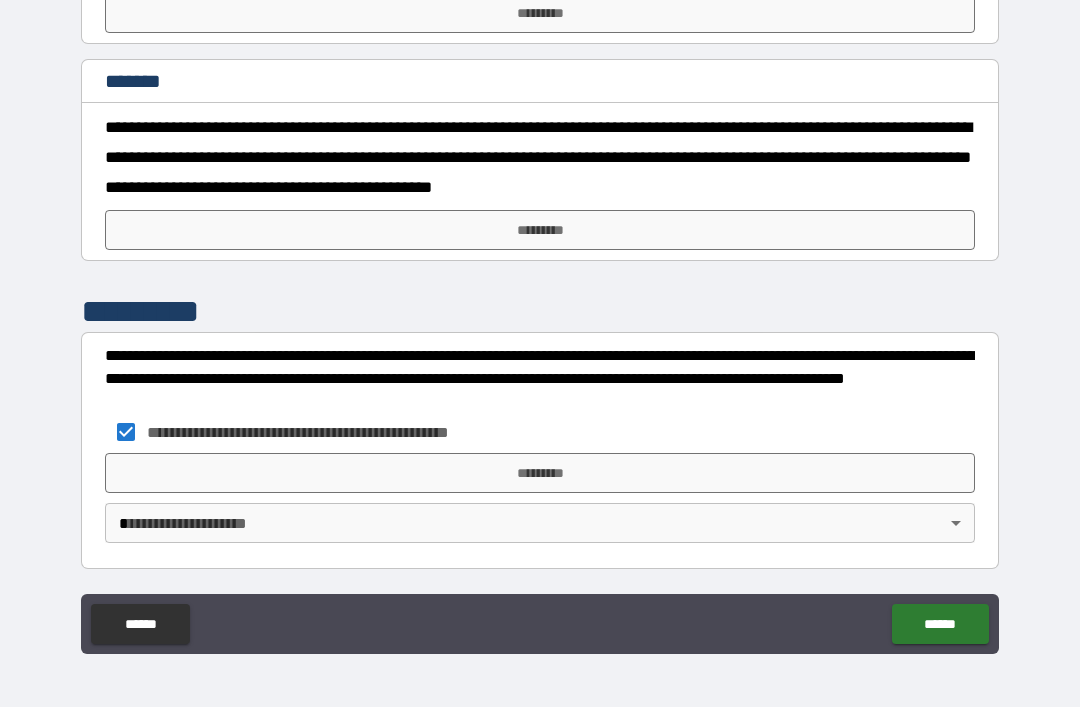 type on "*" 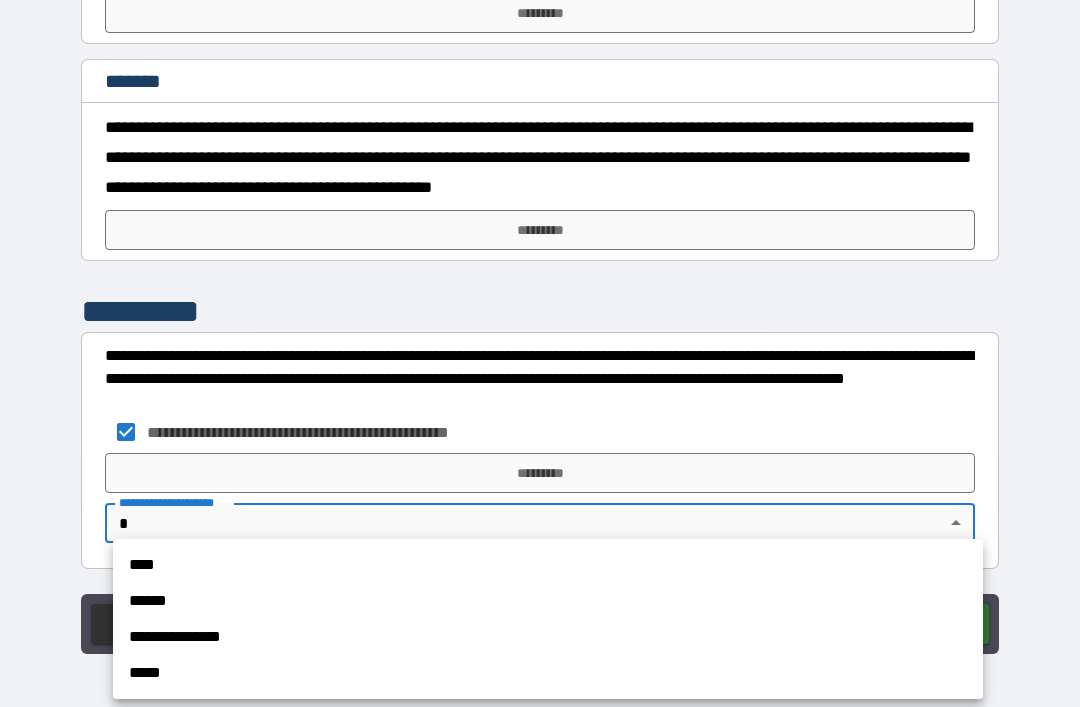 click on "****" at bounding box center (548, 565) 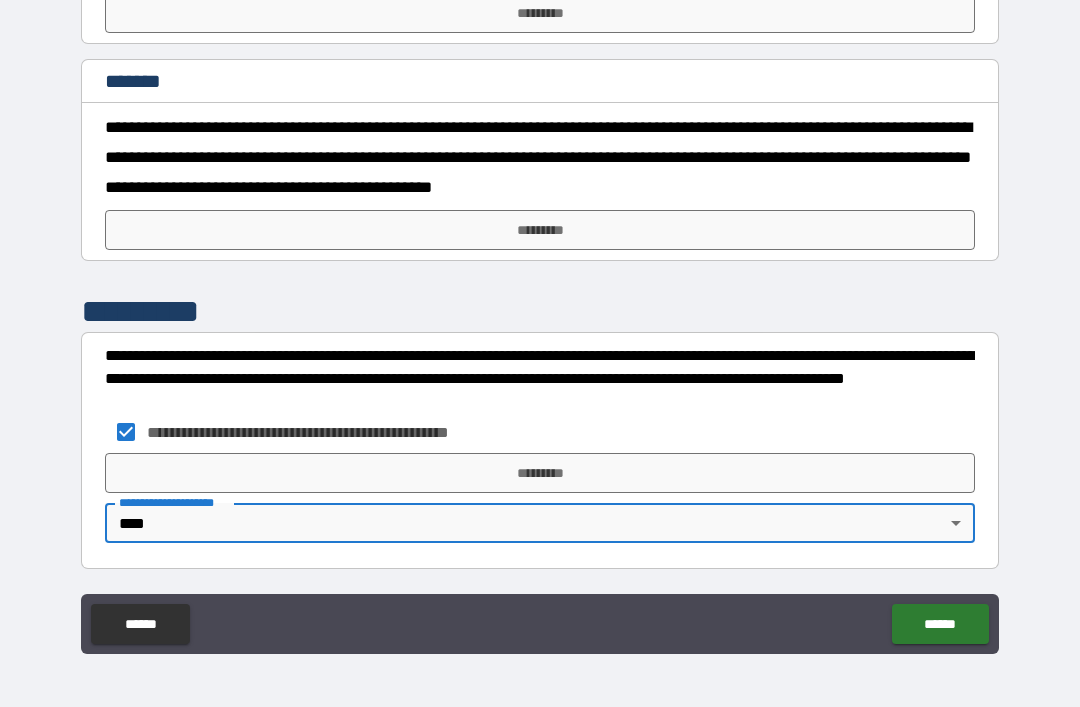 type on "*" 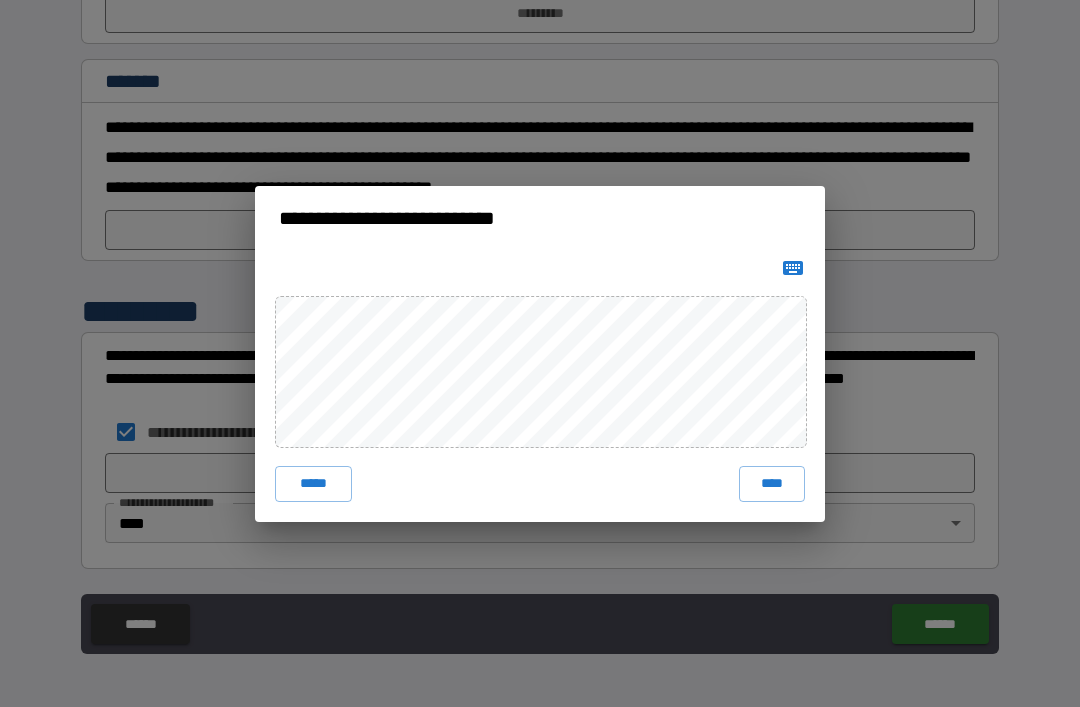 click on "****" at bounding box center (772, 484) 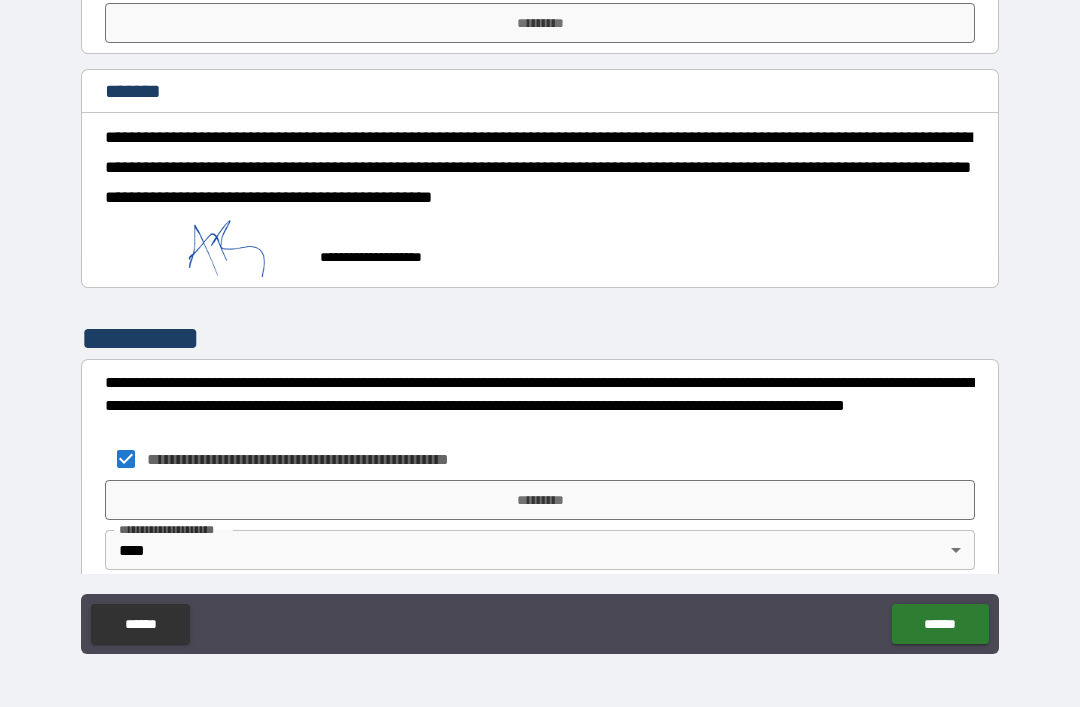 type on "*" 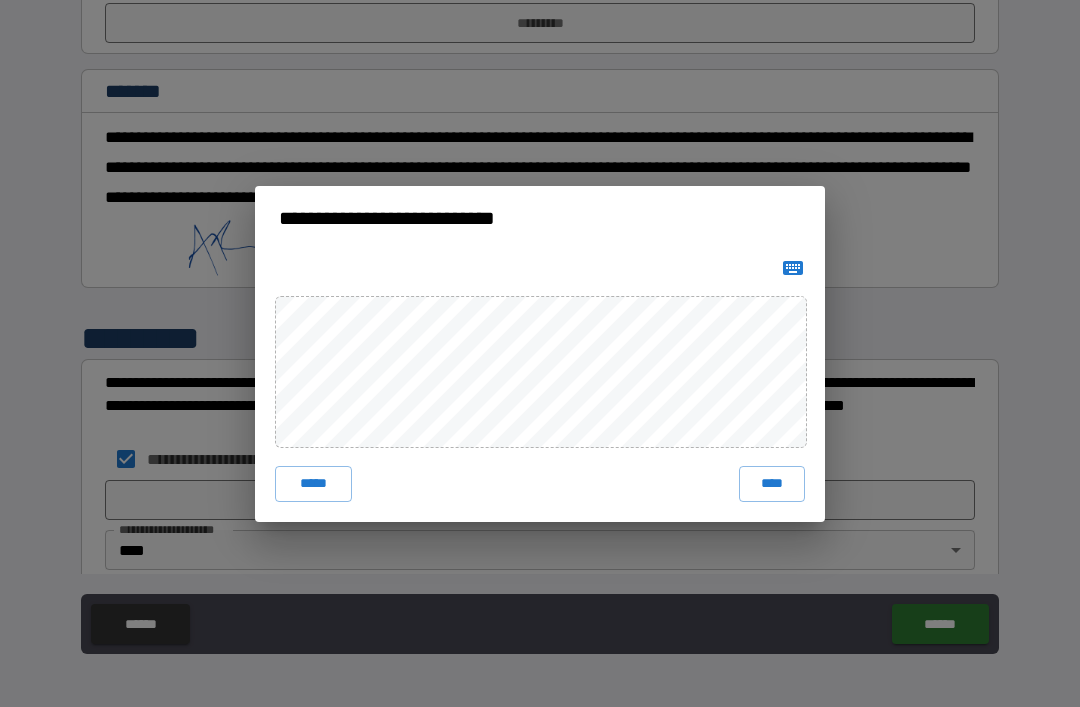 click on "****" at bounding box center (772, 484) 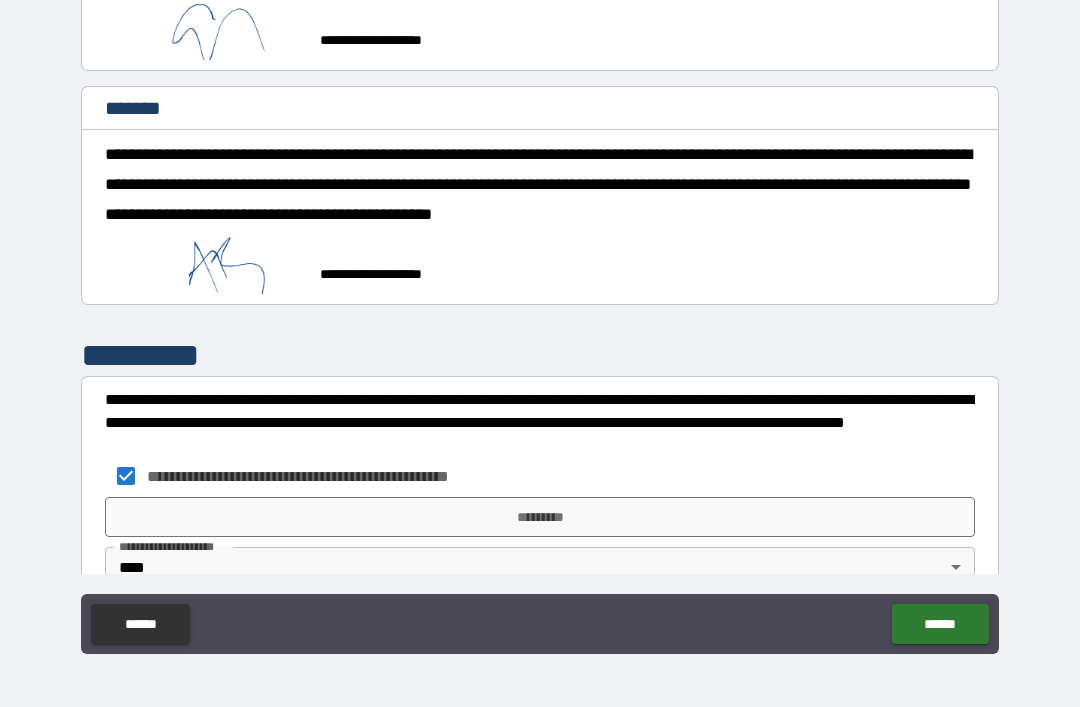 type on "*" 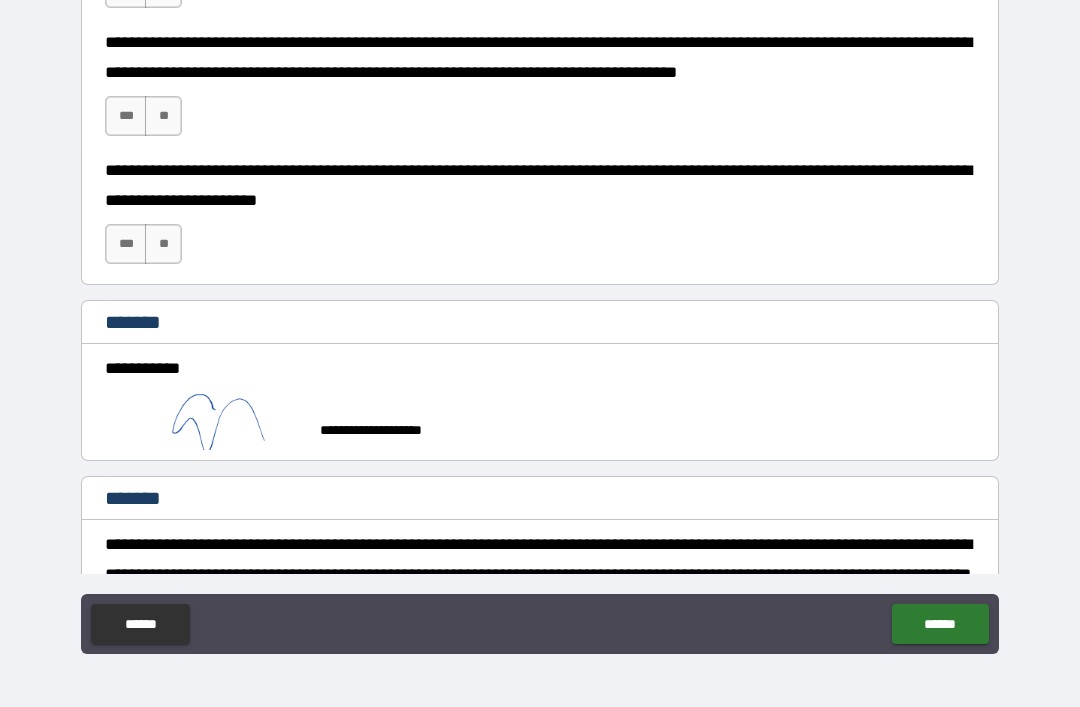 scroll, scrollTop: 5226, scrollLeft: 0, axis: vertical 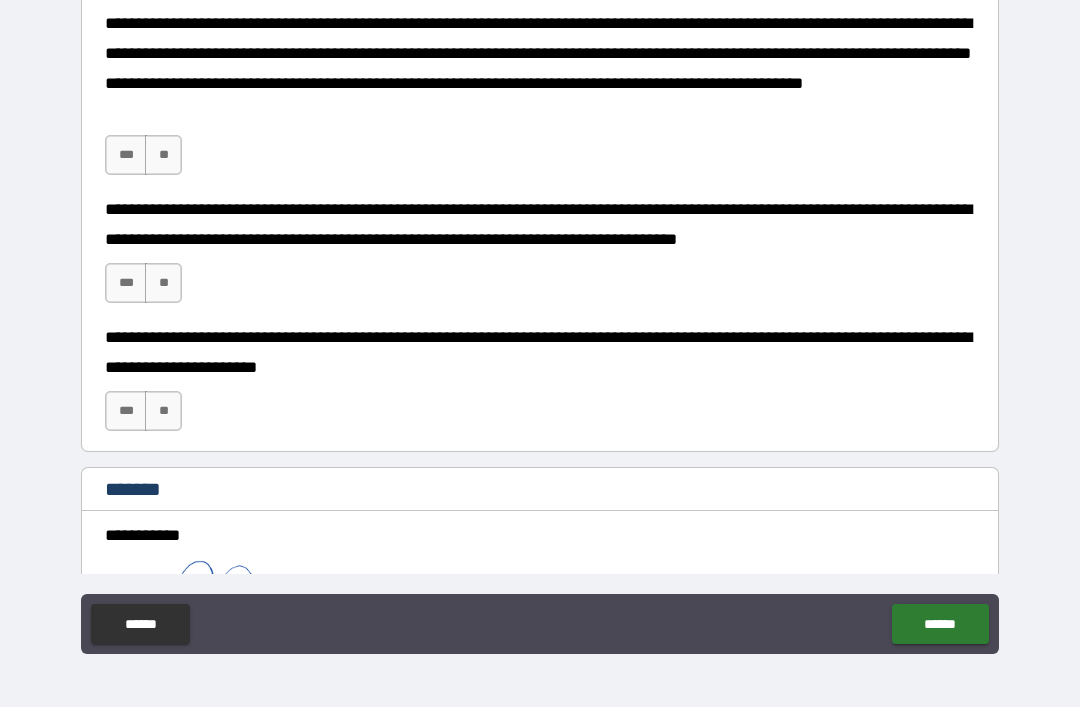 click on "**" at bounding box center (163, 411) 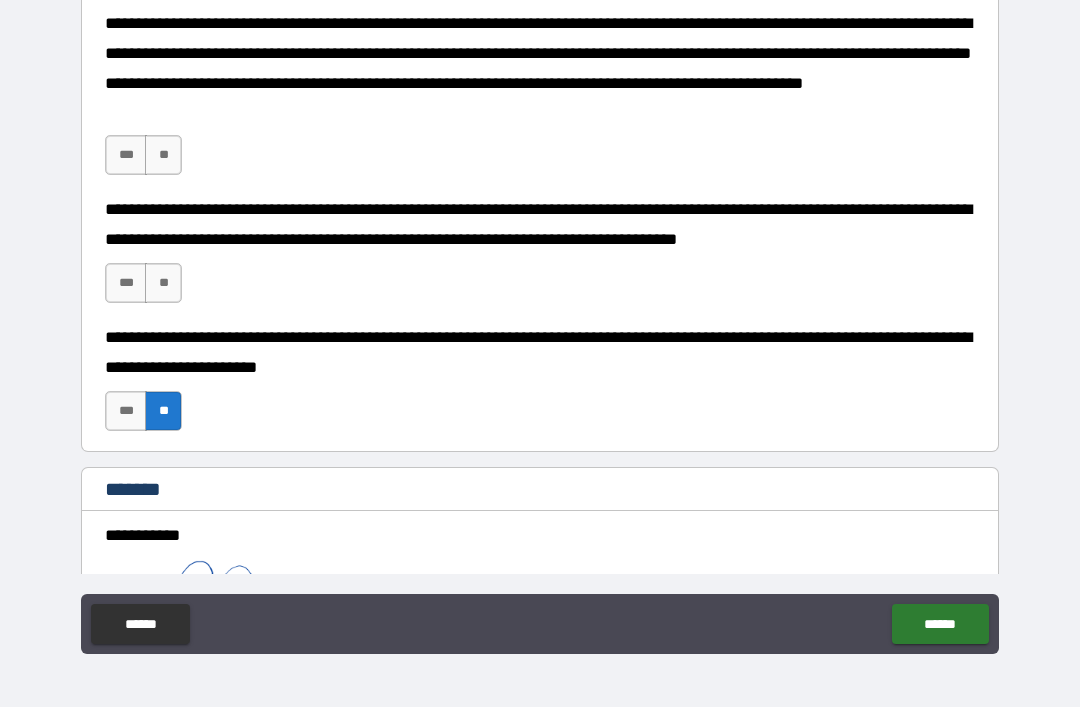 click on "***" at bounding box center (126, 283) 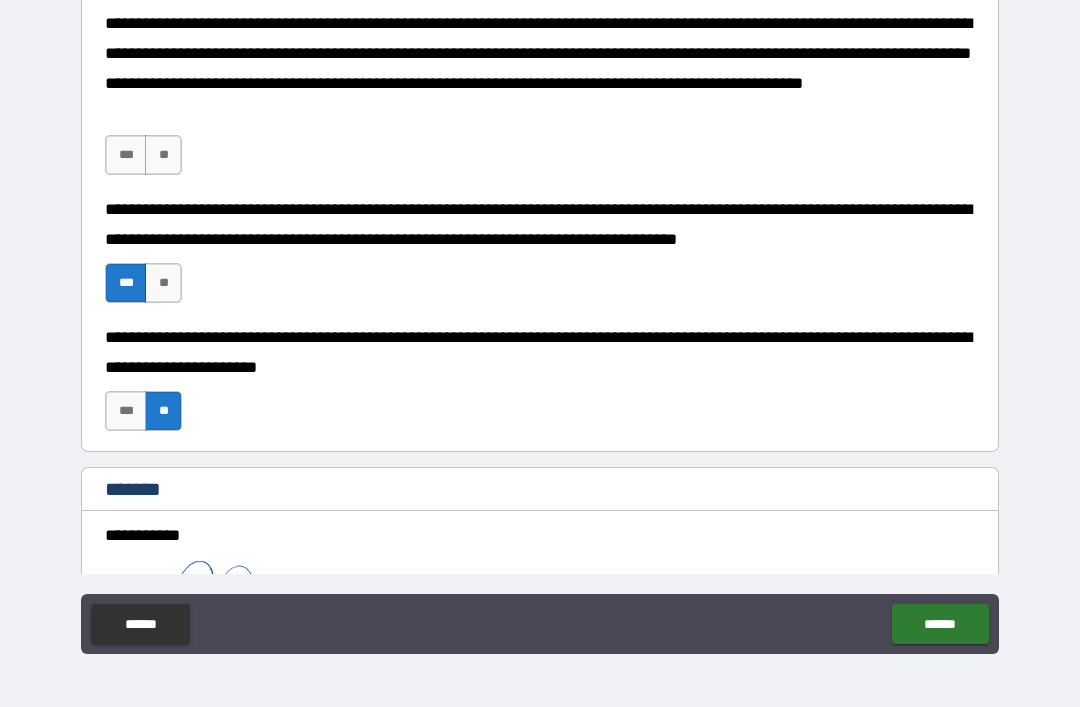 type on "*" 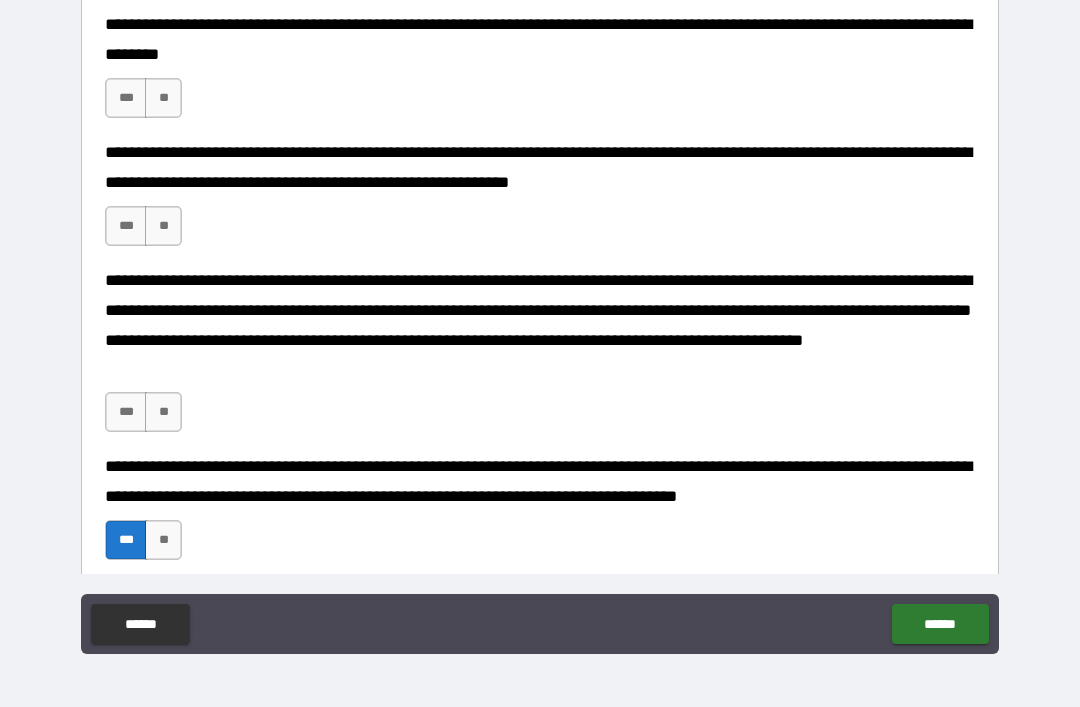 scroll, scrollTop: 4968, scrollLeft: 0, axis: vertical 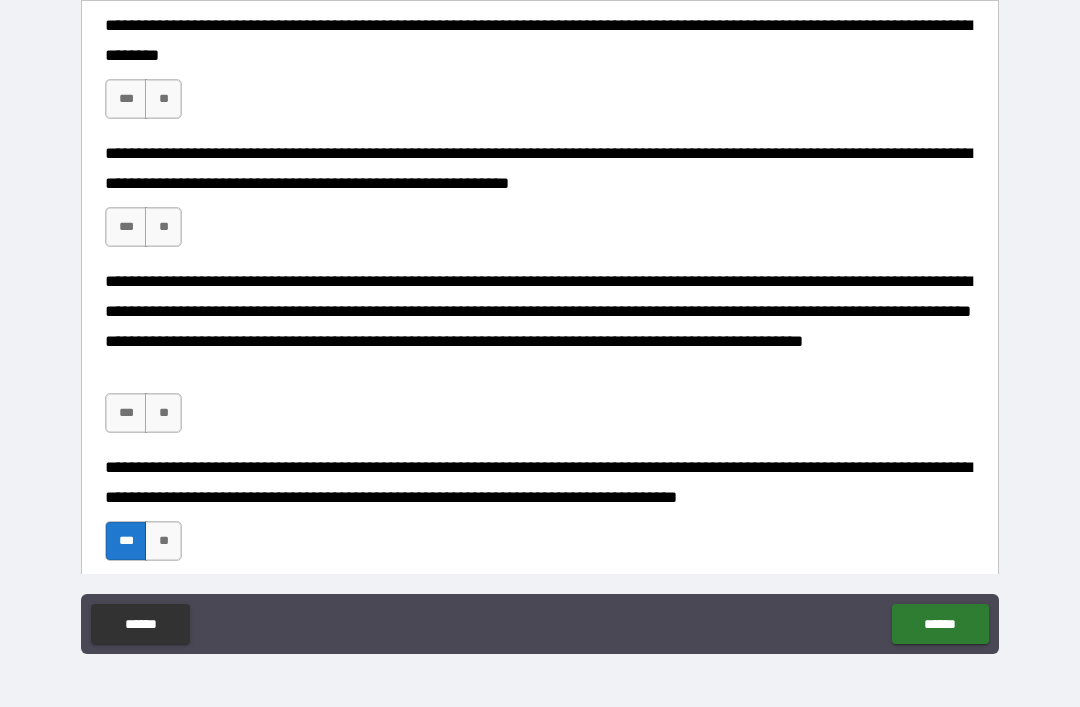 click on "***" at bounding box center [126, 413] 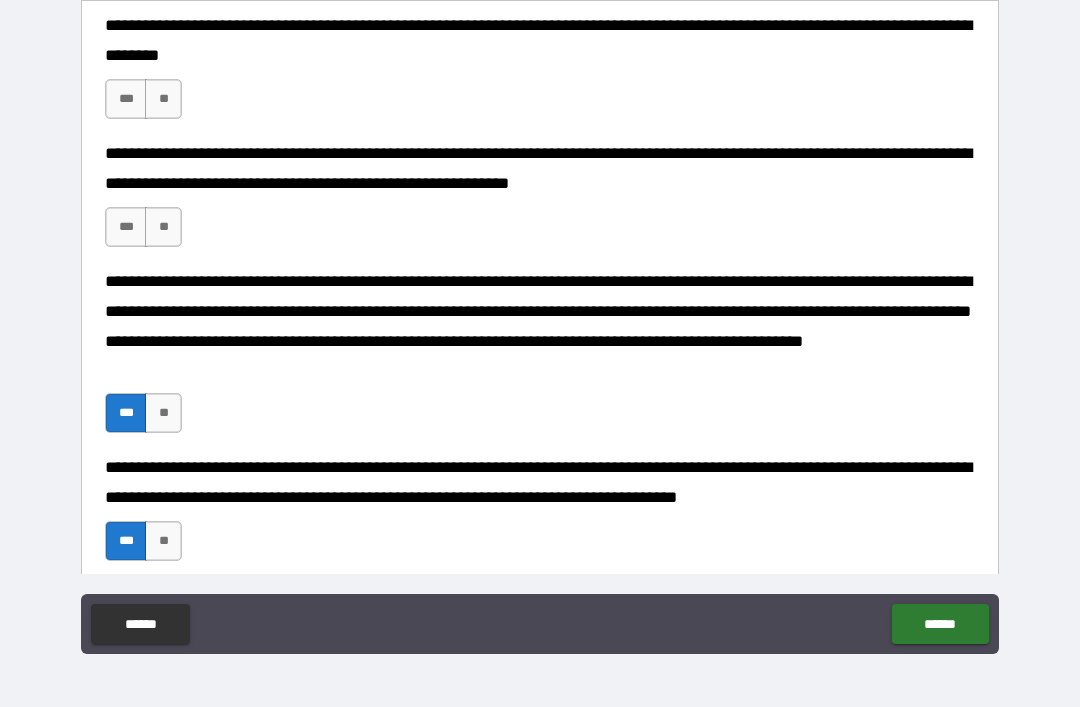 type on "*" 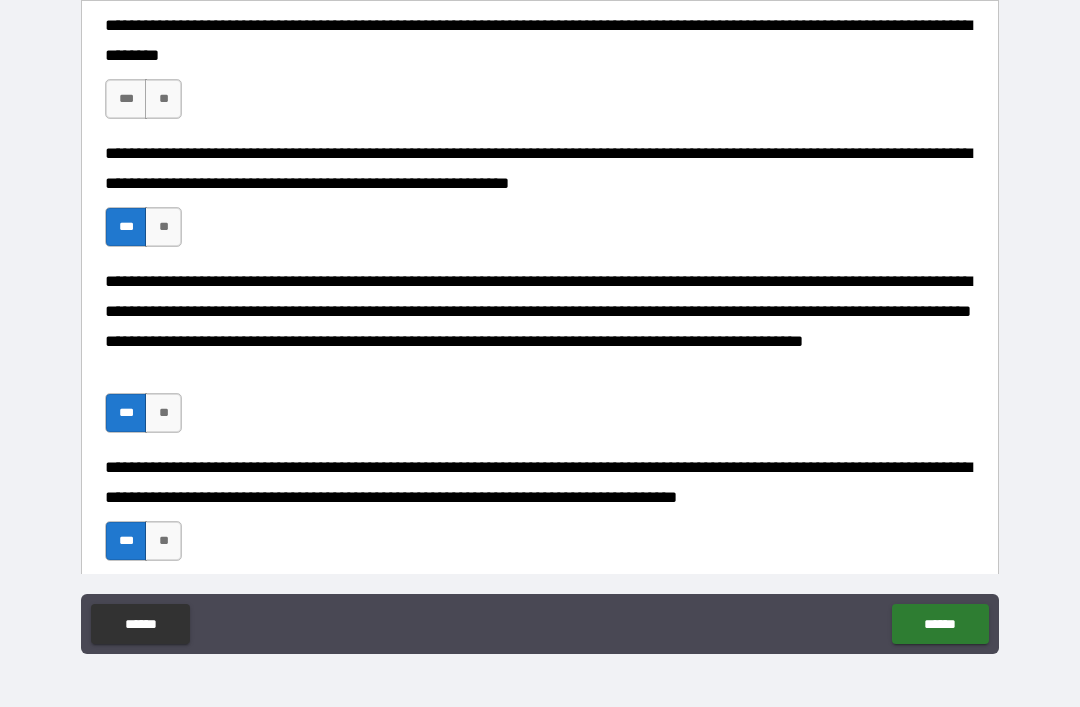 click on "***" at bounding box center (126, 99) 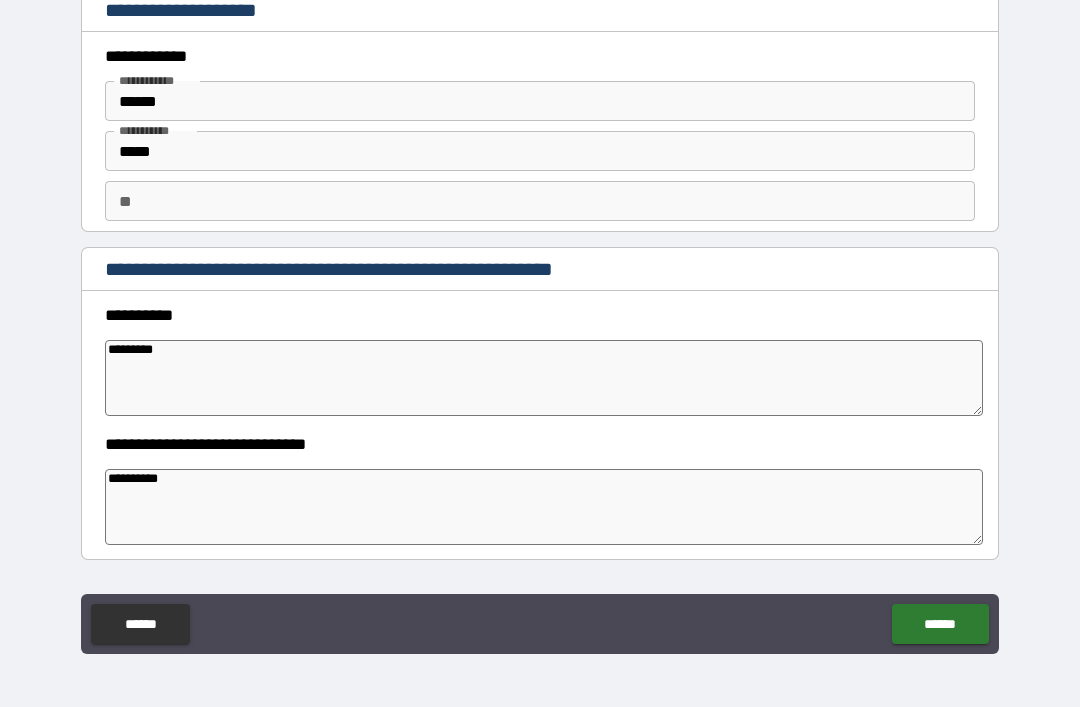 scroll, scrollTop: 0, scrollLeft: 0, axis: both 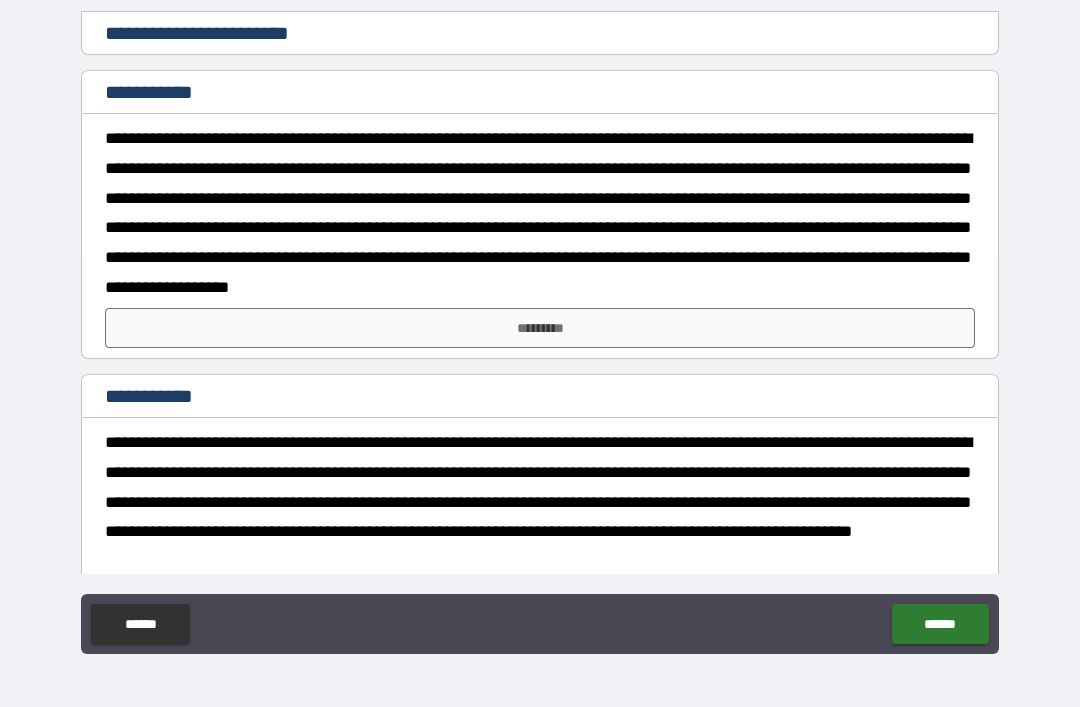 click on "*********" at bounding box center [540, 328] 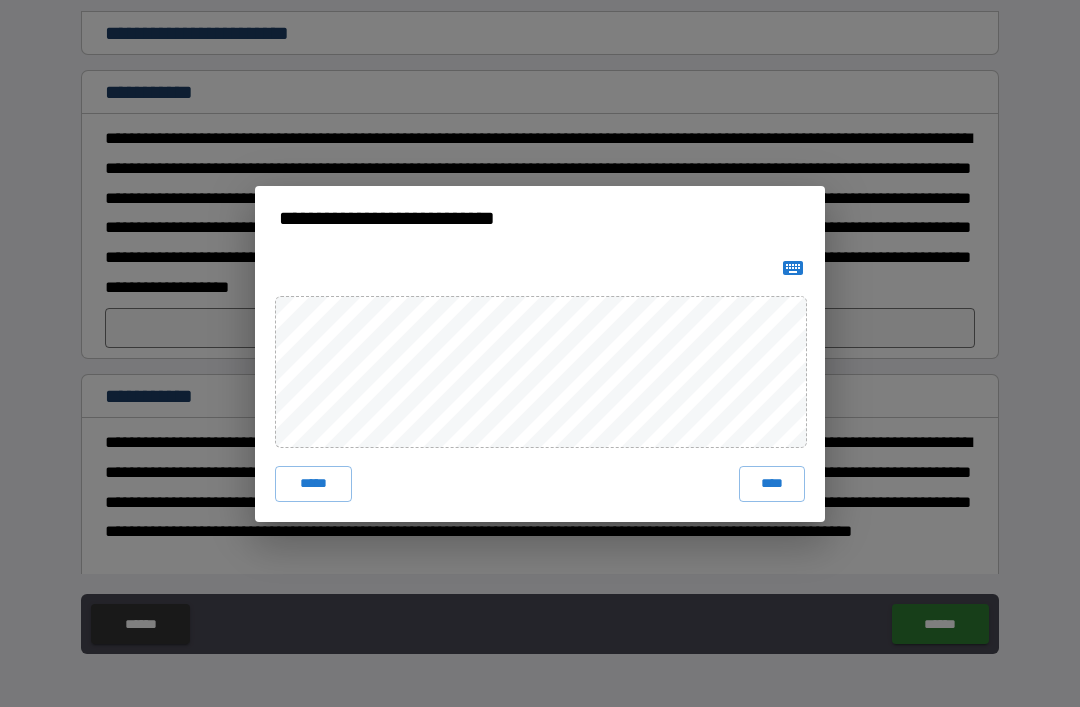 click on "****" at bounding box center [772, 484] 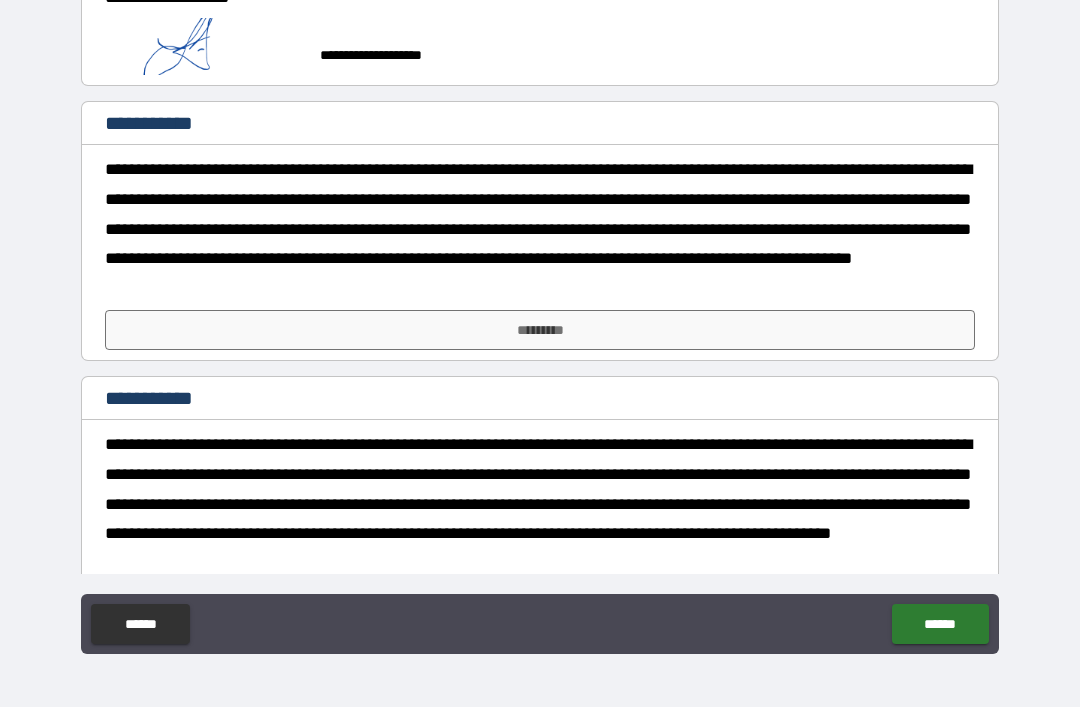 scroll, scrollTop: 858, scrollLeft: 0, axis: vertical 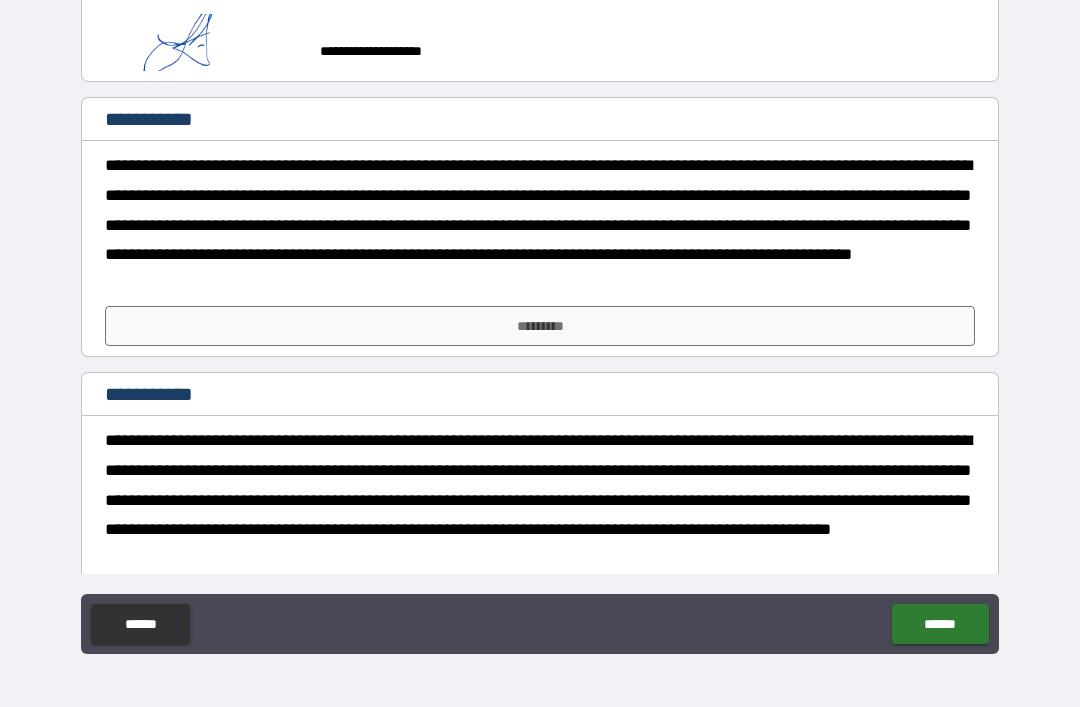 click on "*********" at bounding box center [540, 326] 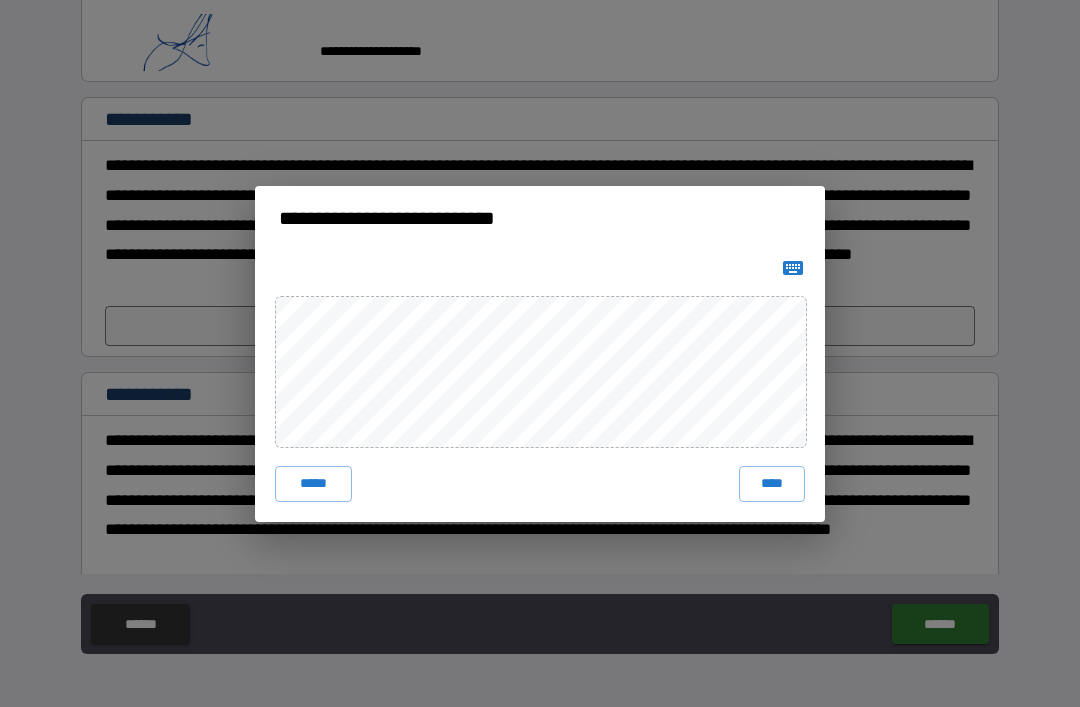 click on "****" at bounding box center (772, 484) 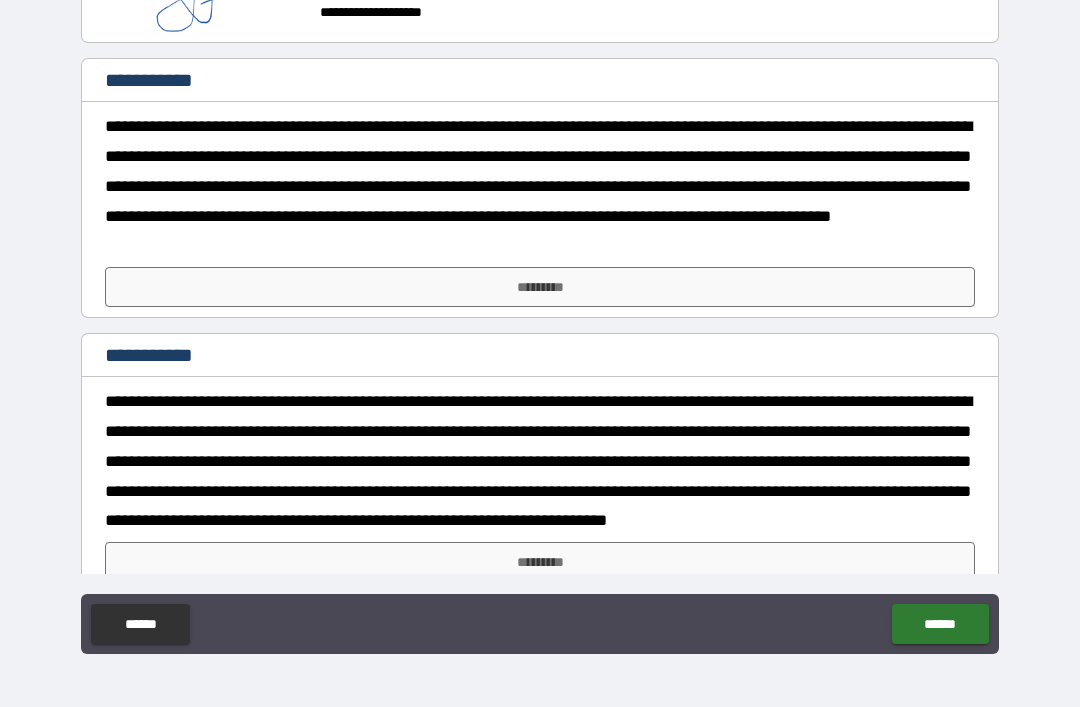 scroll, scrollTop: 1196, scrollLeft: 0, axis: vertical 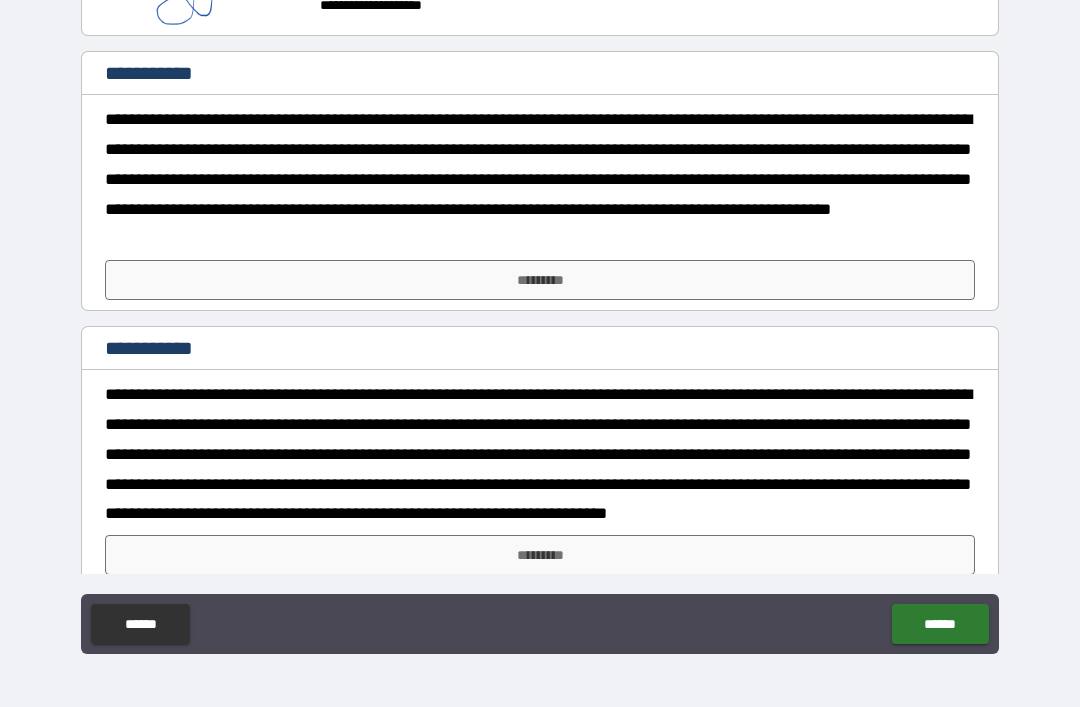 click on "*********" at bounding box center [540, 280] 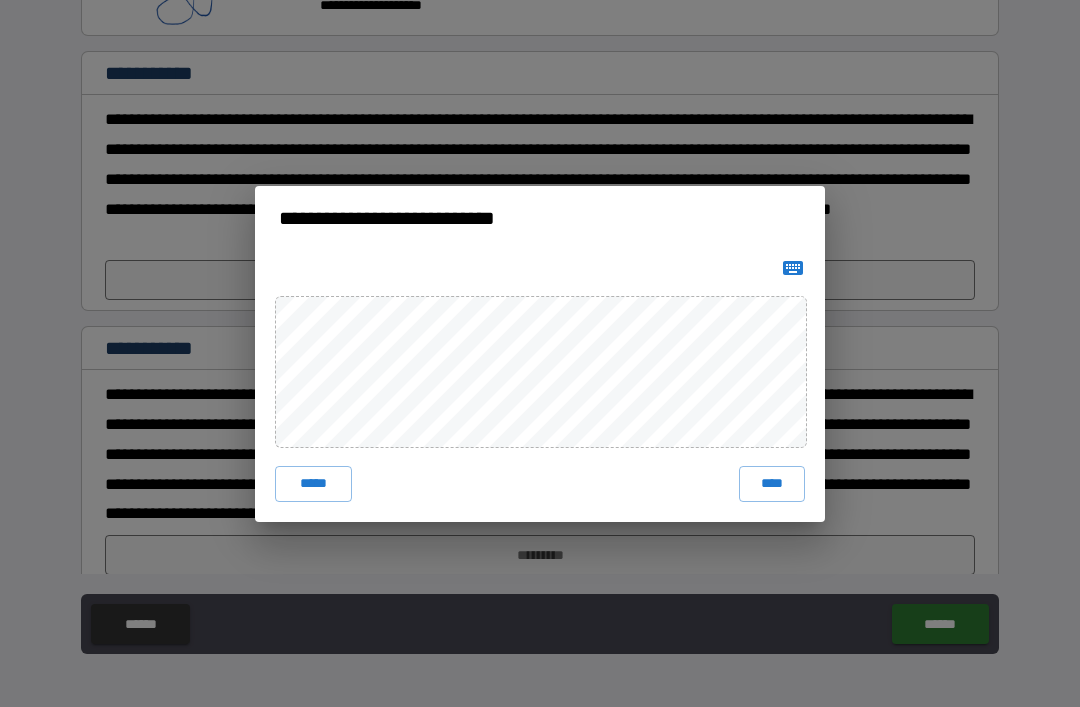 click on "****" at bounding box center (772, 484) 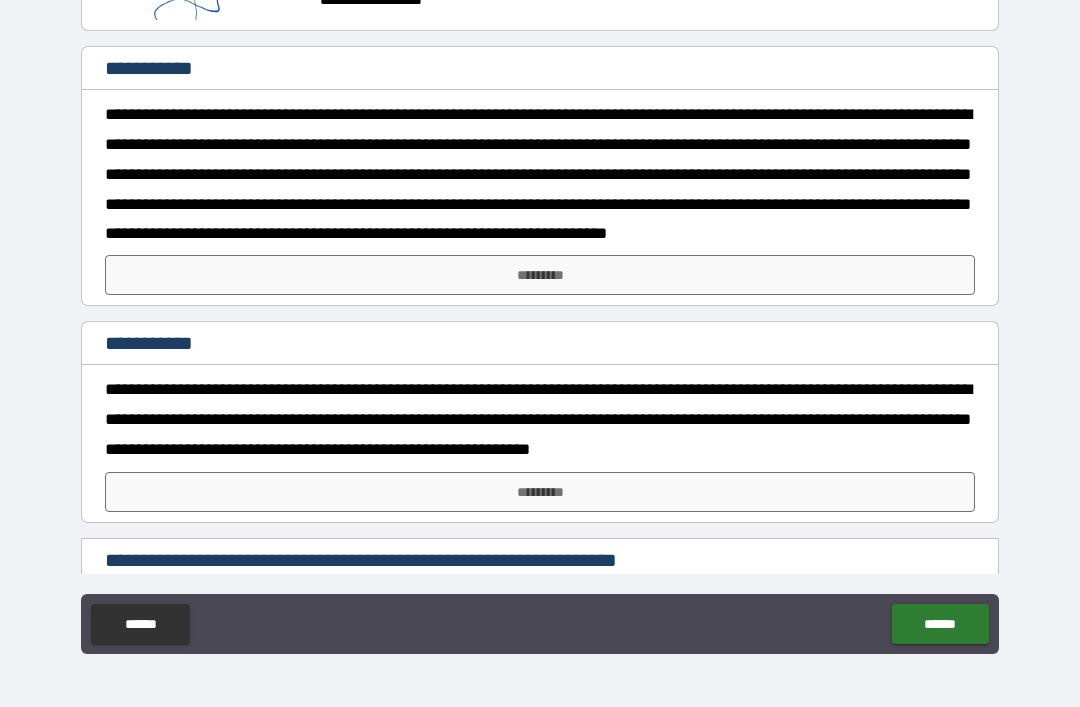 scroll, scrollTop: 1494, scrollLeft: 0, axis: vertical 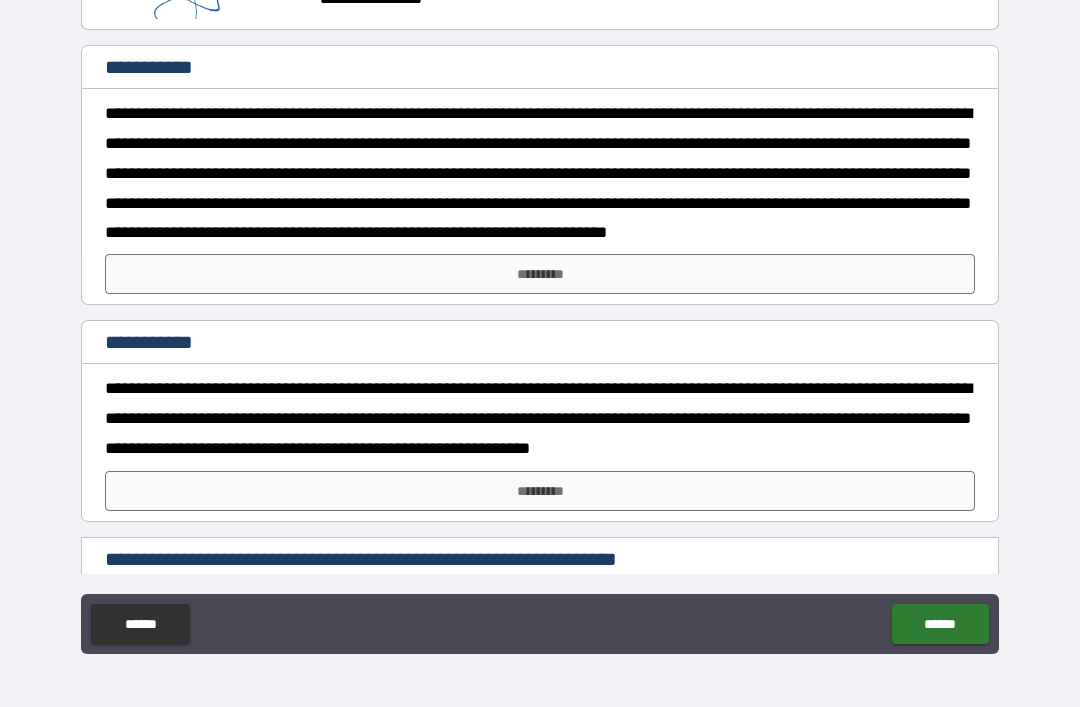 click on "*********" at bounding box center (540, 274) 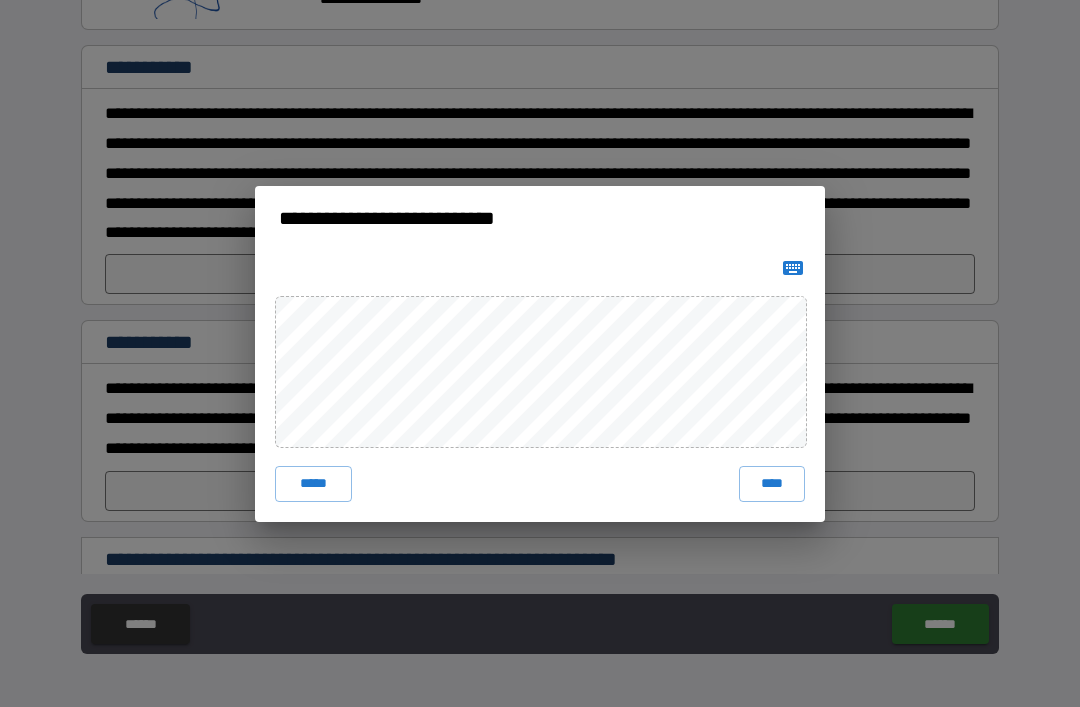 click on "****" at bounding box center (772, 484) 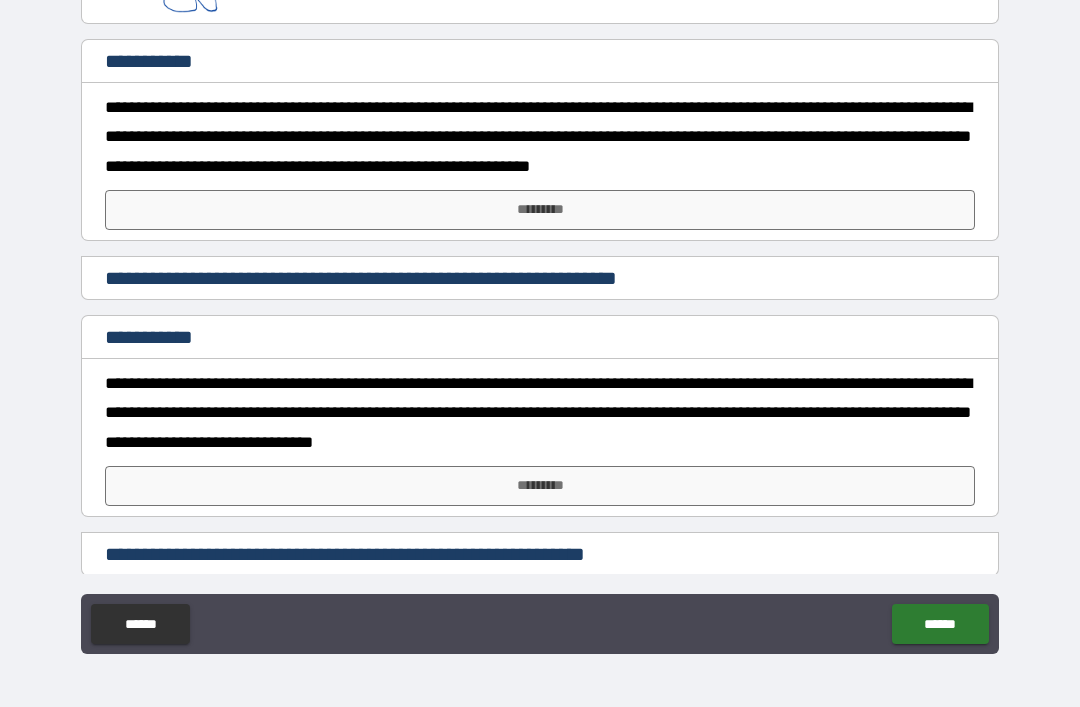 scroll, scrollTop: 1791, scrollLeft: 0, axis: vertical 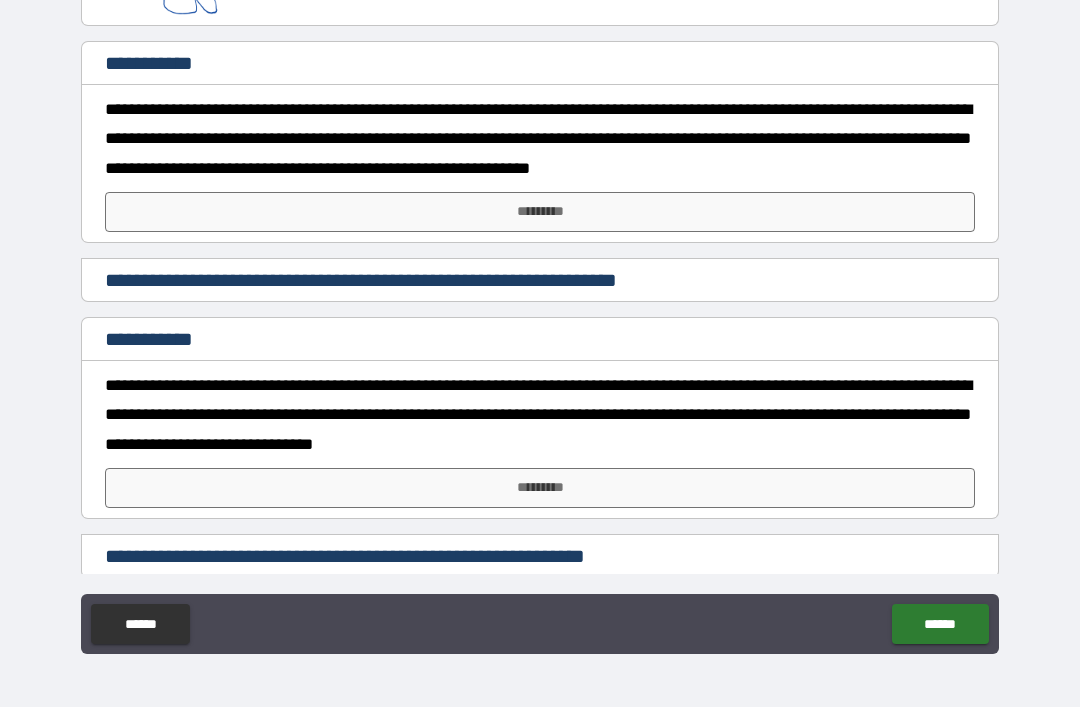 click on "*********" at bounding box center [540, 212] 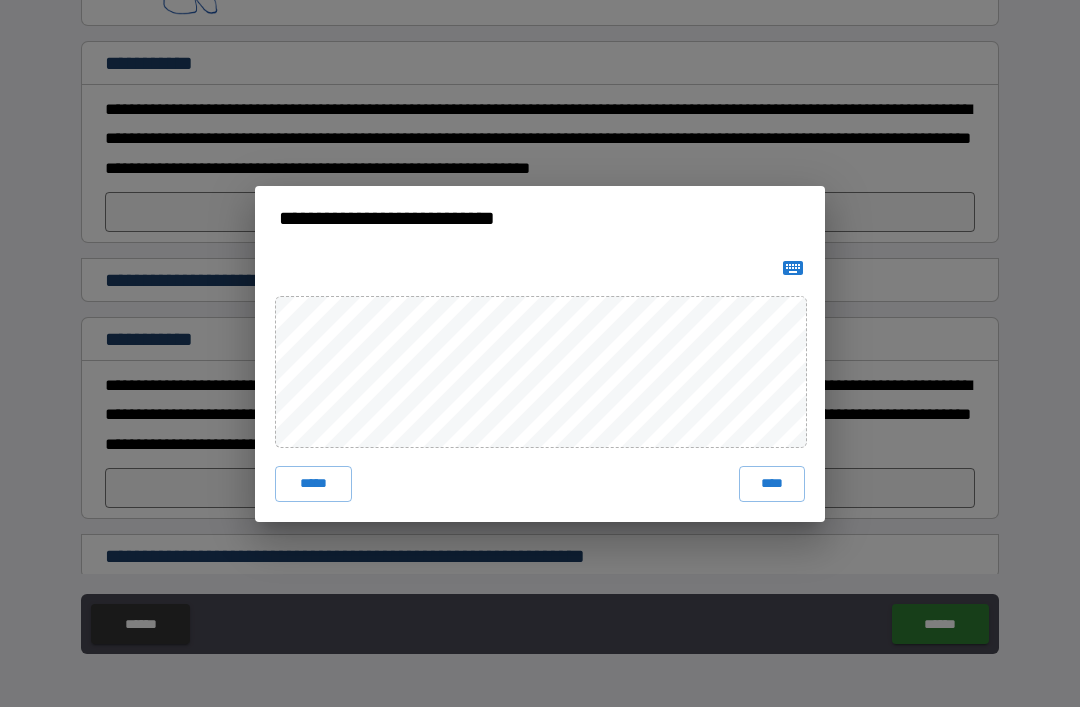 click on "****" at bounding box center [772, 484] 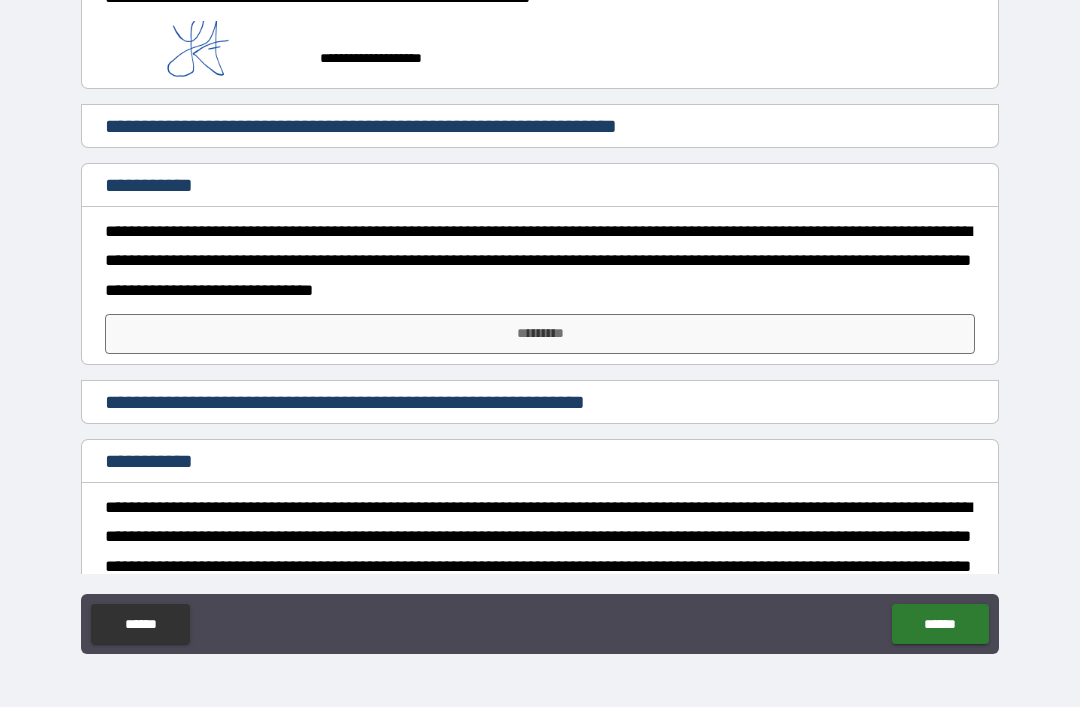 scroll, scrollTop: 1963, scrollLeft: 0, axis: vertical 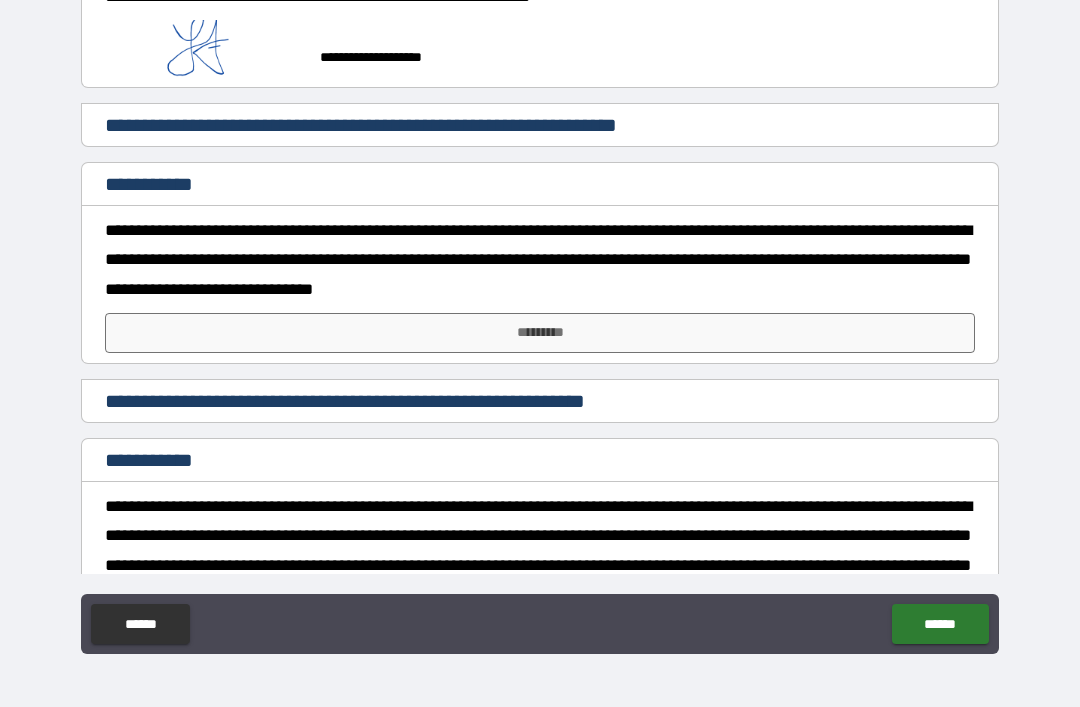 click on "*********" at bounding box center [540, 333] 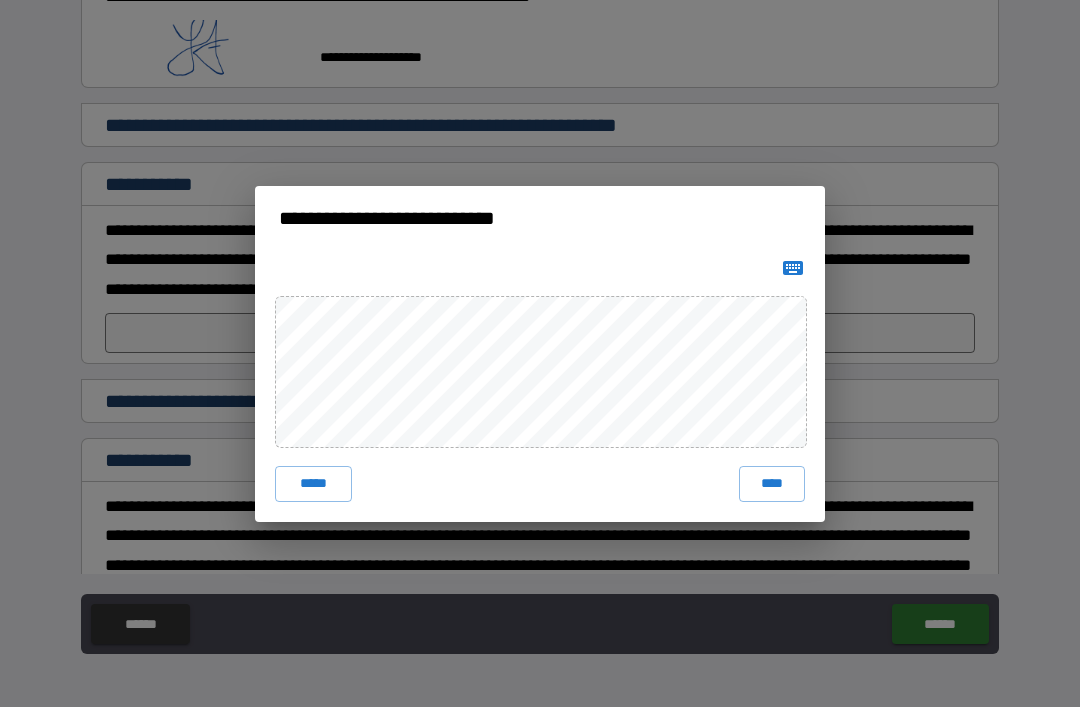click on "****" at bounding box center (772, 484) 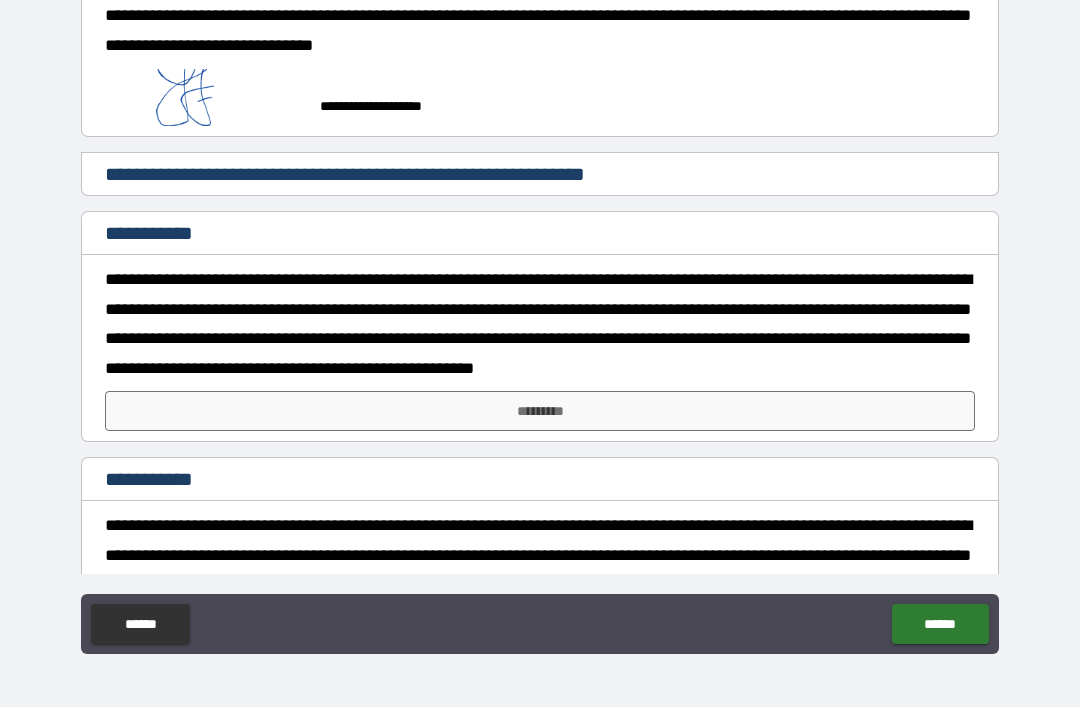 scroll, scrollTop: 2249, scrollLeft: 0, axis: vertical 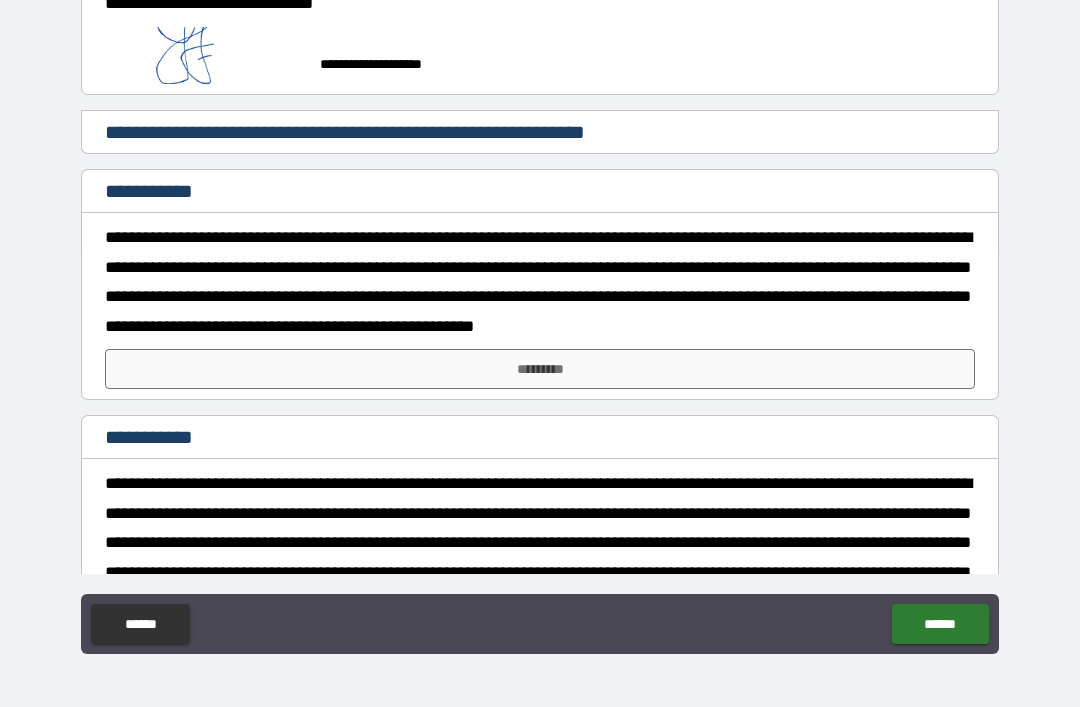 click on "*********" at bounding box center (540, 369) 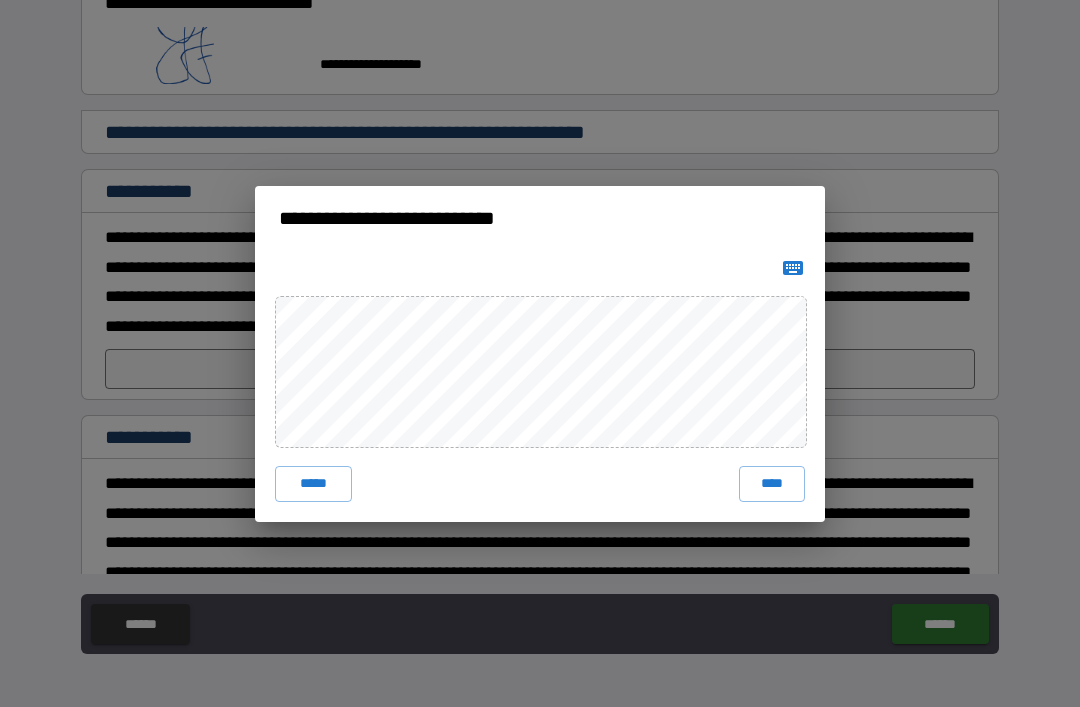 click on "****" at bounding box center (772, 484) 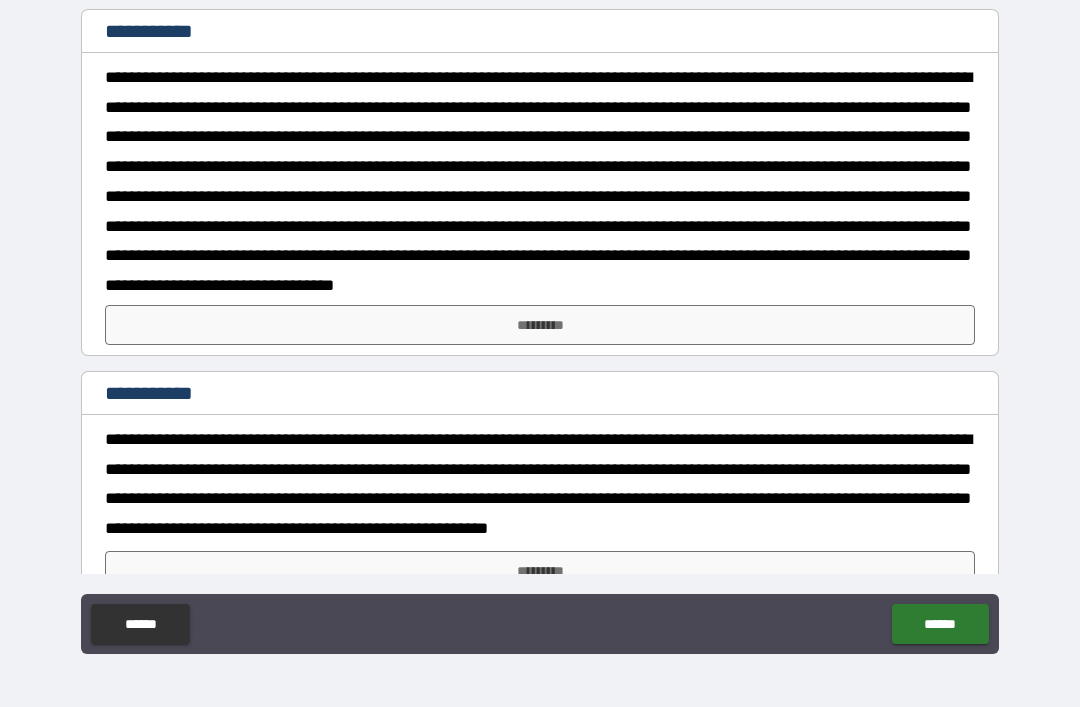 scroll, scrollTop: 2685, scrollLeft: 0, axis: vertical 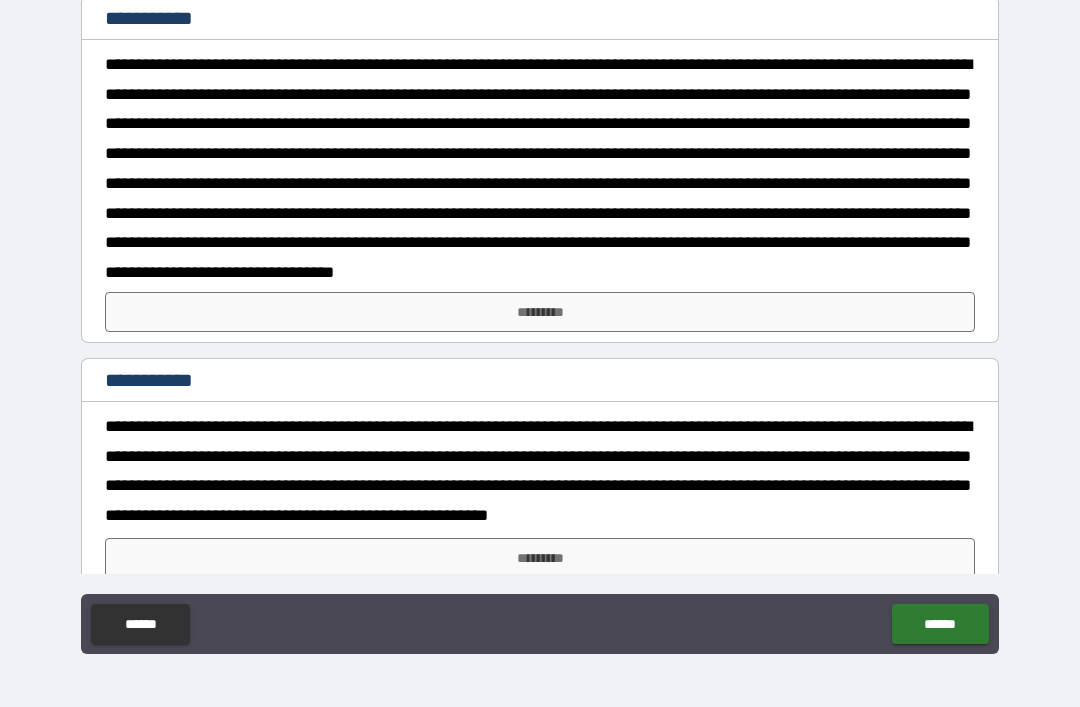 click on "*********" at bounding box center (540, 312) 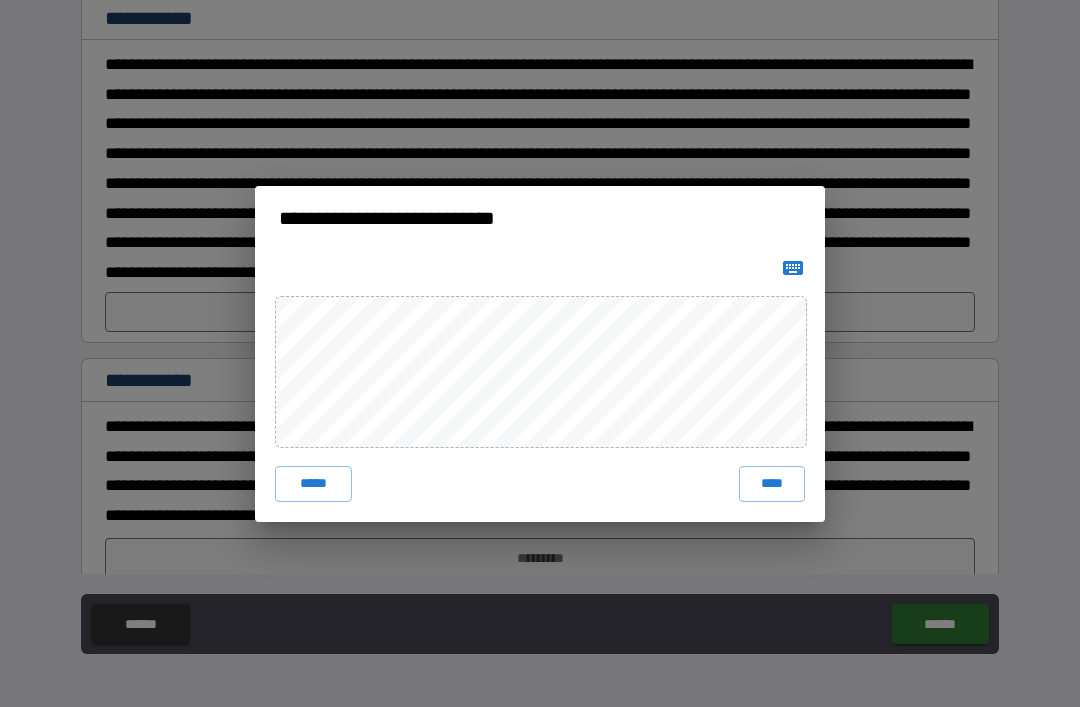 click on "****" at bounding box center (772, 484) 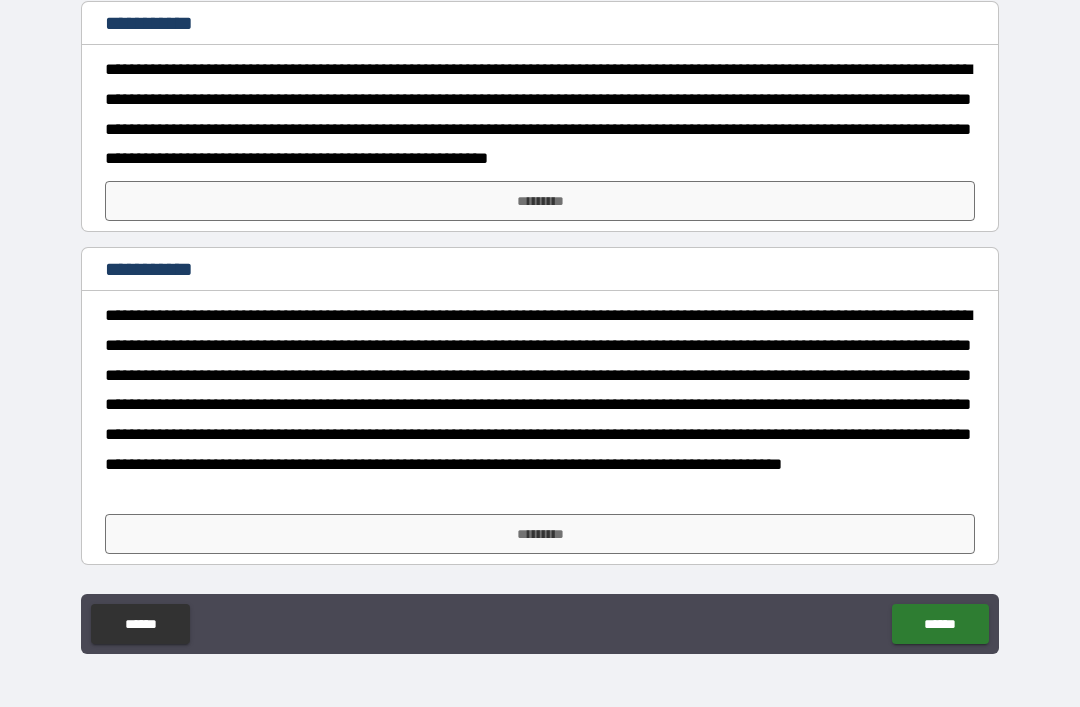 scroll, scrollTop: 3071, scrollLeft: 0, axis: vertical 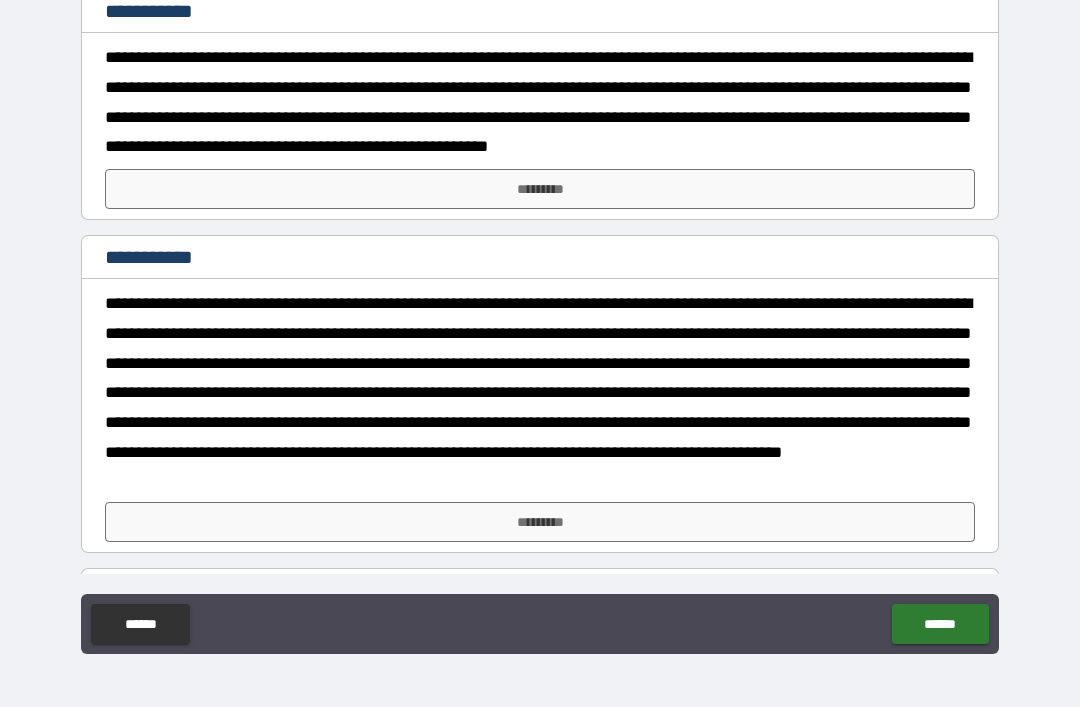 click on "*********" at bounding box center (540, 189) 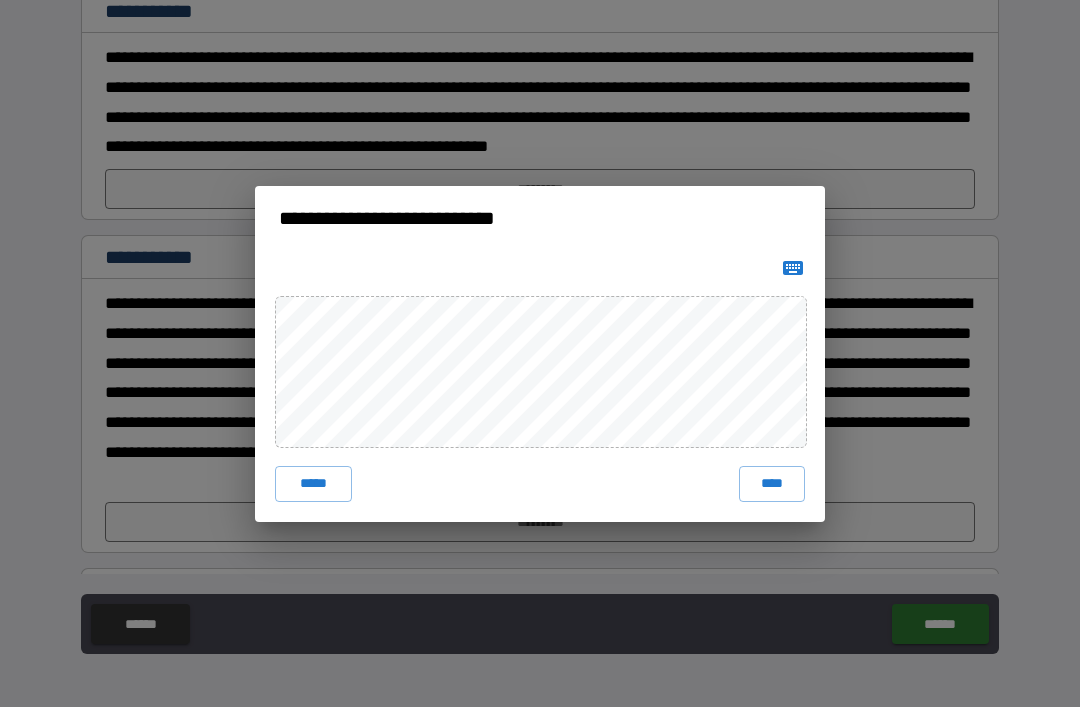 click on "****" at bounding box center [772, 484] 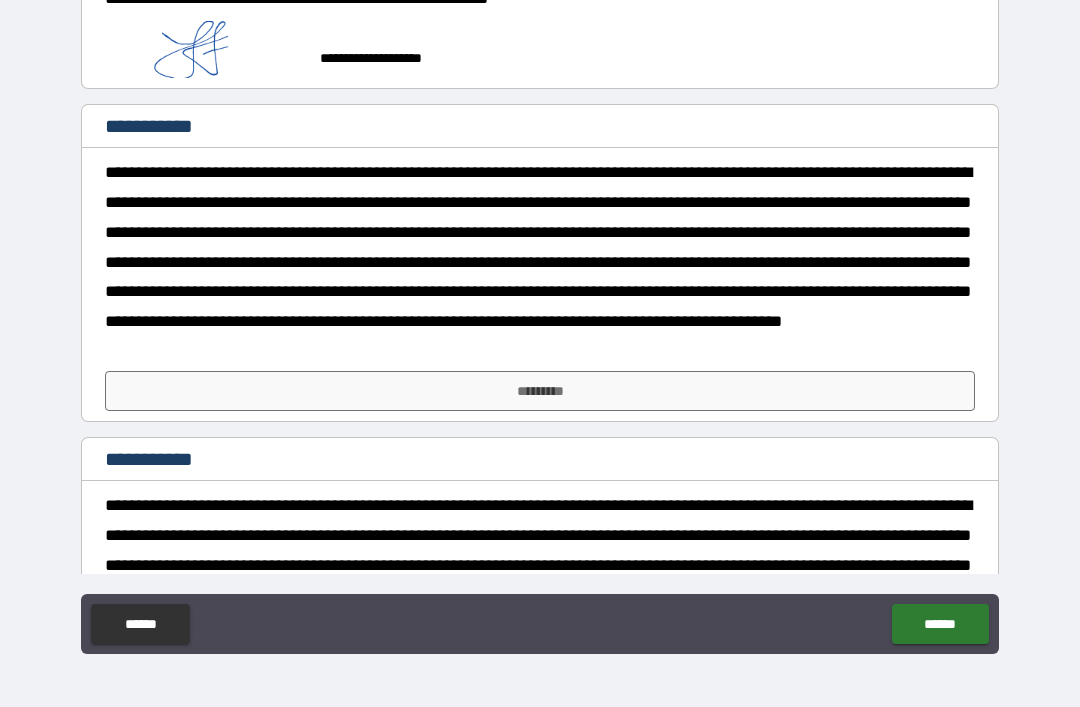 scroll, scrollTop: 3232, scrollLeft: 0, axis: vertical 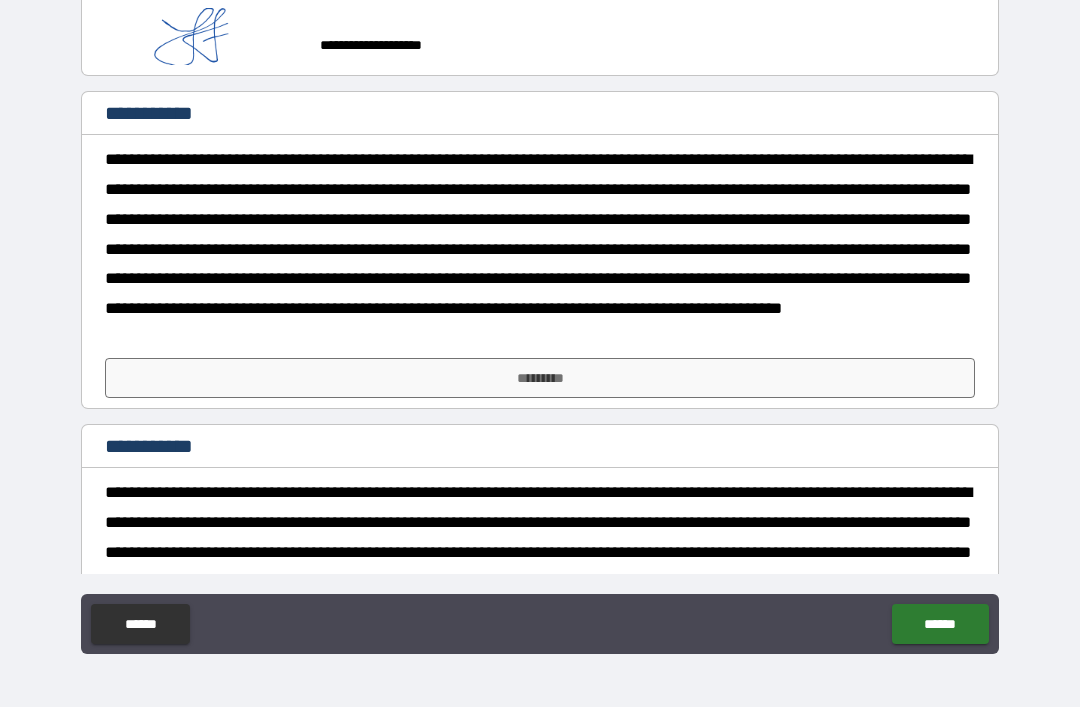 click on "*********" at bounding box center [540, 378] 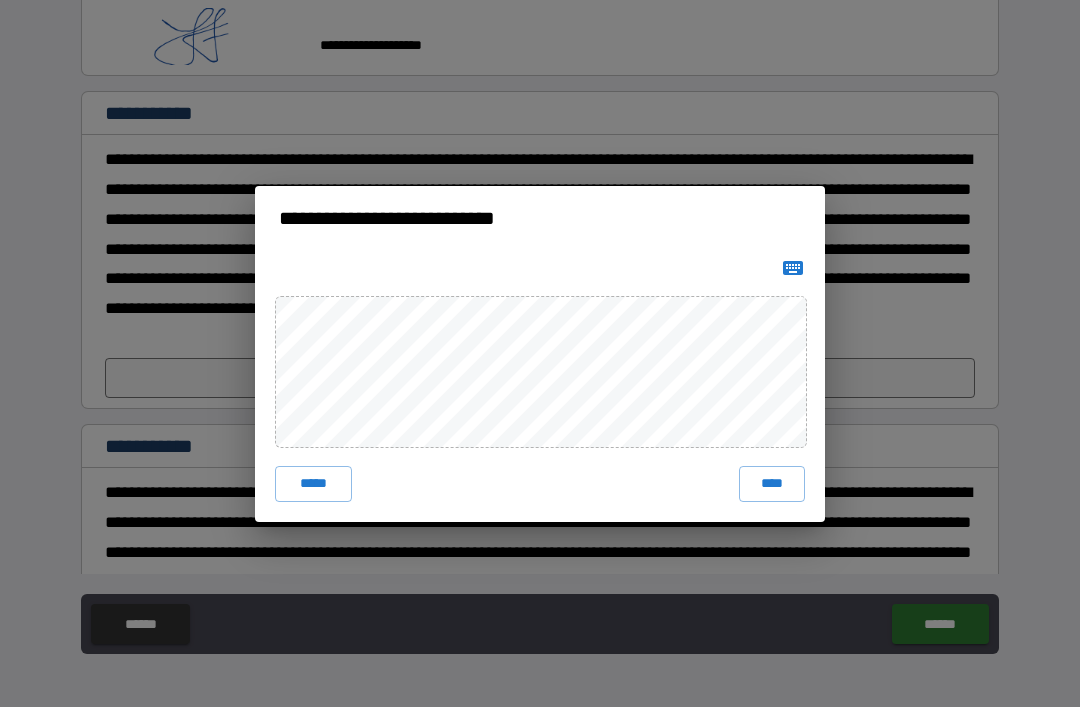 click on "****" at bounding box center (772, 484) 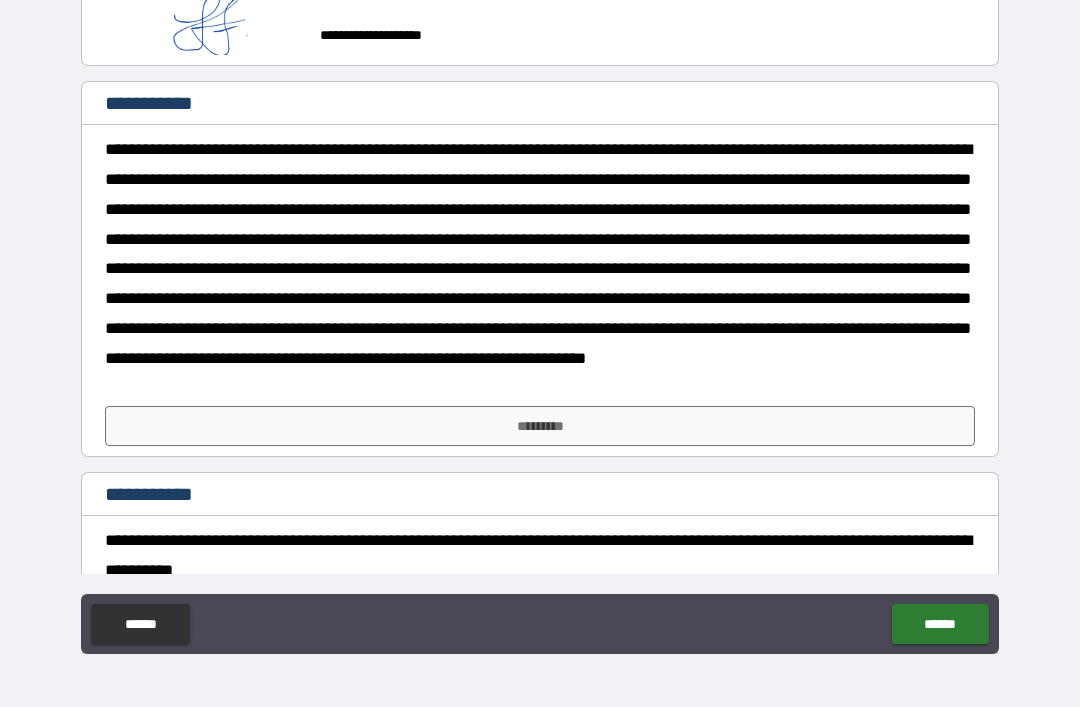 scroll, scrollTop: 3594, scrollLeft: 0, axis: vertical 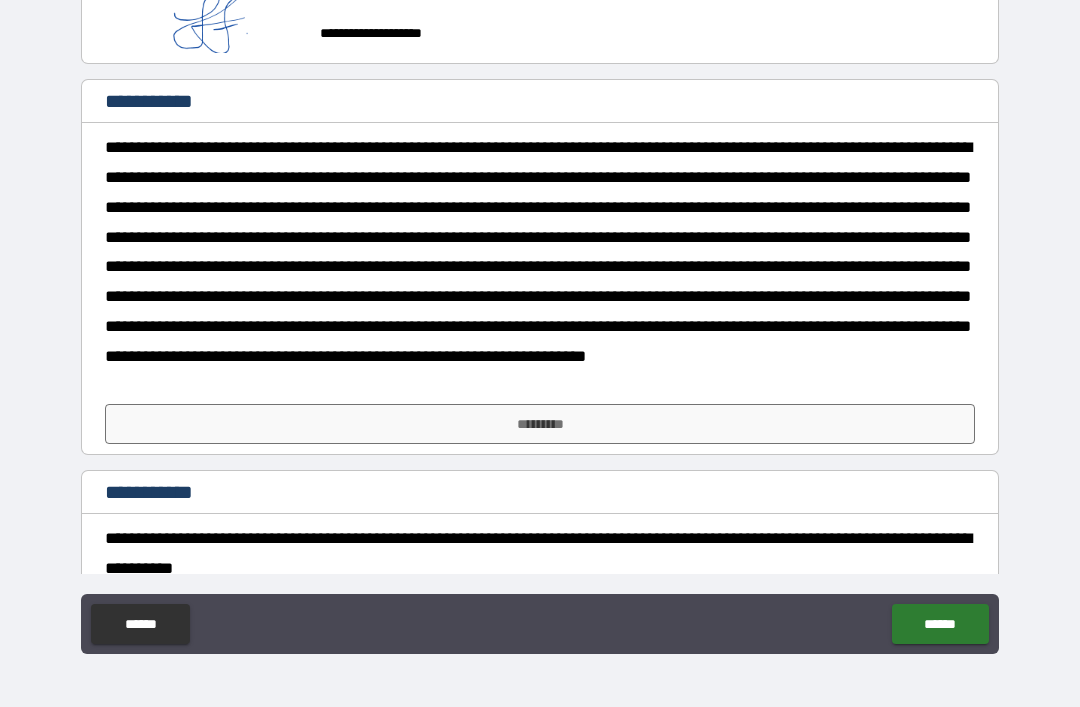 click on "*********" at bounding box center [540, 424] 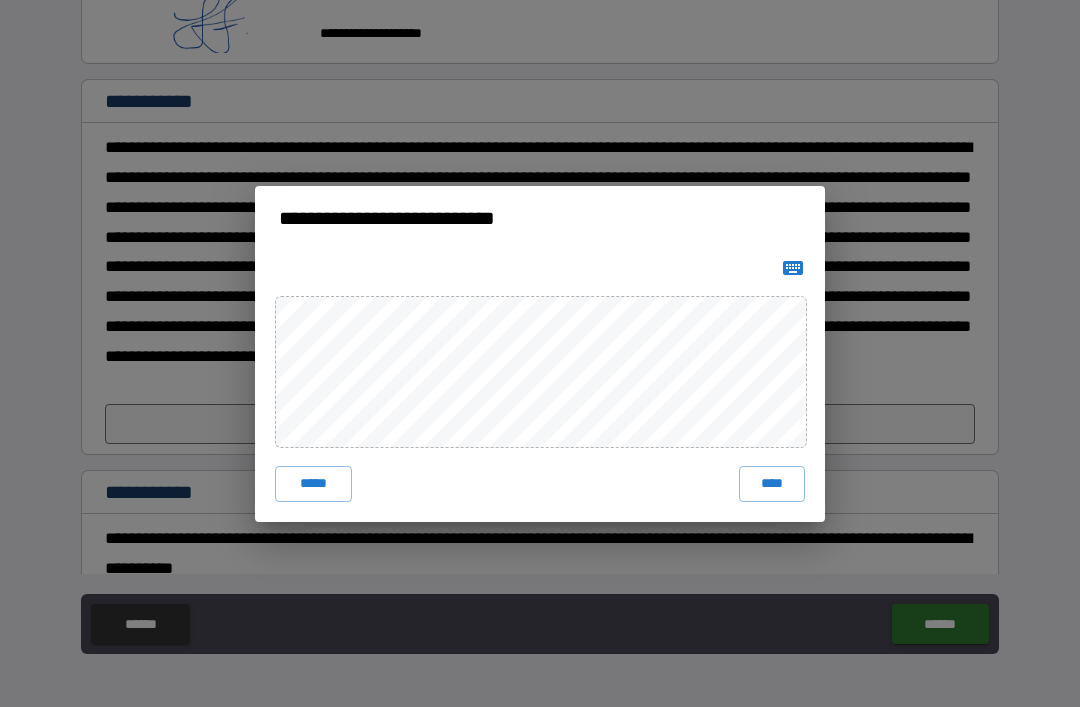 click on "****" at bounding box center (772, 484) 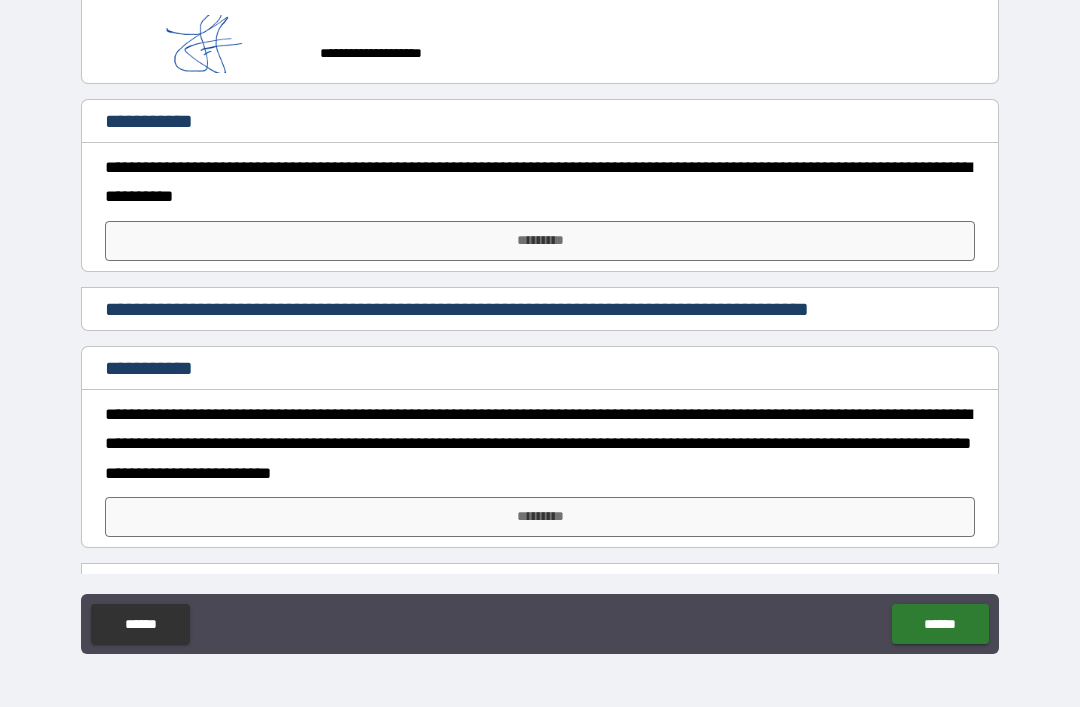 scroll, scrollTop: 3994, scrollLeft: 0, axis: vertical 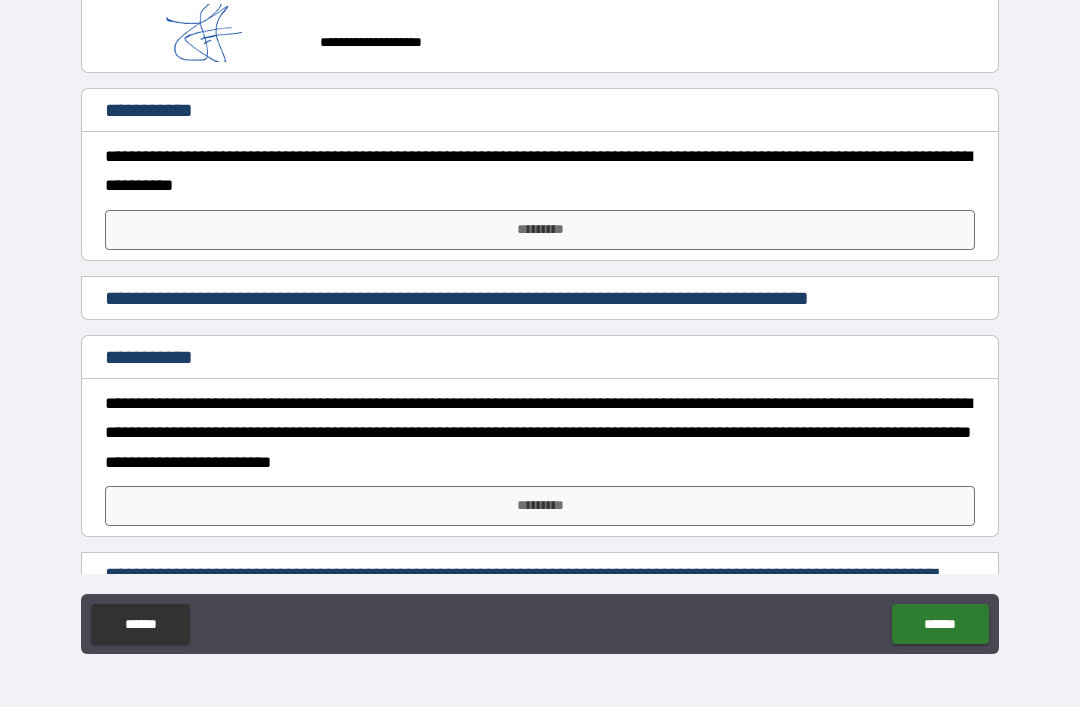 click on "*********" at bounding box center (540, 230) 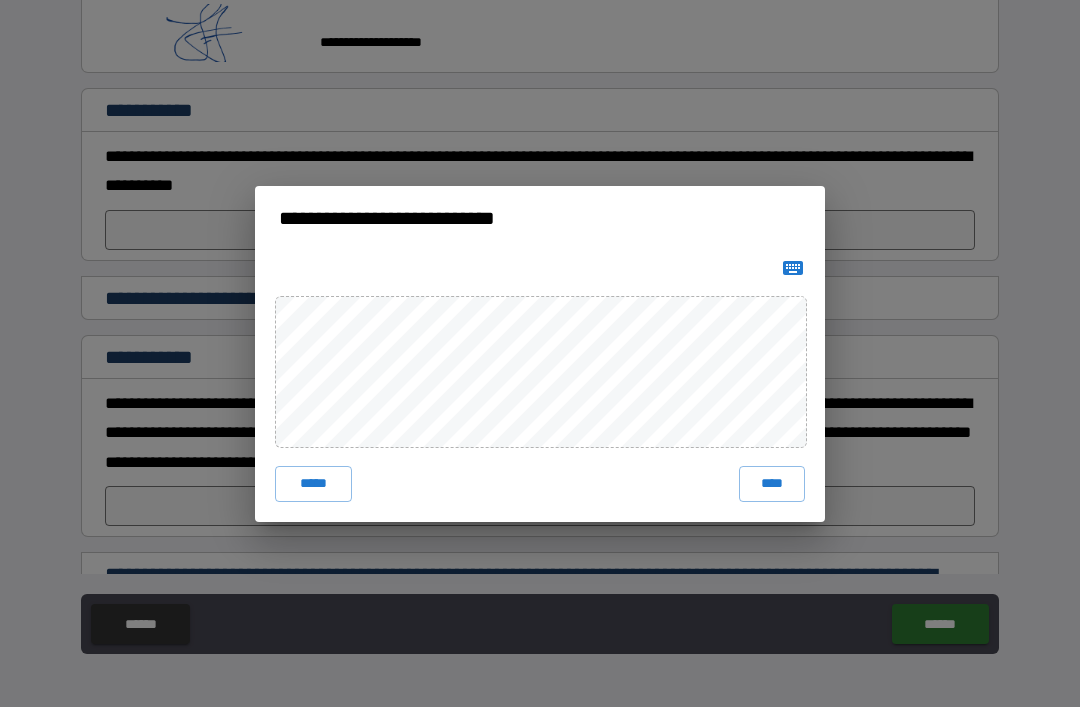 click on "****" at bounding box center [772, 484] 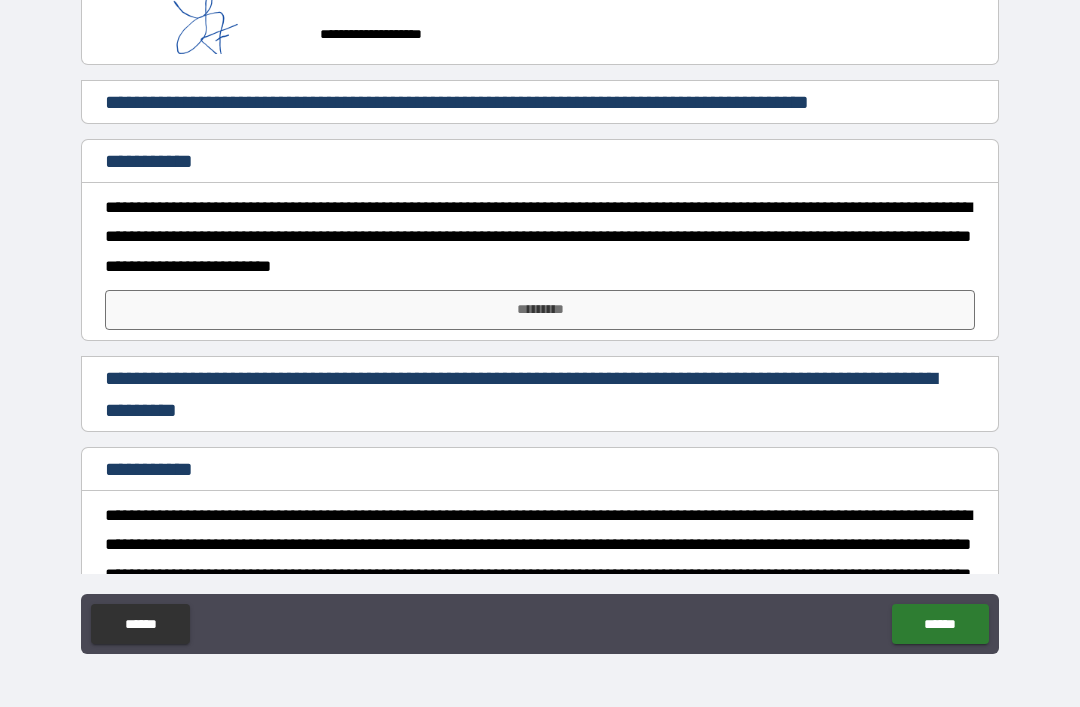 scroll, scrollTop: 4212, scrollLeft: 0, axis: vertical 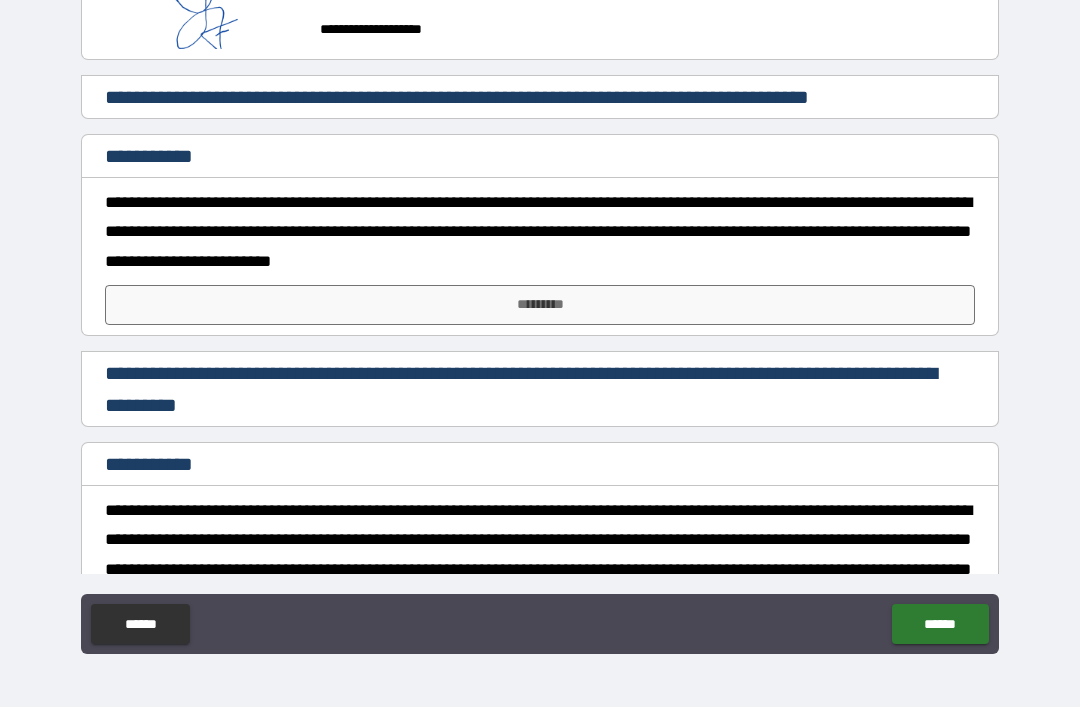 click on "*********" at bounding box center (540, 305) 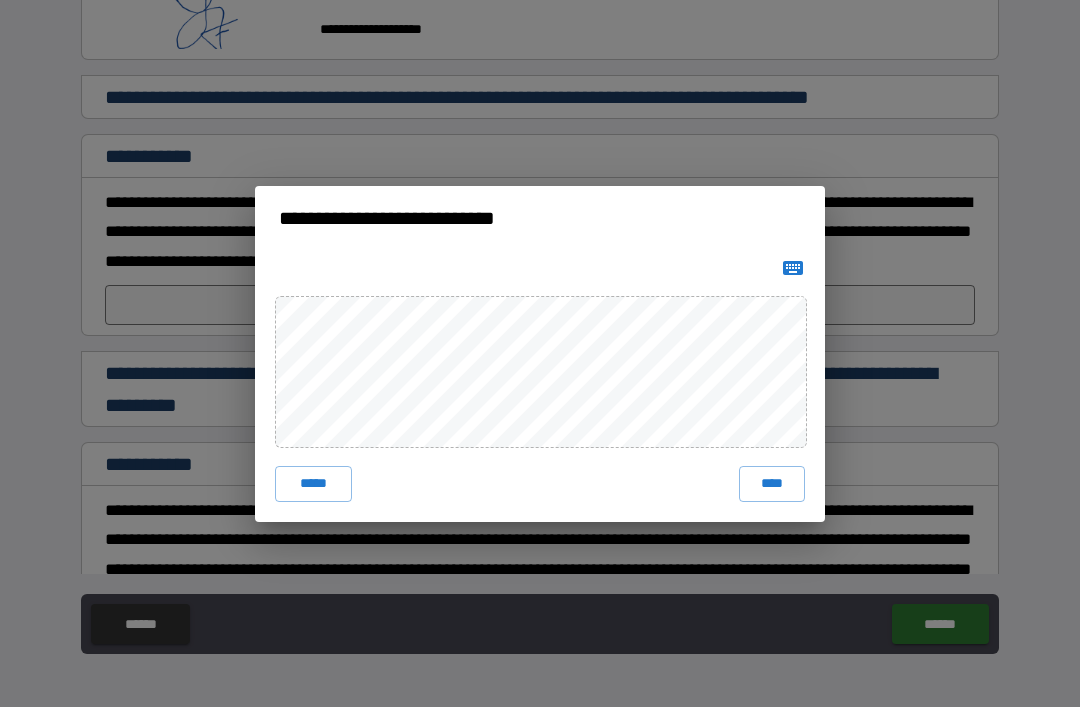 click on "****" at bounding box center (772, 484) 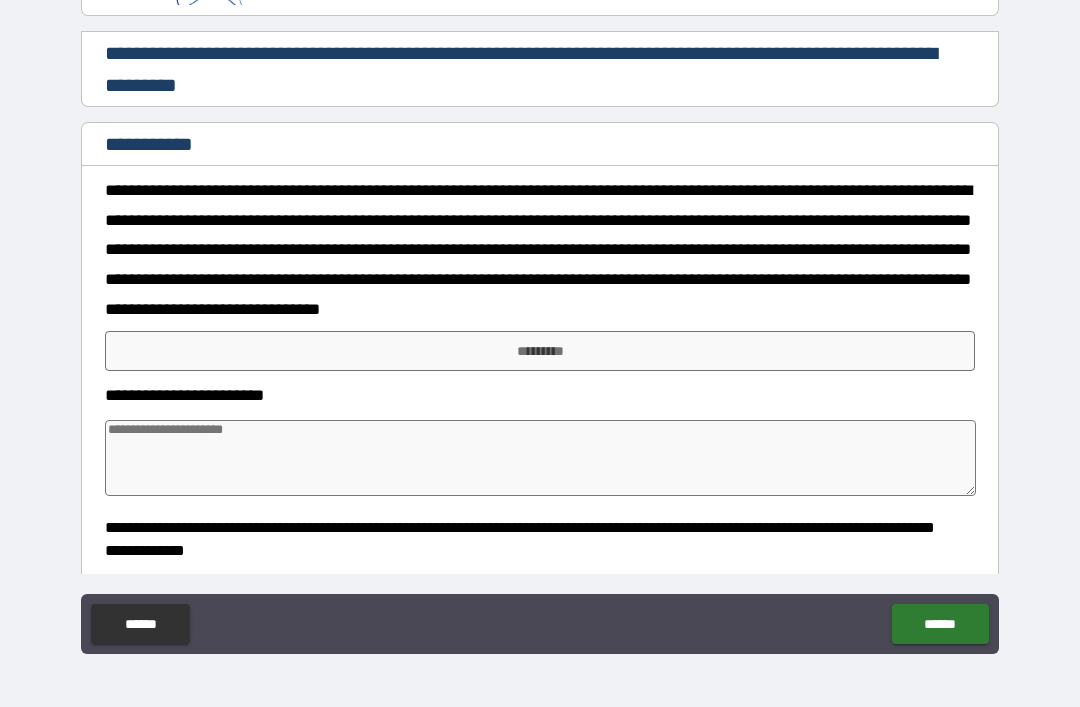 scroll, scrollTop: 4559, scrollLeft: 0, axis: vertical 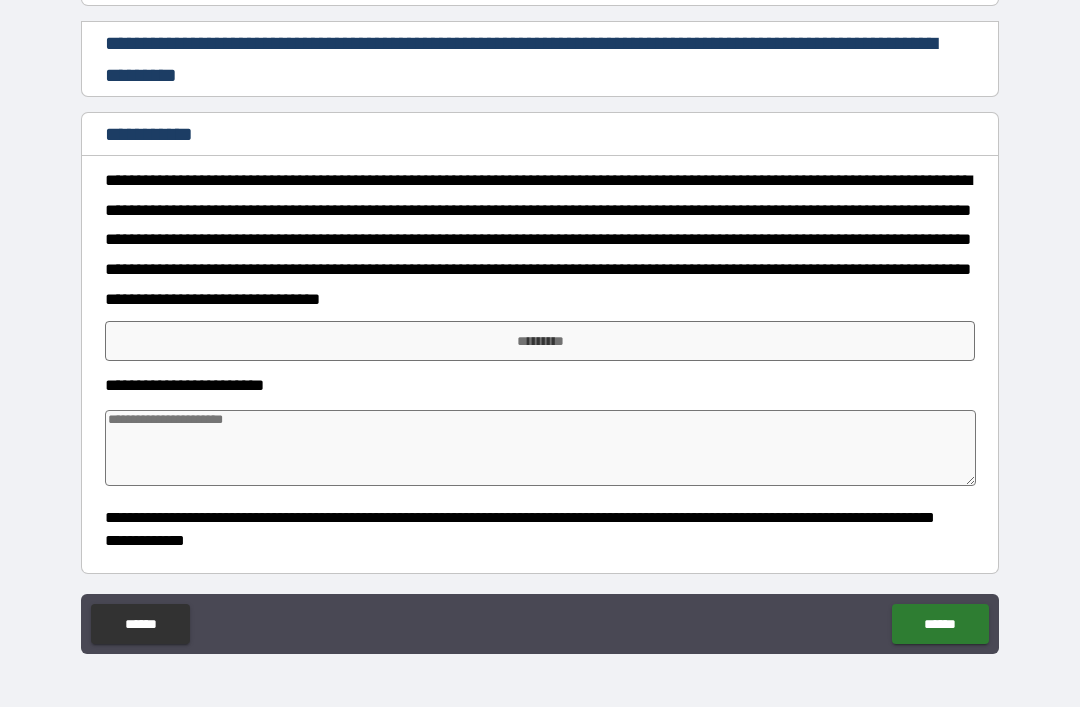 click on "*********" at bounding box center [540, 341] 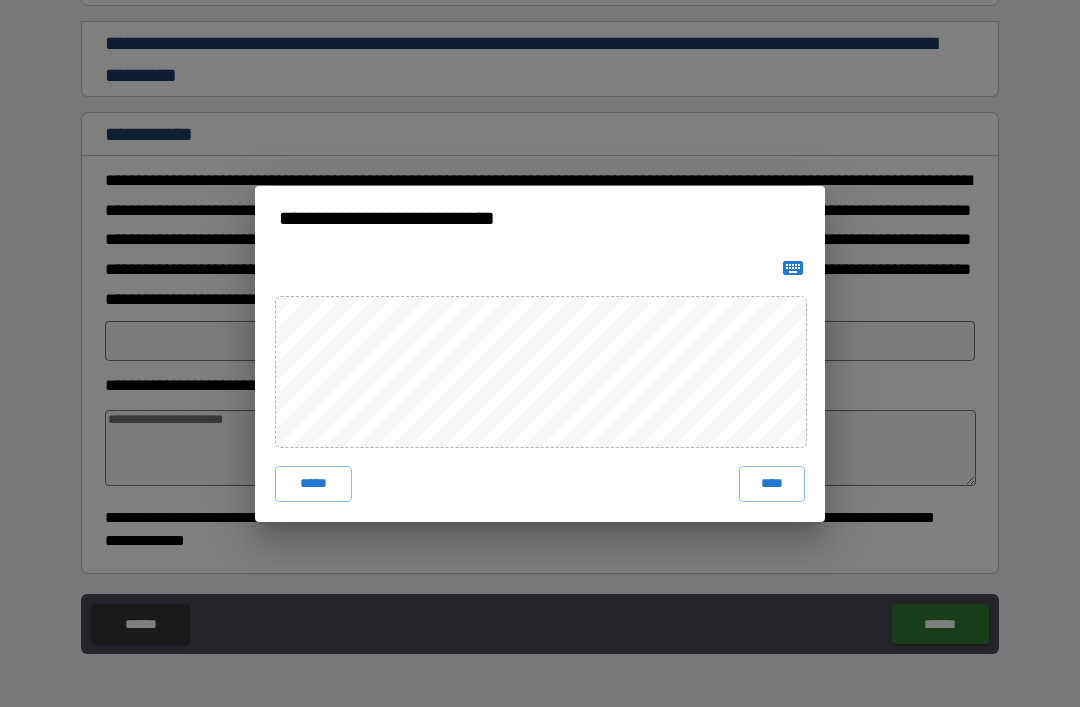 click on "****" at bounding box center [772, 484] 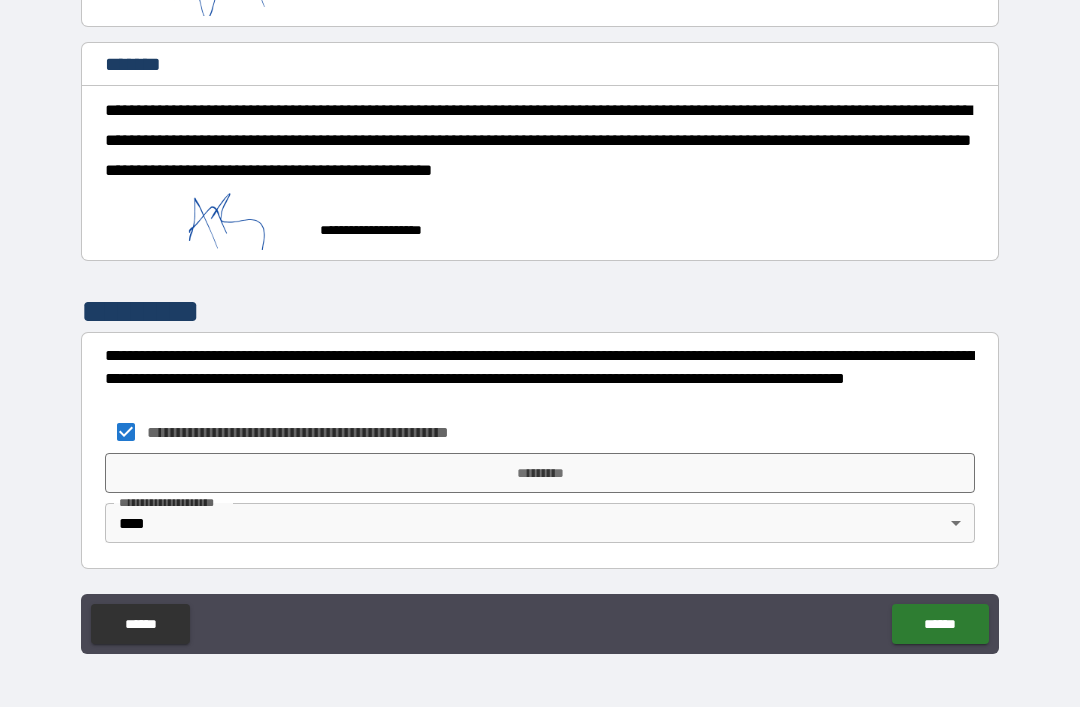 scroll, scrollTop: 6067, scrollLeft: 0, axis: vertical 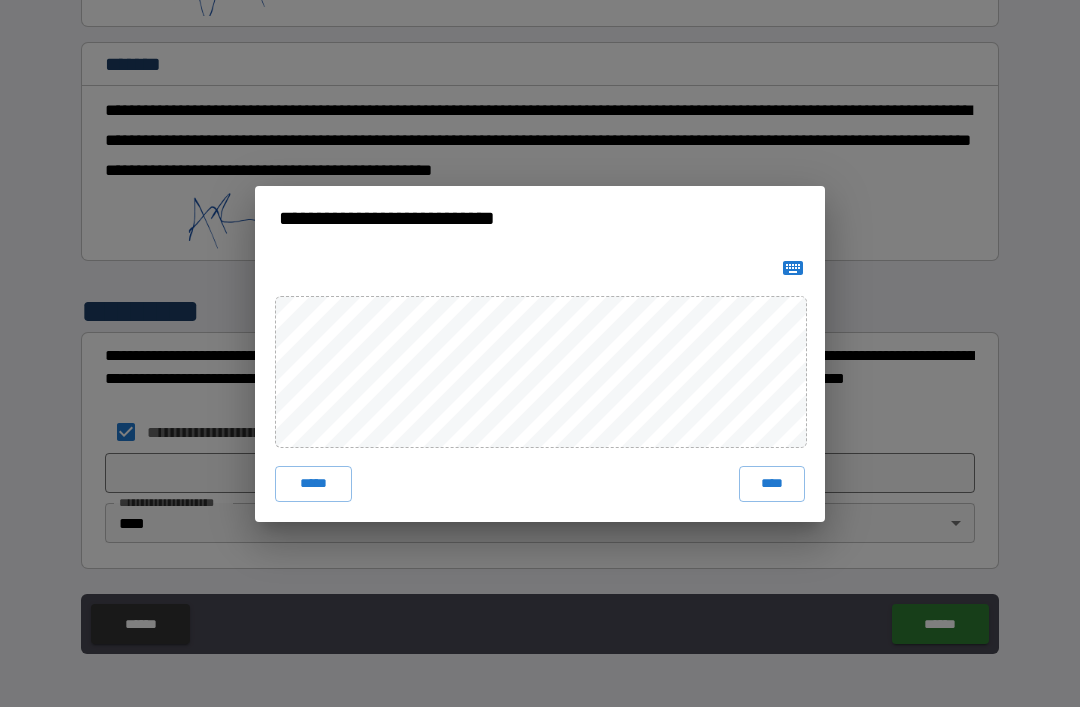 click on "****" at bounding box center [772, 484] 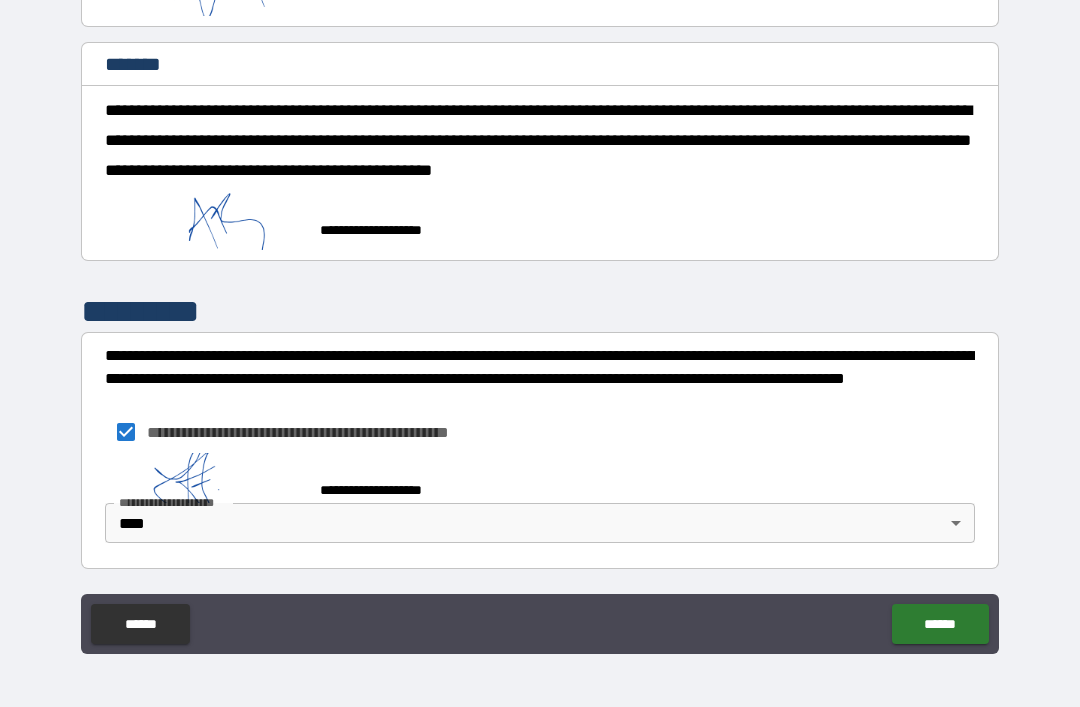 scroll, scrollTop: 6057, scrollLeft: 0, axis: vertical 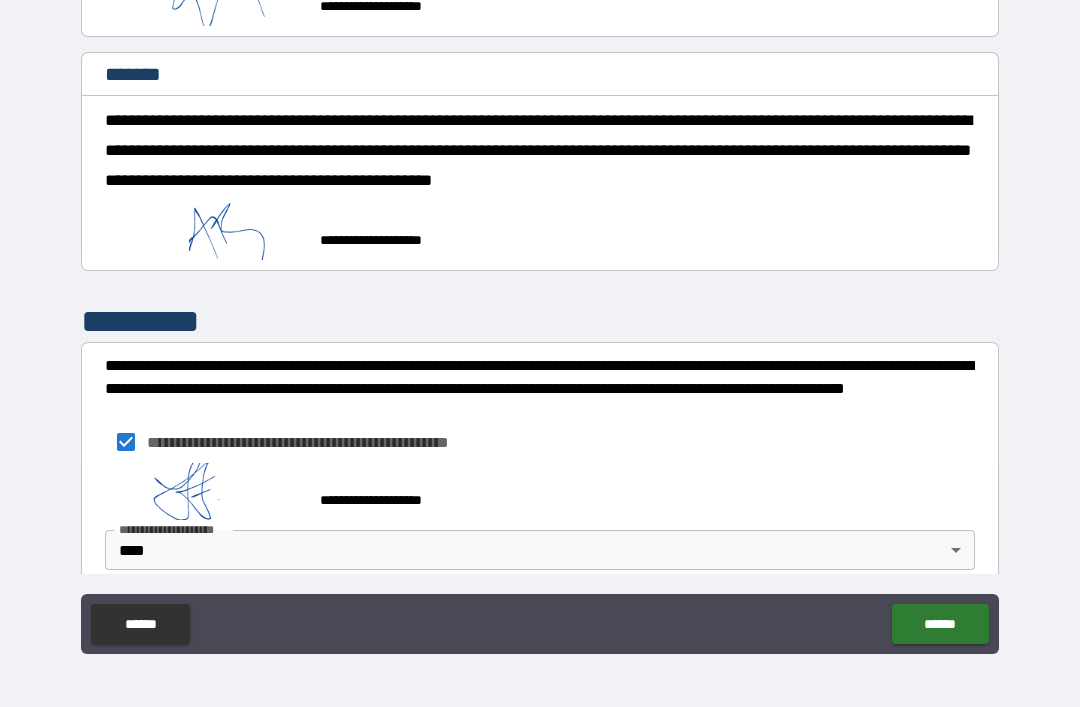 click on "**********" at bounding box center (540, 321) 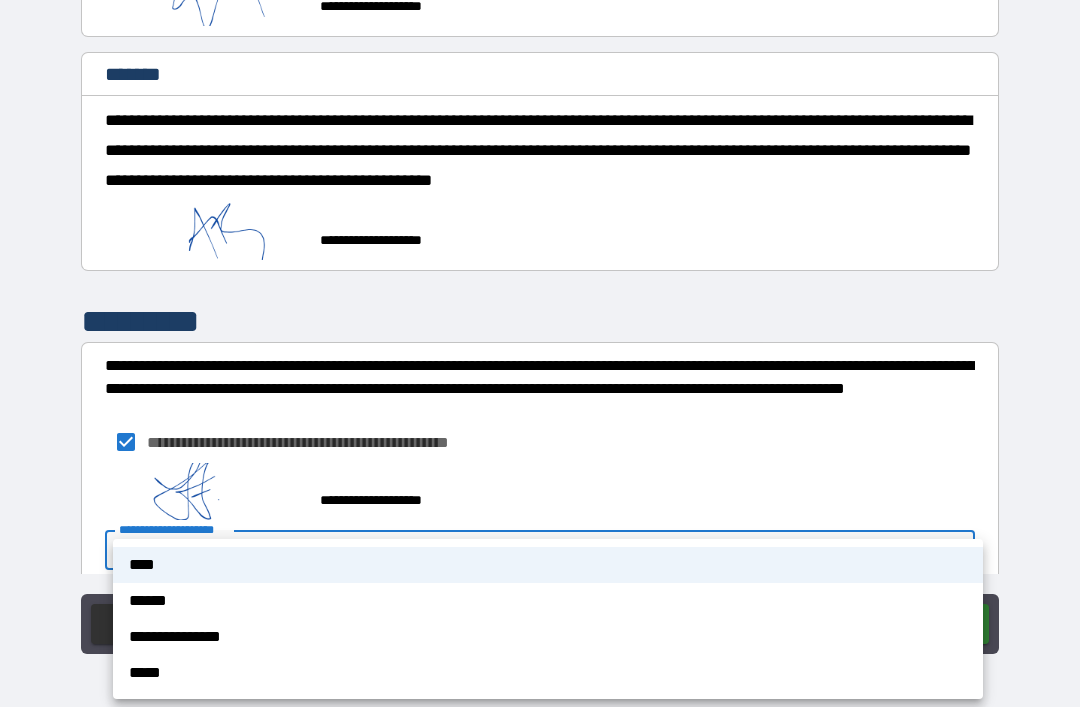 click on "**********" at bounding box center [548, 637] 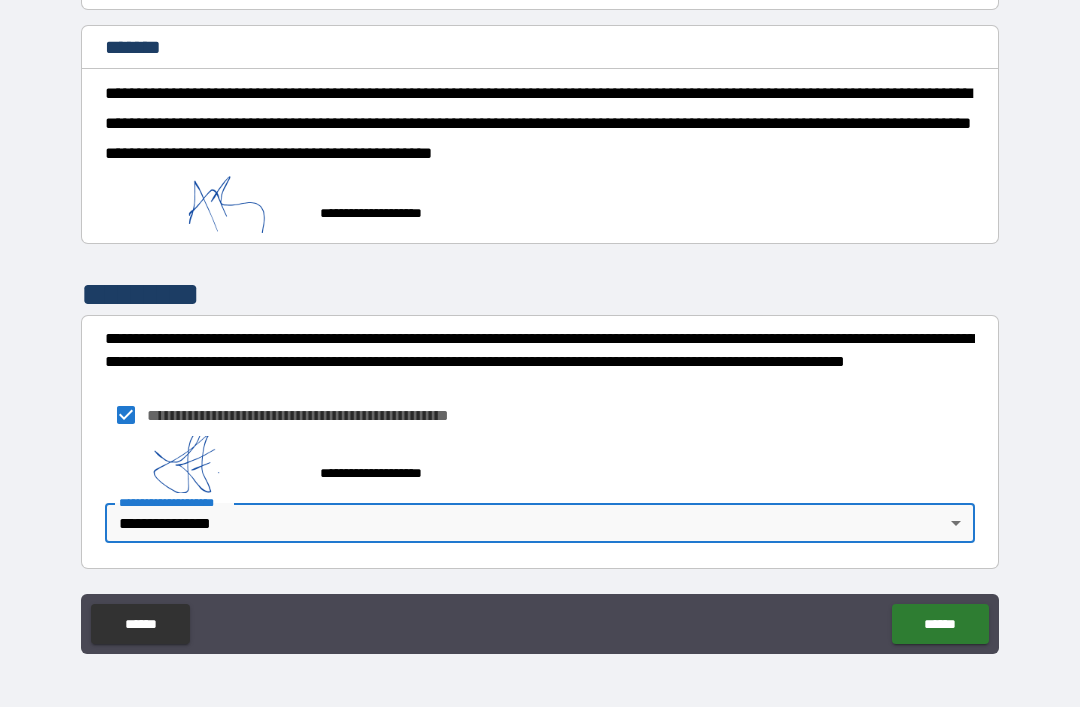scroll, scrollTop: 6085, scrollLeft: 0, axis: vertical 